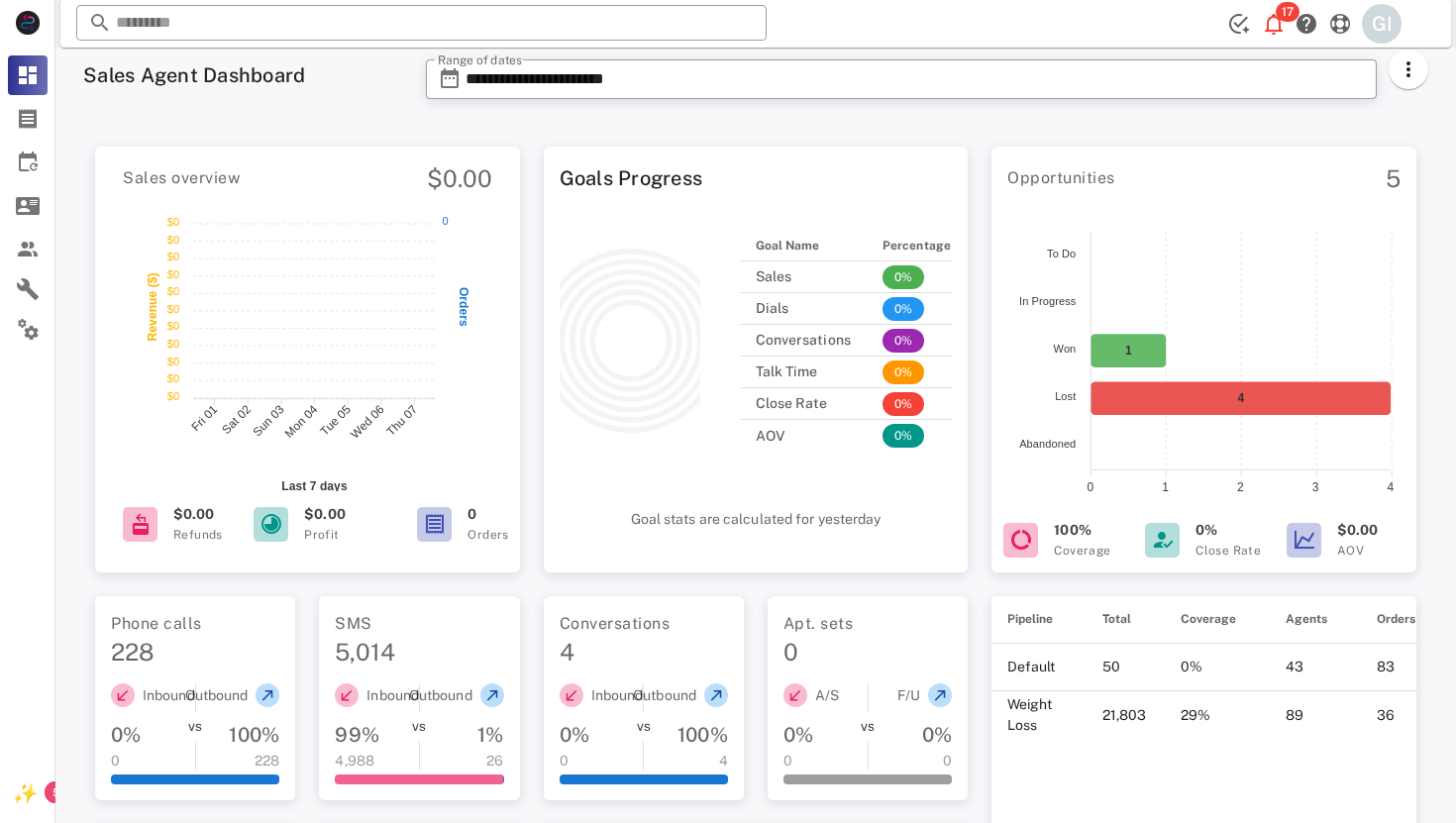 scroll, scrollTop: 0, scrollLeft: 0, axis: both 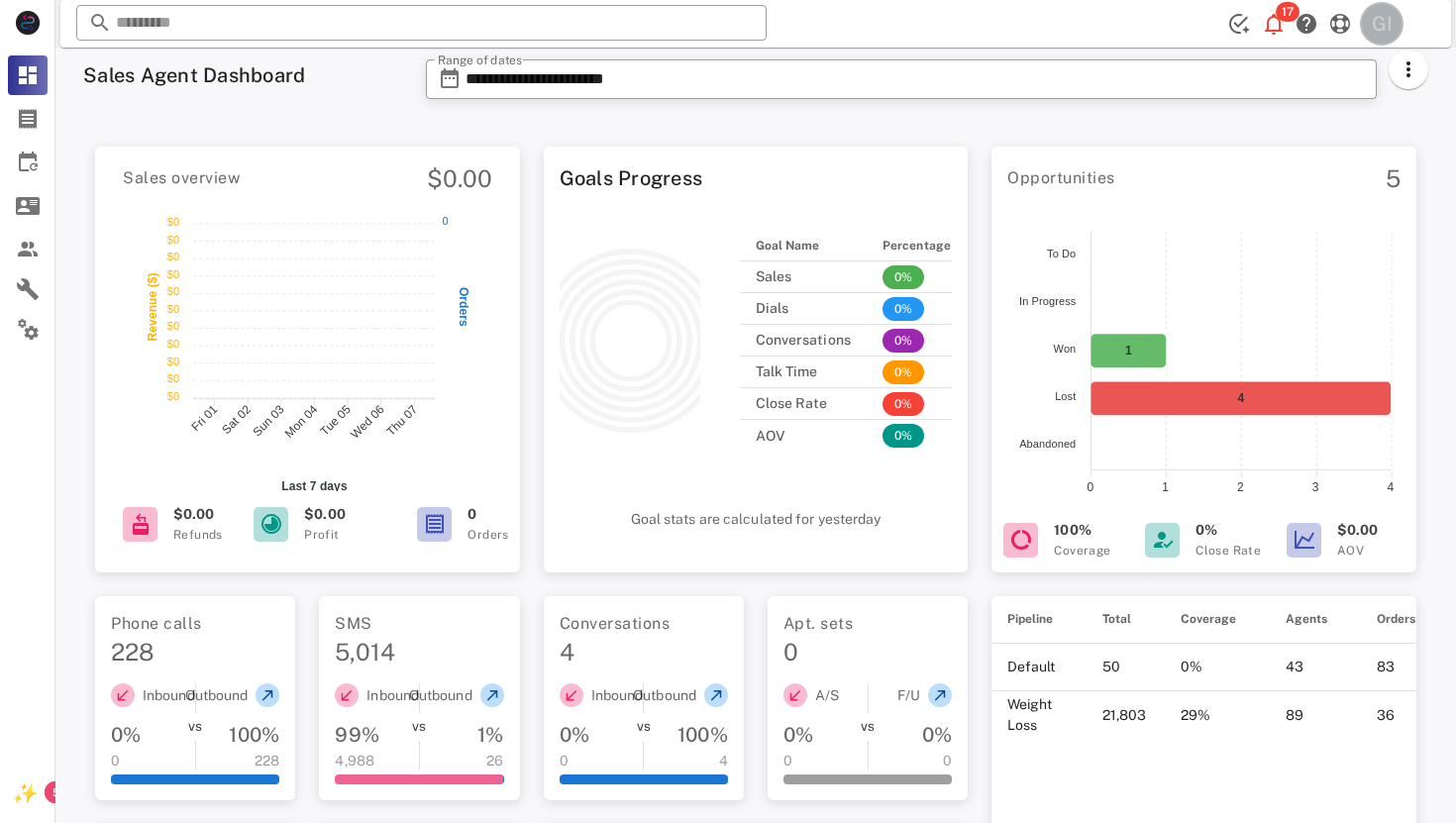 click on "GI" at bounding box center (1382, 24) 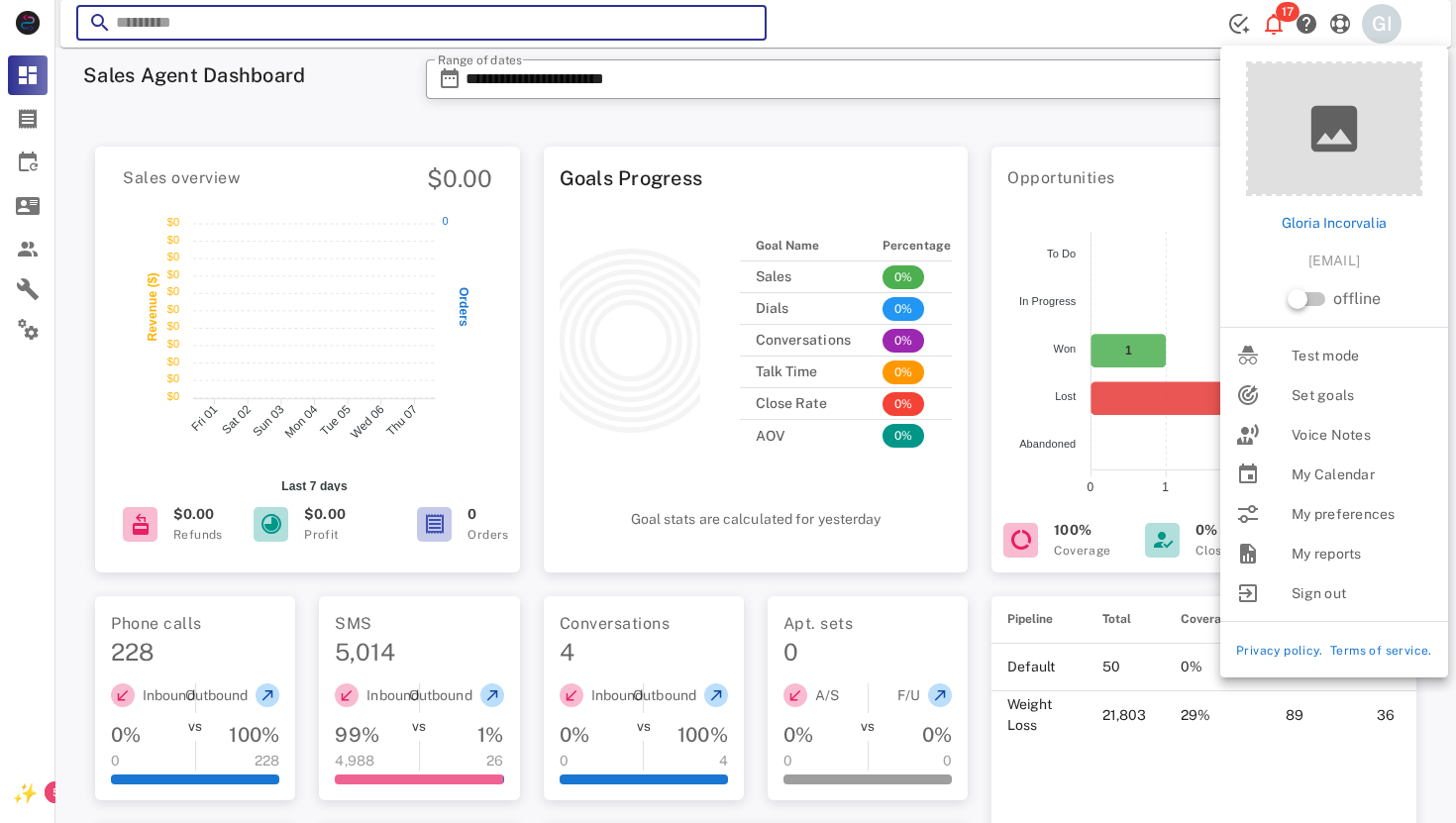 click at bounding box center [421, 23] 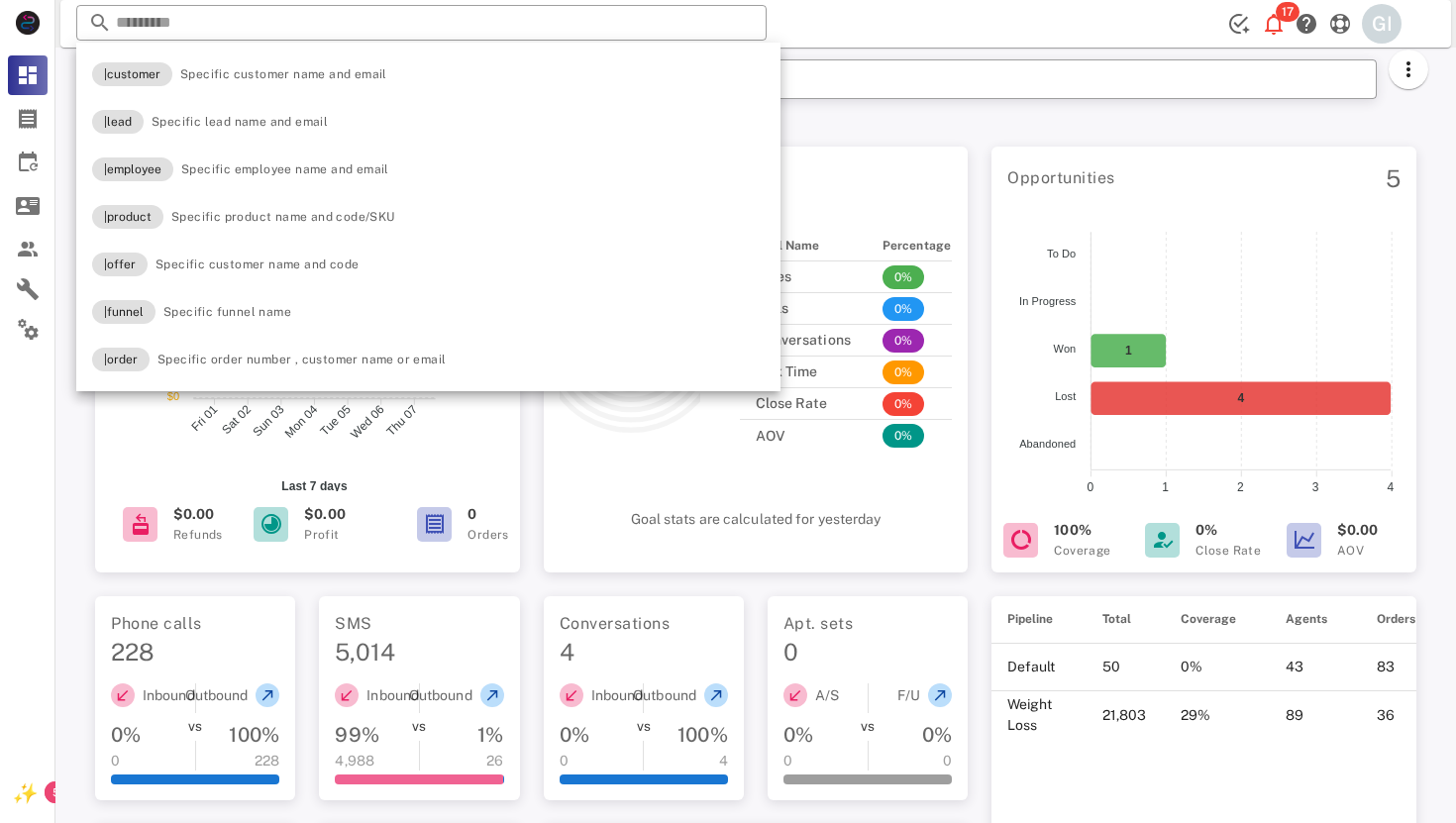 click on "Sales overview  $0.00 $0 $0 $0 $0 $0 $0 $0 $0 $0 $0 $0 $0 $0 $0 $0 $0 $0 $0 $0 $0 $0 $0 Revenue ($) Fri 01 Fri 01 Sat 02 Sat 02 Sun 03 Sun 03 Mon 04 Mon 04 Tue 05 Tue 05 Wed 06 Wed 06 Thu 07 Thu 07 Last 7 days 0 0 Orders $0.00 Refunds $0.00 Profit 0 Orders Goals Progress Goal Name Percentage  Sales   0%   Dials   0%   Conversations   0%   Talk Time   0%   Close Rate   0%   AOV   0%  Goal stats are calculated for yesterday  Opportunities  5 1 4 To Do To Do In Progress In Progress Won Won Lost Lost Abandoned Abandoned 4 4 3 3 2 2 1 1 0 0 100% Coverage 0% Close Rate $0.00 AOV  Phone calls  228 Inbound 0%  0   VS  Outbound 100% 228  SMS  5,014 Inbound 99%  4,988   VS  Outbound 1% 26  Conversations  4 Inbound 0%  0   VS  Outbound 100% 4  Apt. sets  0 A/S 0%  0   VS  F/U 0% 0  Talk time  83 Inbound 0%  0   VS  Outbound 100% 83  Orders  0 Inbound 0%  0   VS  Outbound 0% 0 Gloria Incorvalia Place #58 Pipeline Total Coverage Agents Orders Default 50 0% 43 83 Weight Loss 21,803 29% 89 36 order Call  Type   Channel  15" at bounding box center [756, 673] 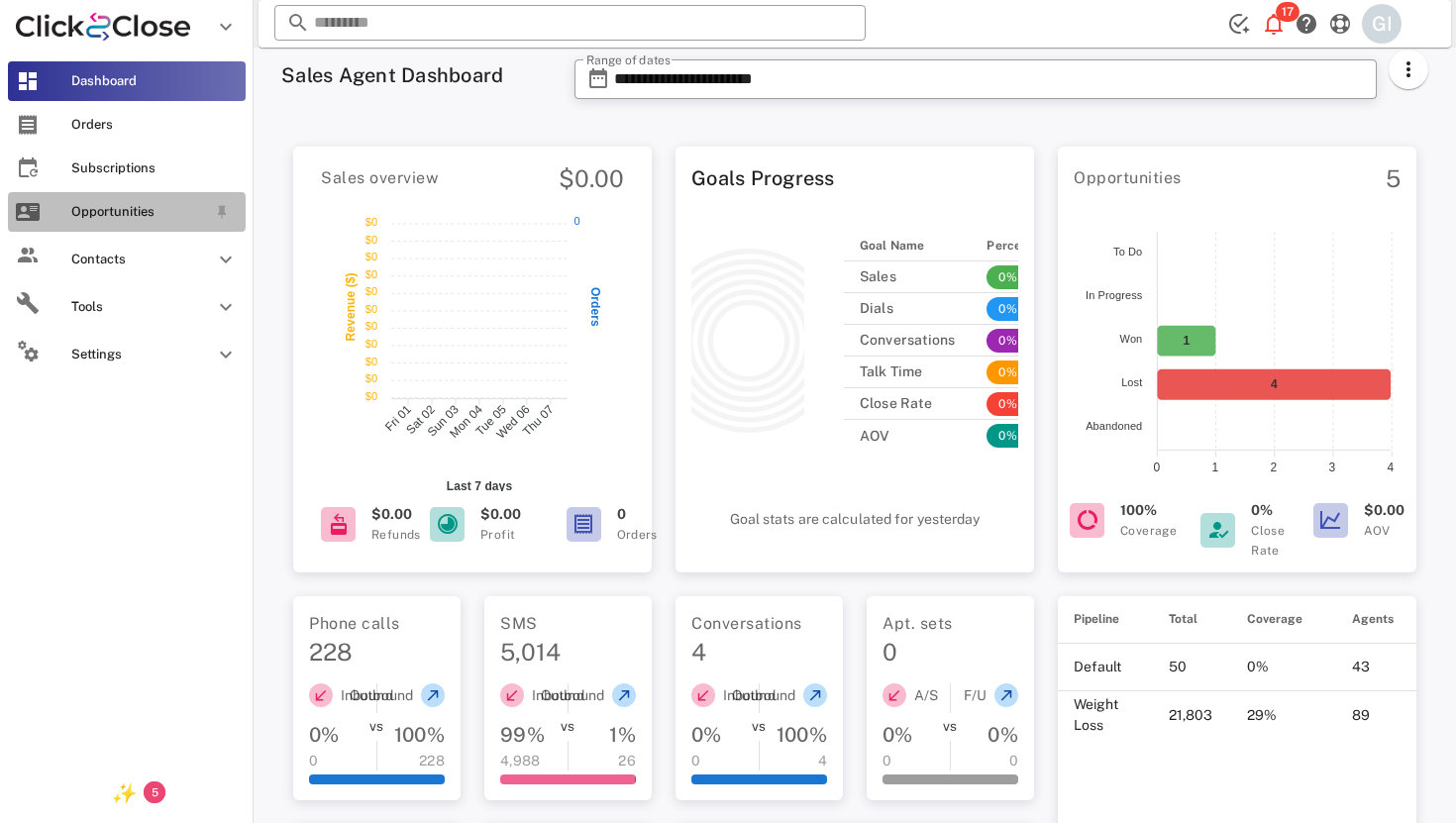 click at bounding box center (28, 212) 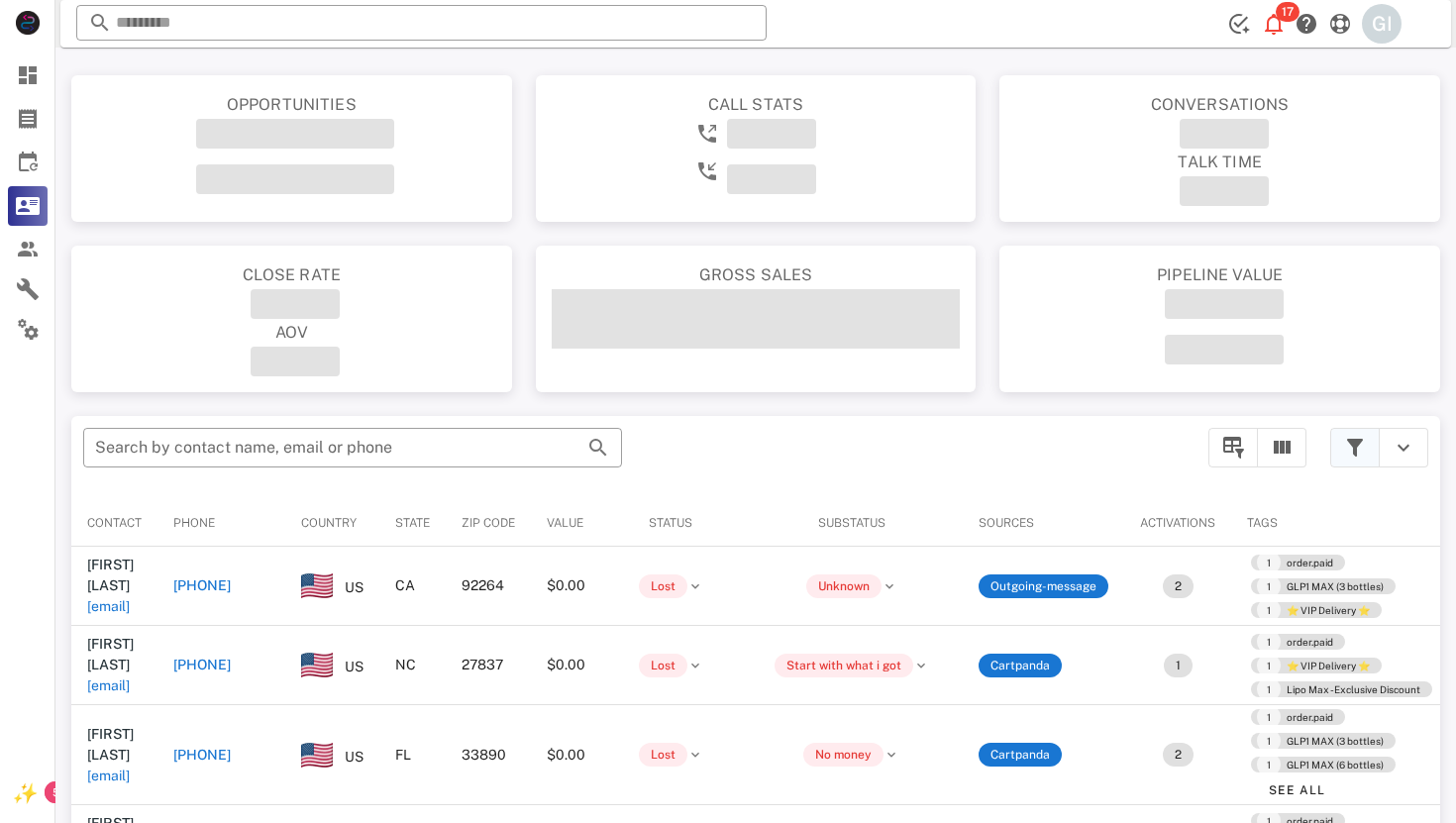 click at bounding box center (1355, 448) 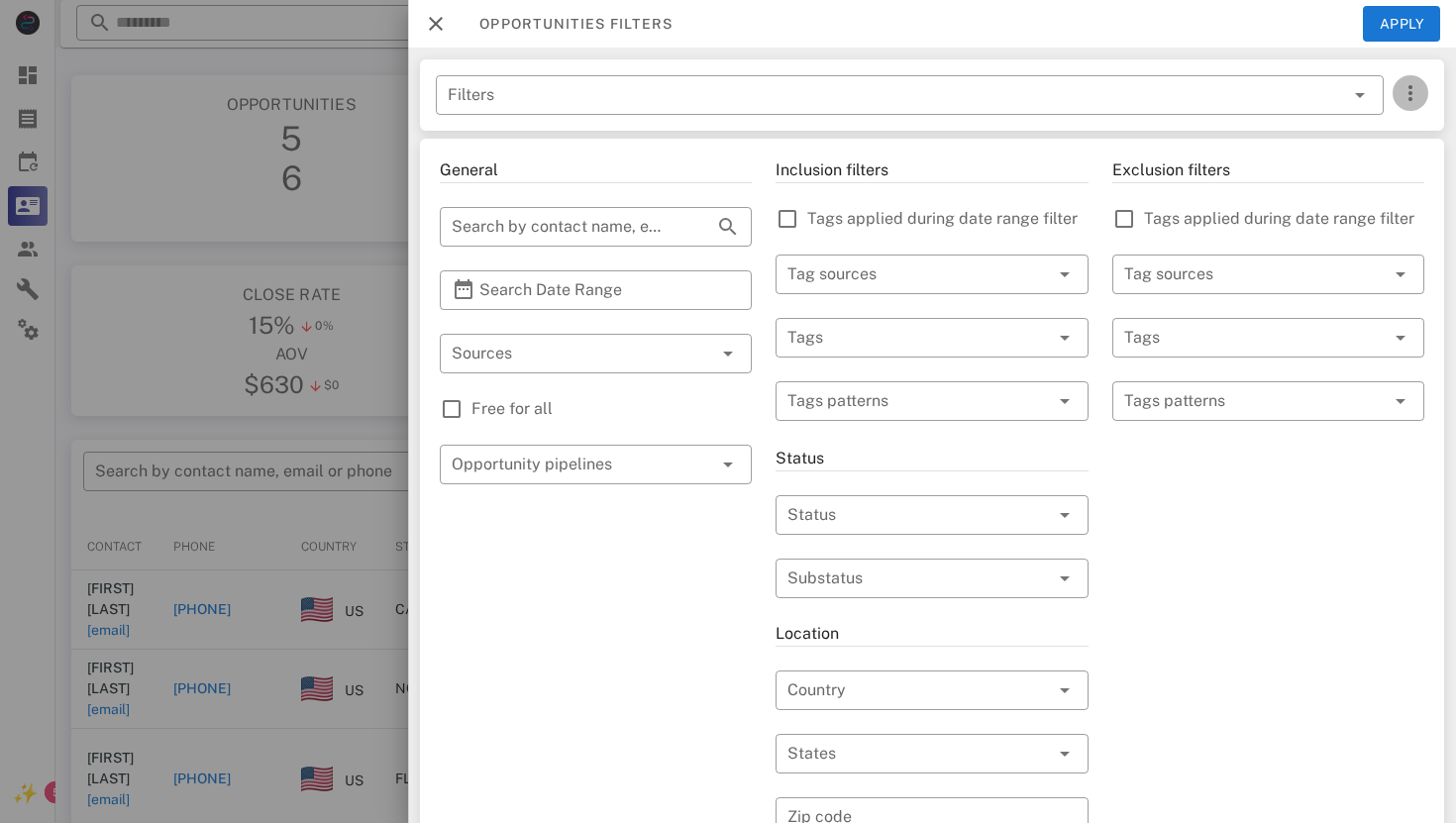 click at bounding box center [1410, 93] 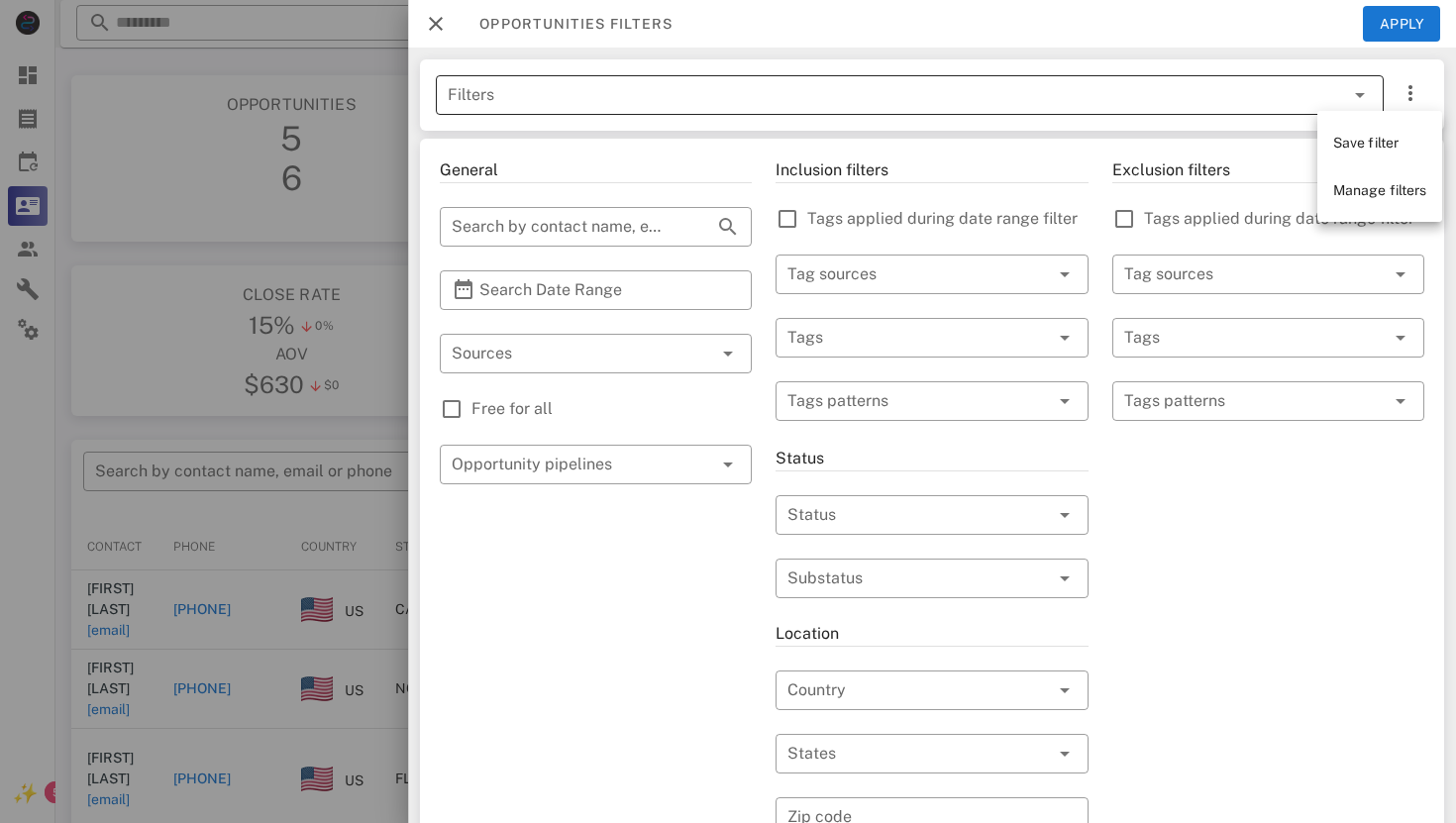 click on "Filters" at bounding box center (882, 95) 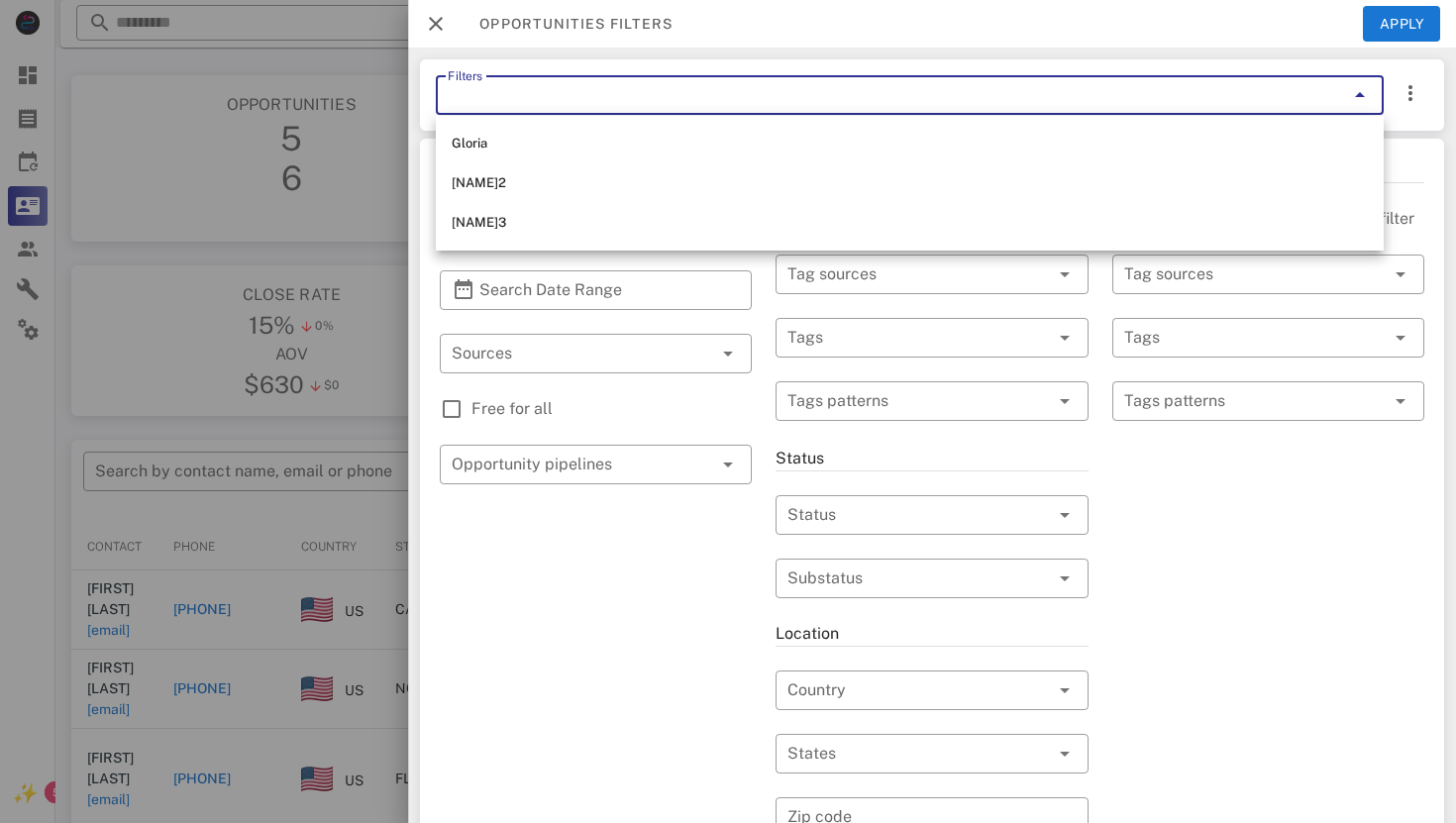 click on "General ​ Search by contact name, email or phone ​ Search Date Range ​ Sources Free for all ​ Opportunity pipelines" at bounding box center [595, 702] 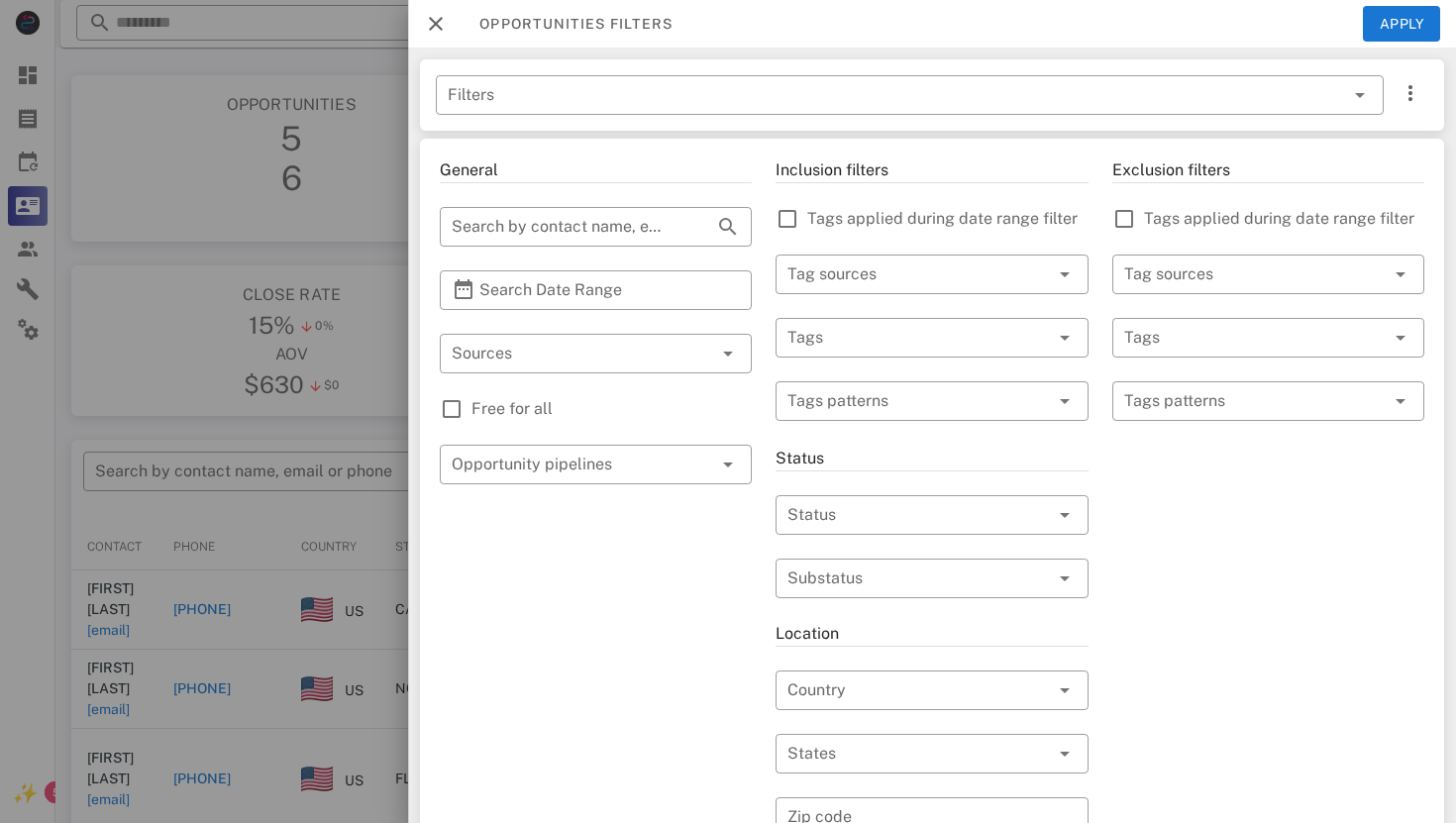click at bounding box center [436, 24] 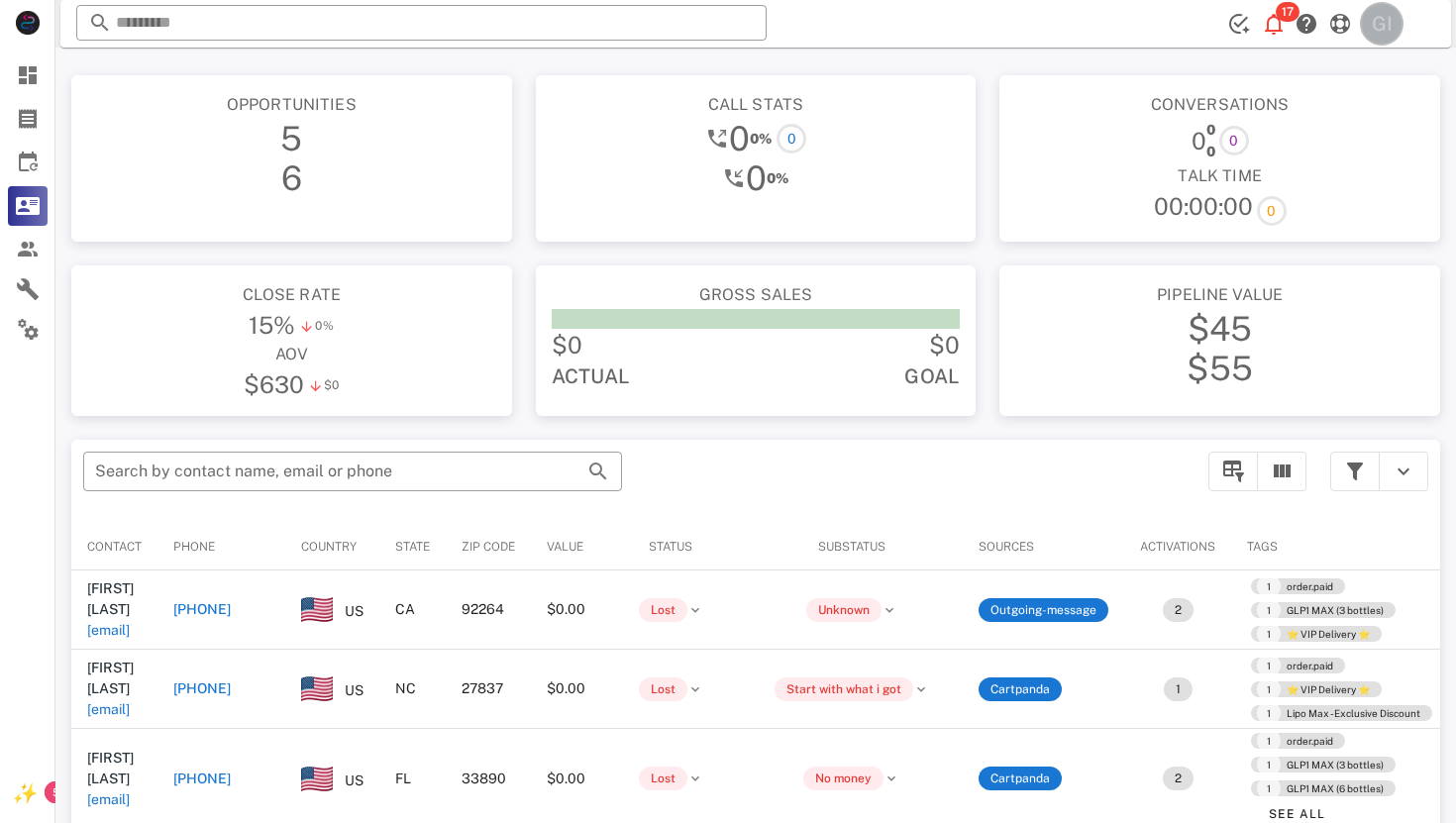 click on "GI" at bounding box center [1382, 24] 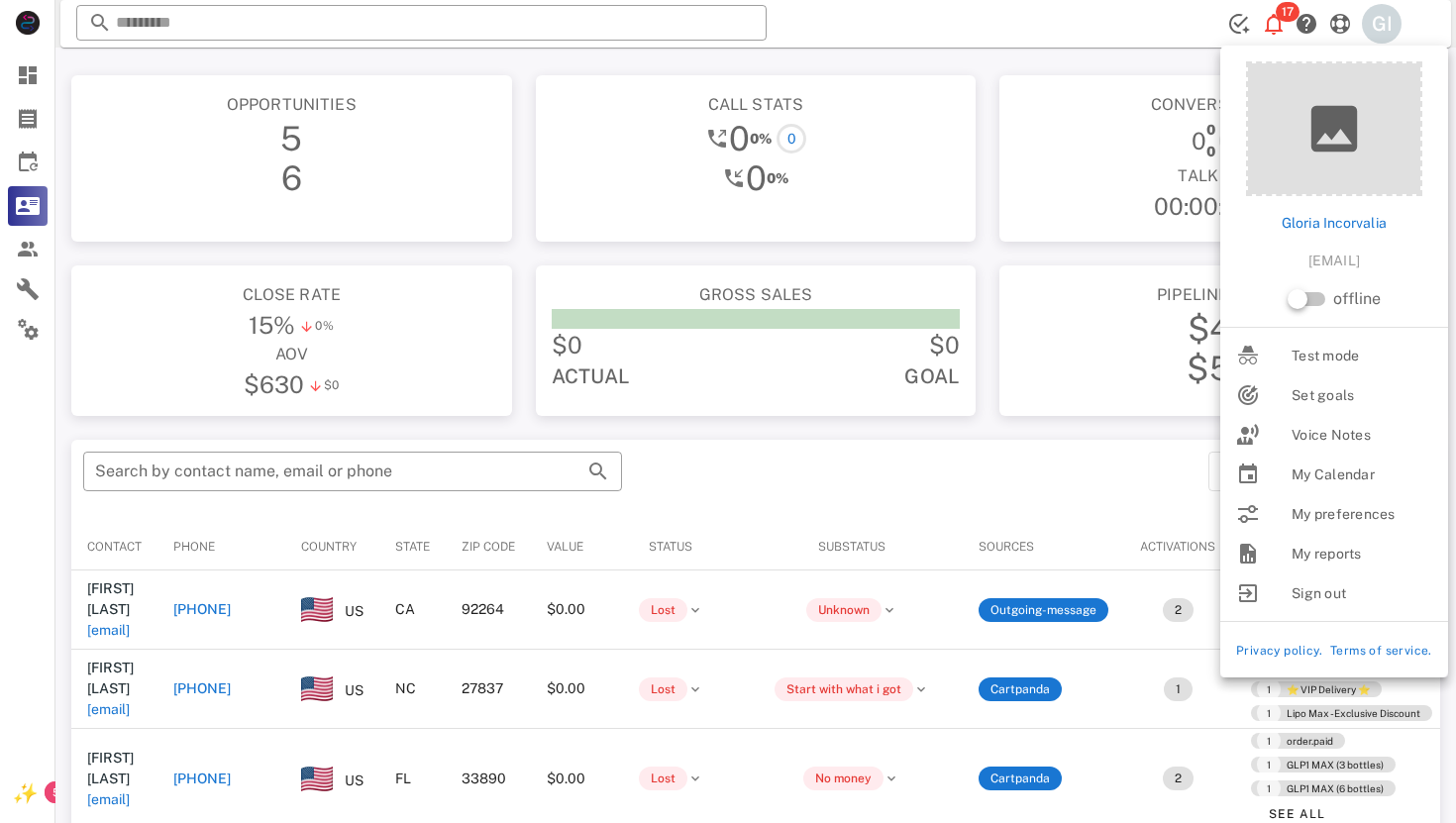 click on "offline" at bounding box center (1334, 299) 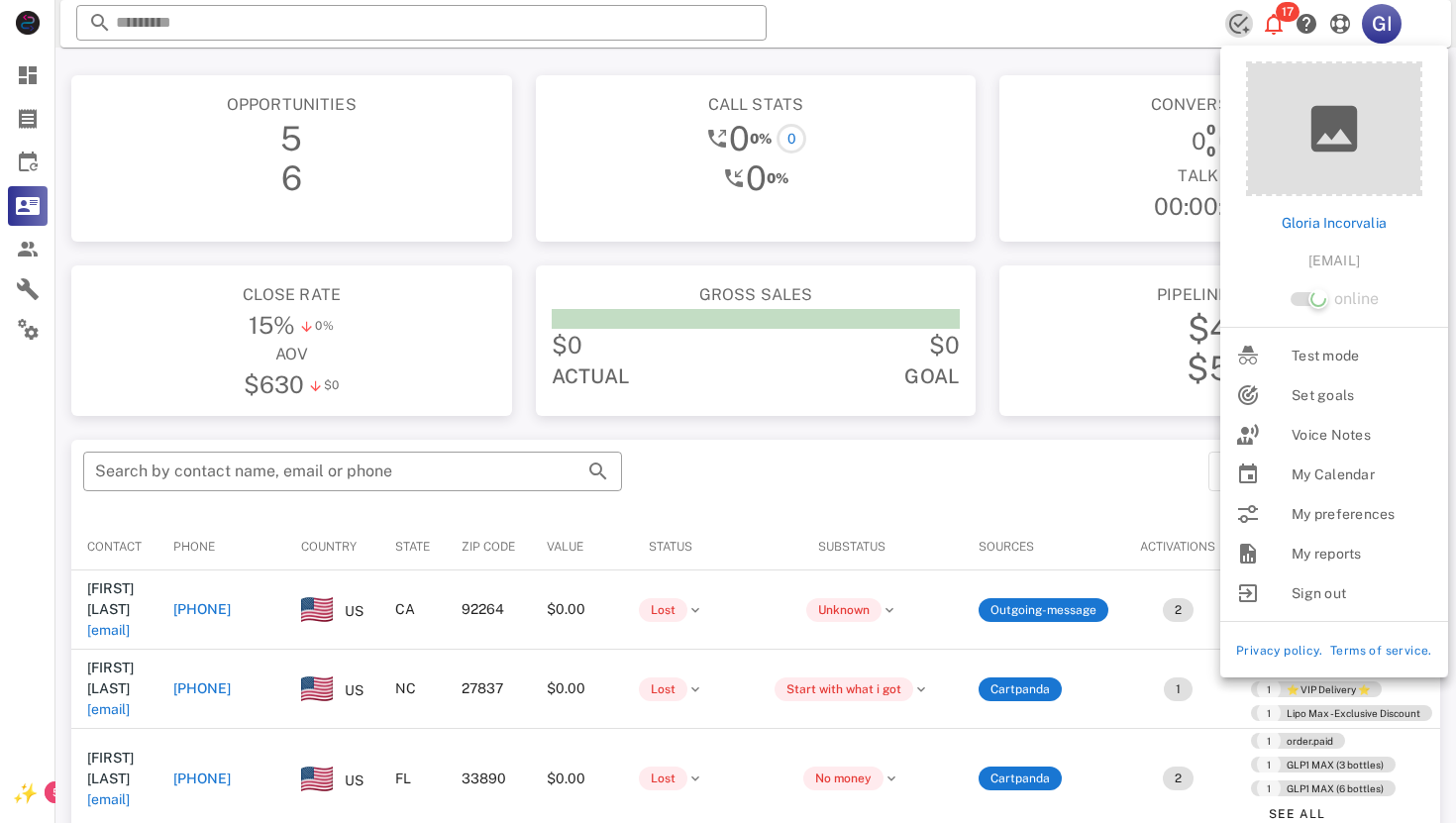 click at bounding box center [1239, 24] 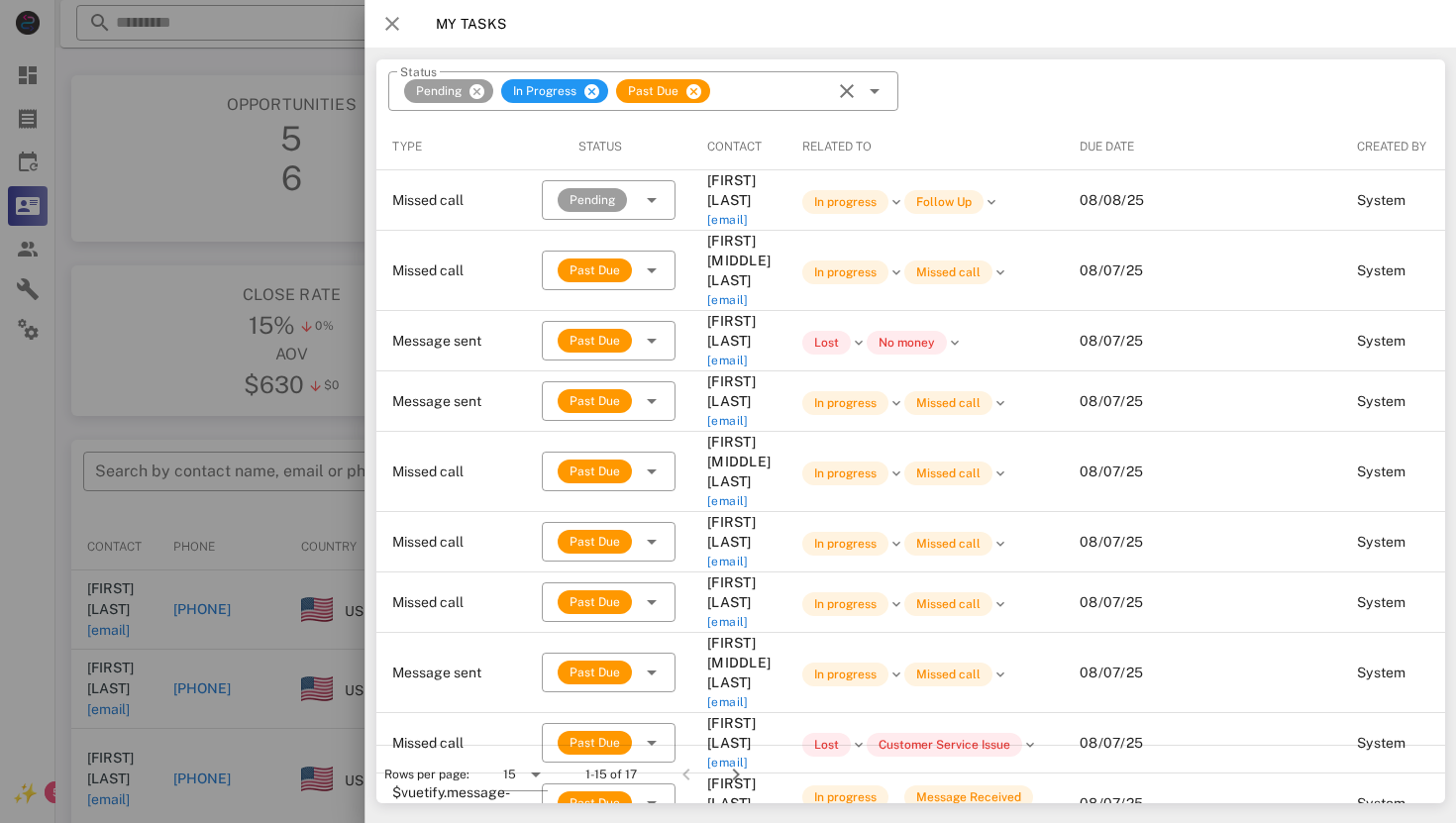 click at bounding box center [392, 24] 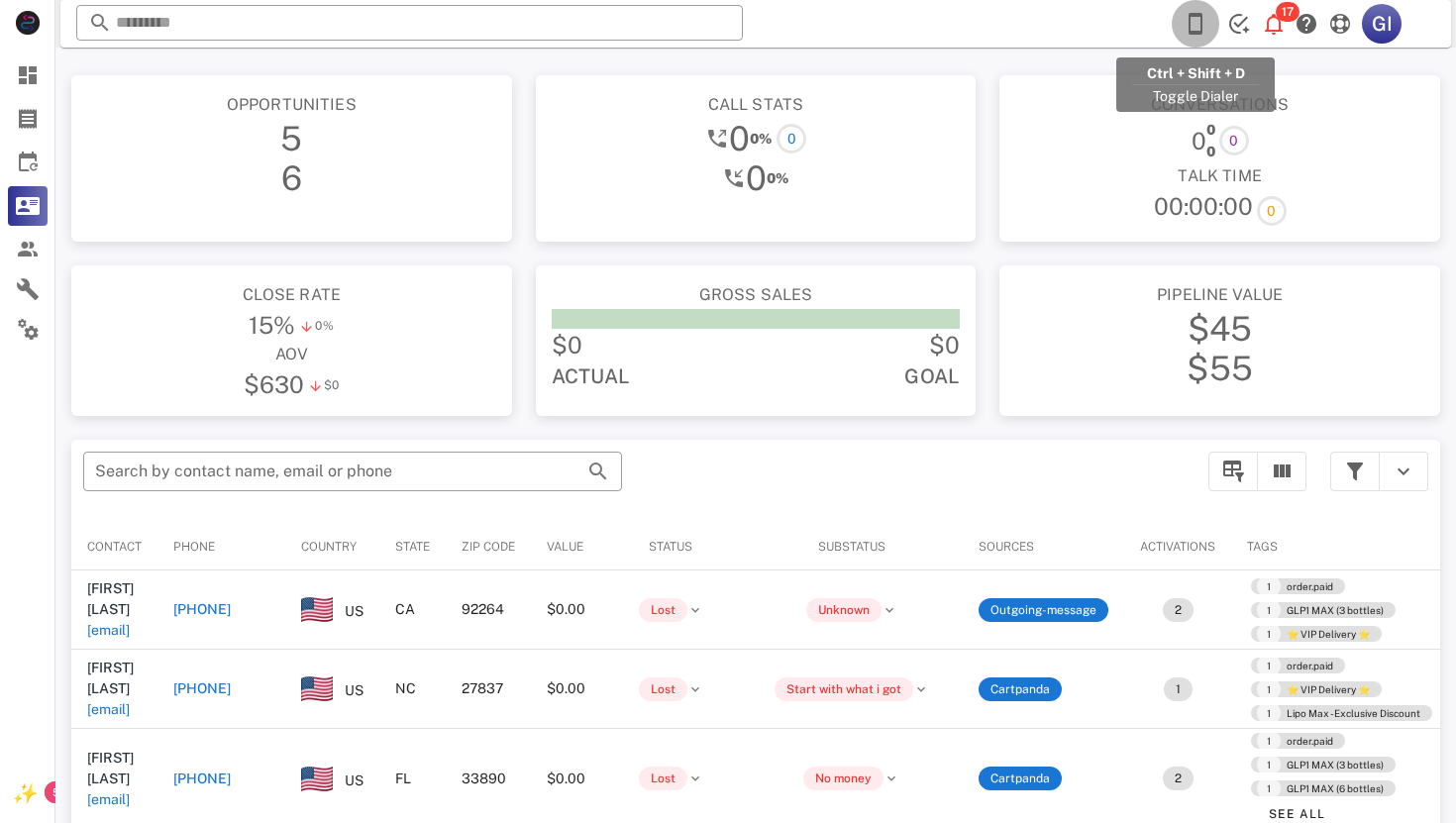 click at bounding box center (1196, 24) 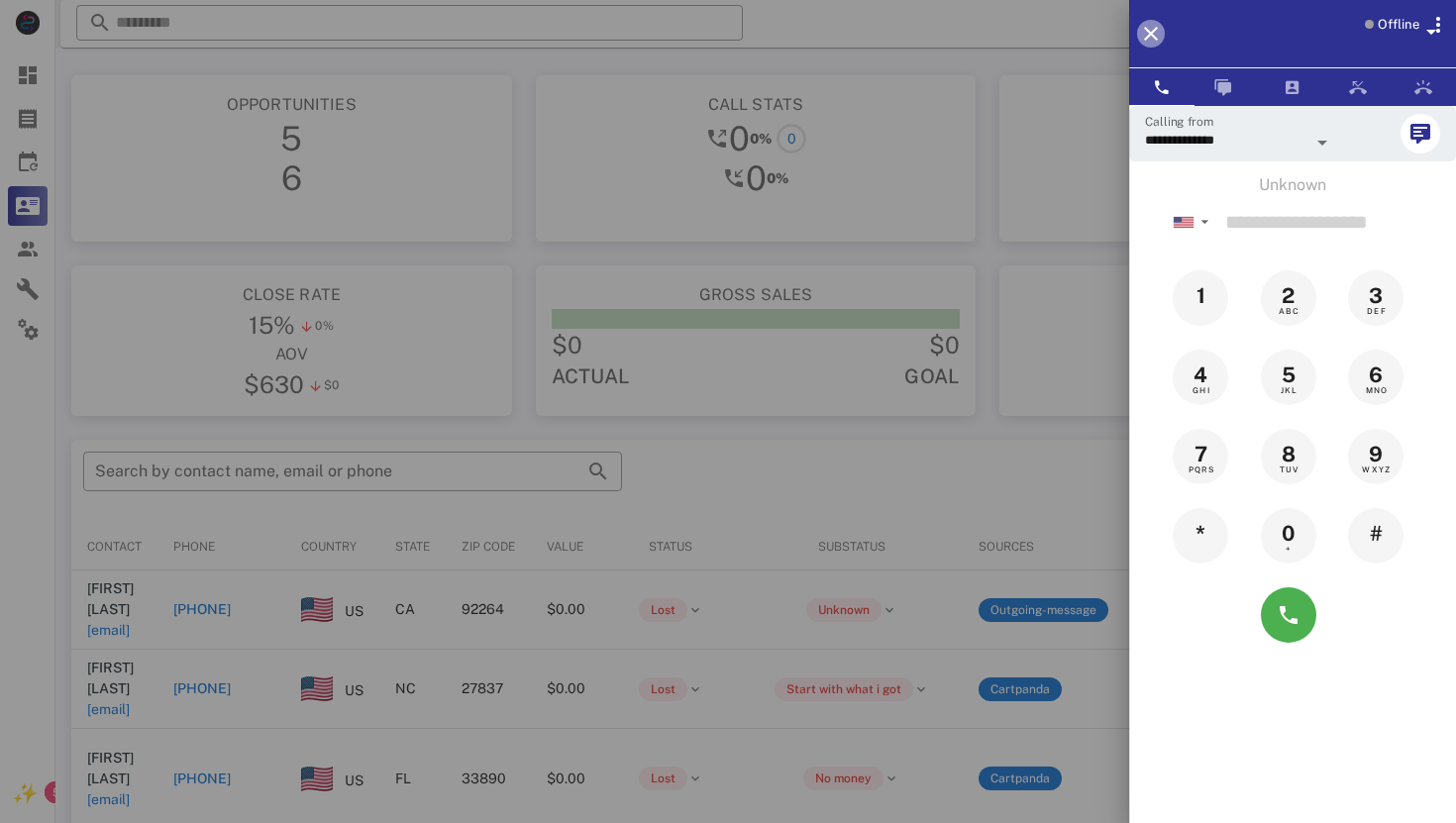 click at bounding box center [1151, 34] 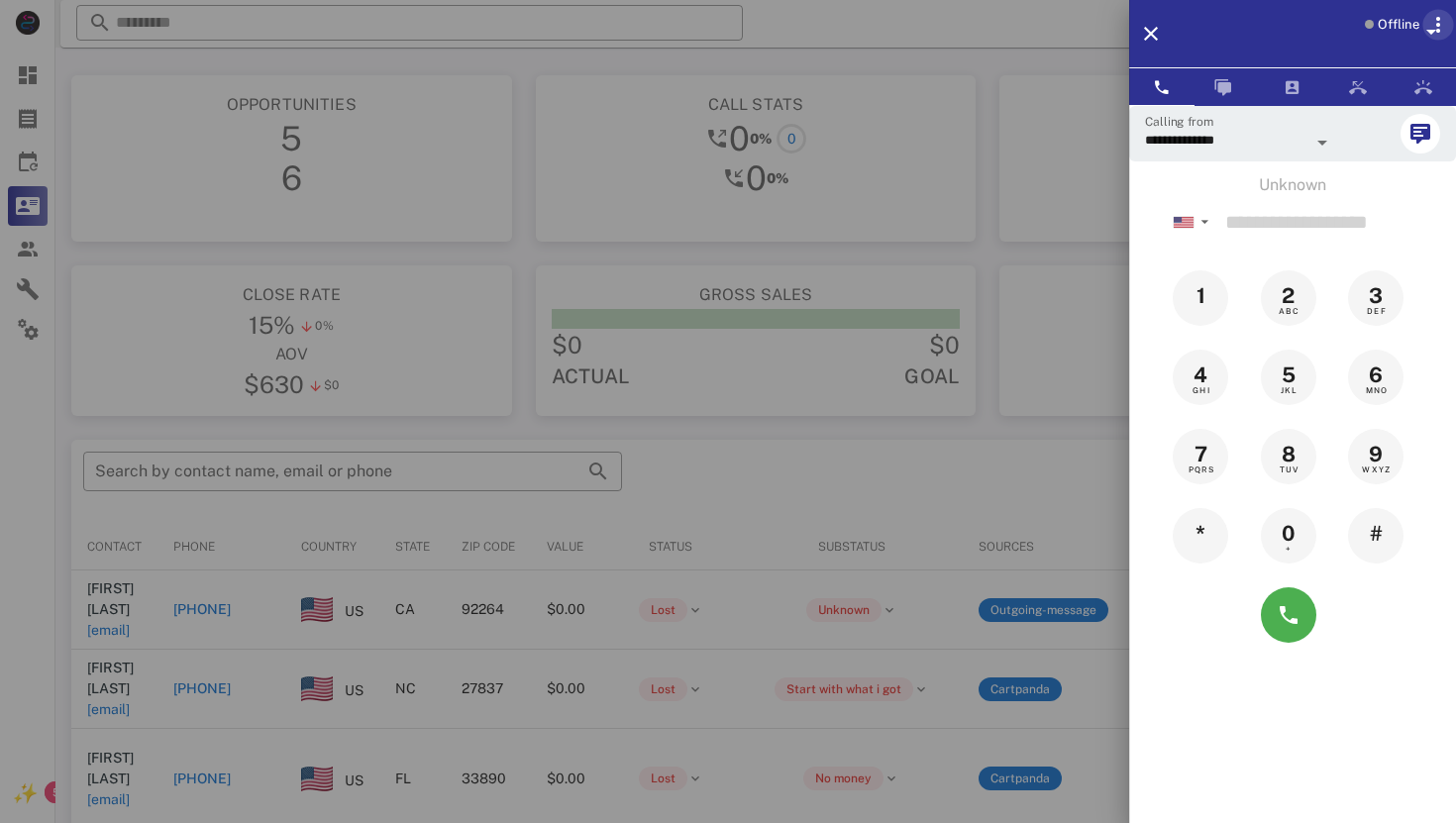 click at bounding box center (1438, 25) 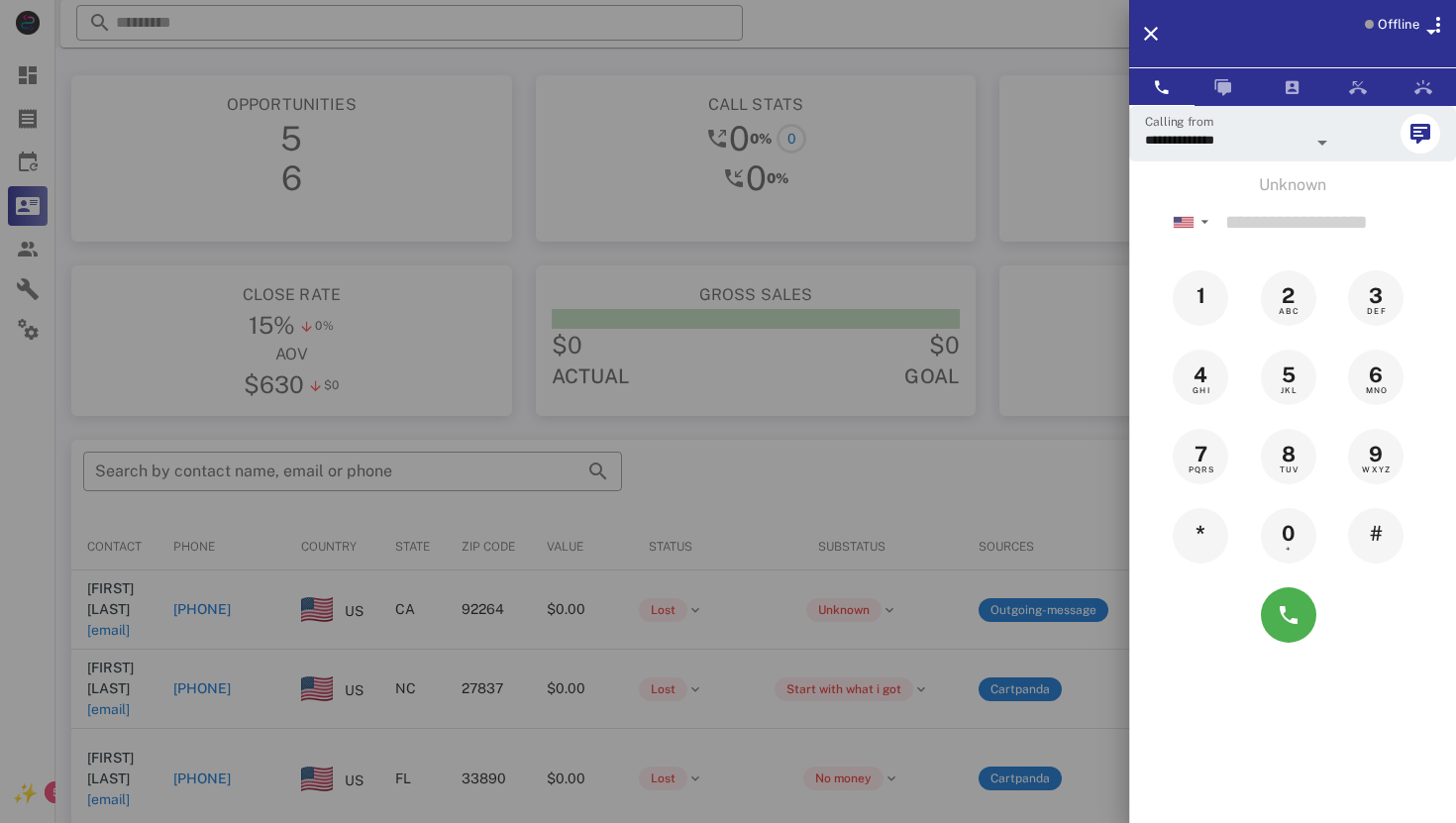 click on "Offline" at bounding box center [1399, 25] 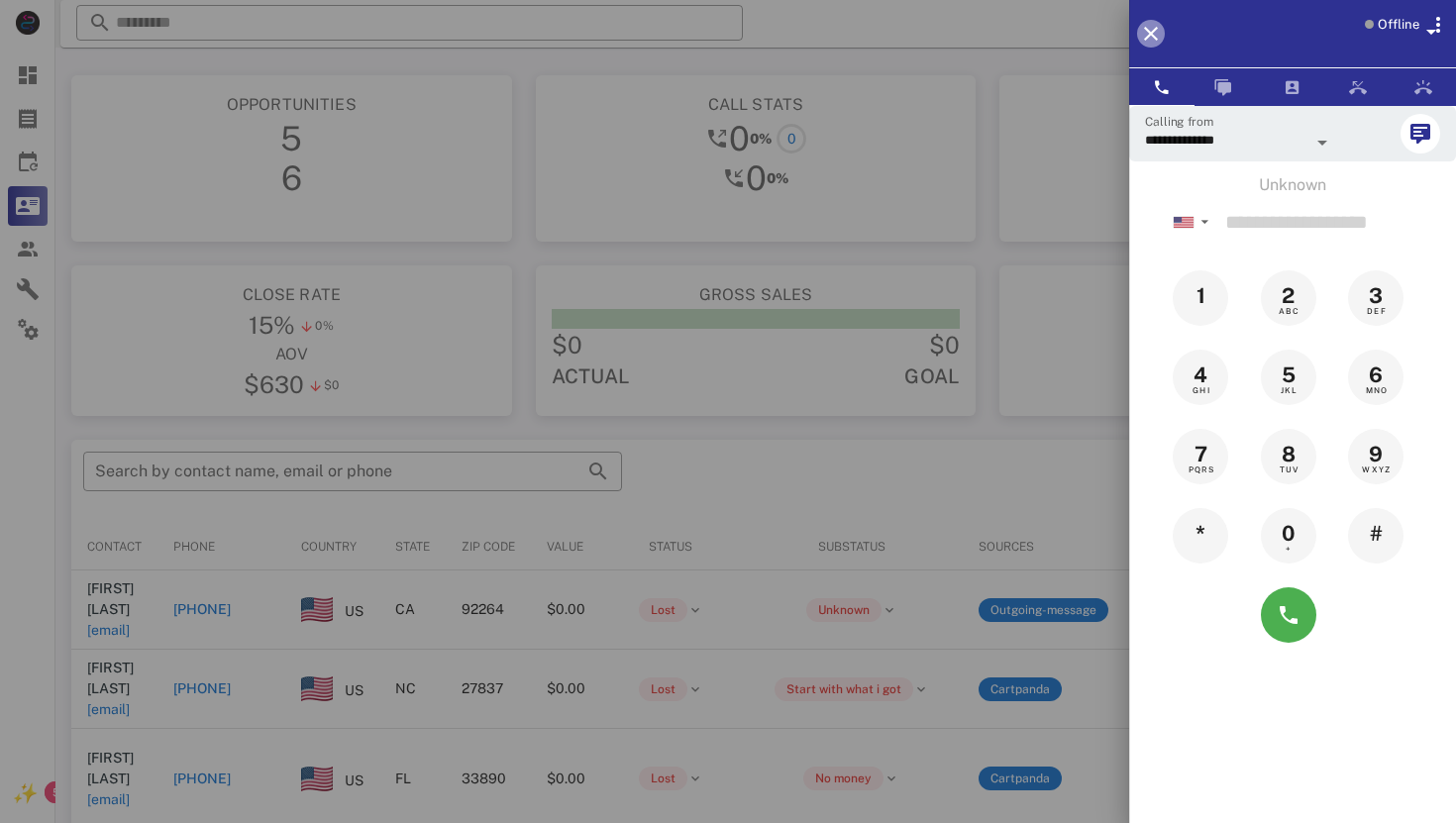 click at bounding box center [1151, 34] 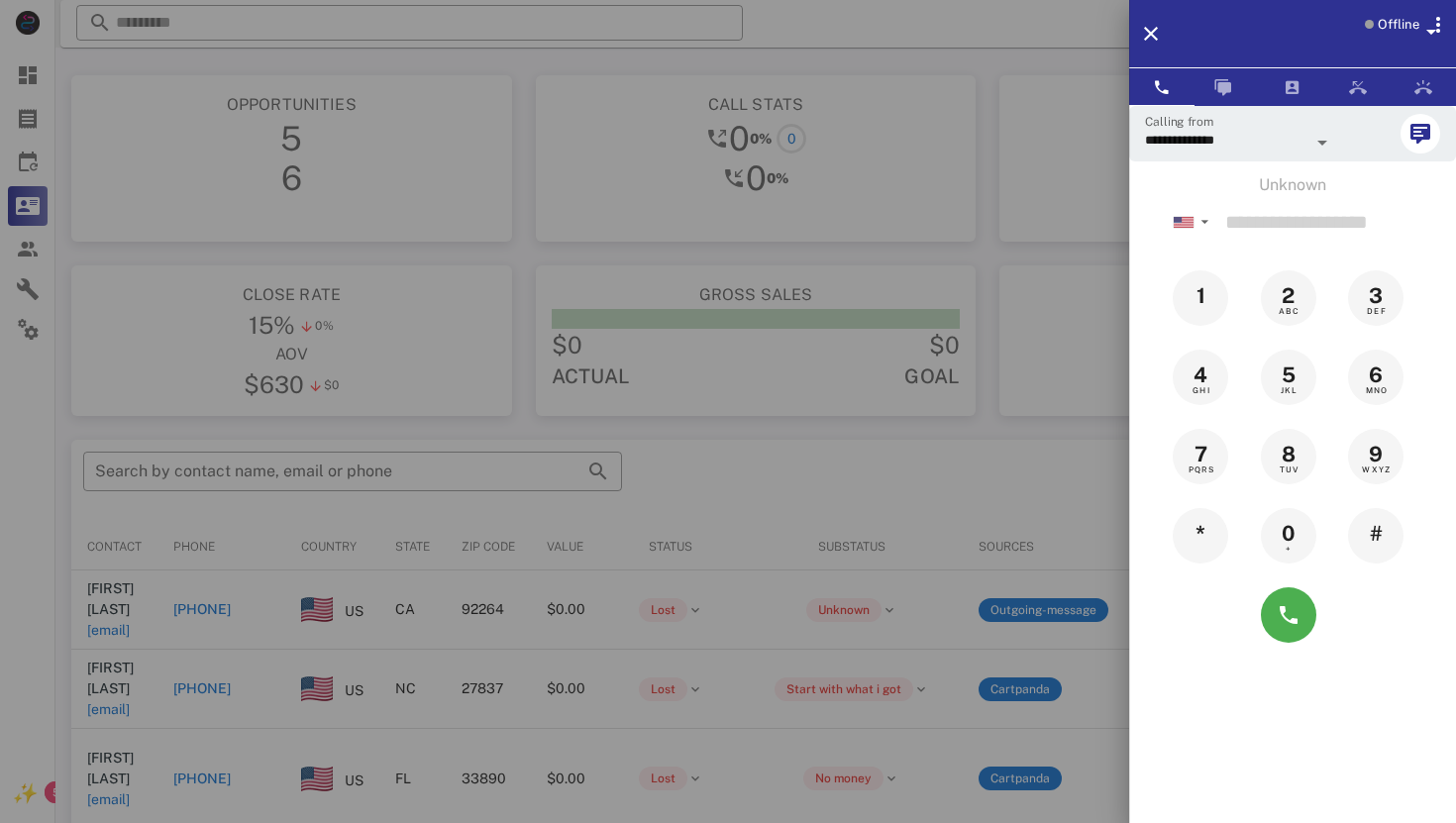 click at bounding box center [728, 411] 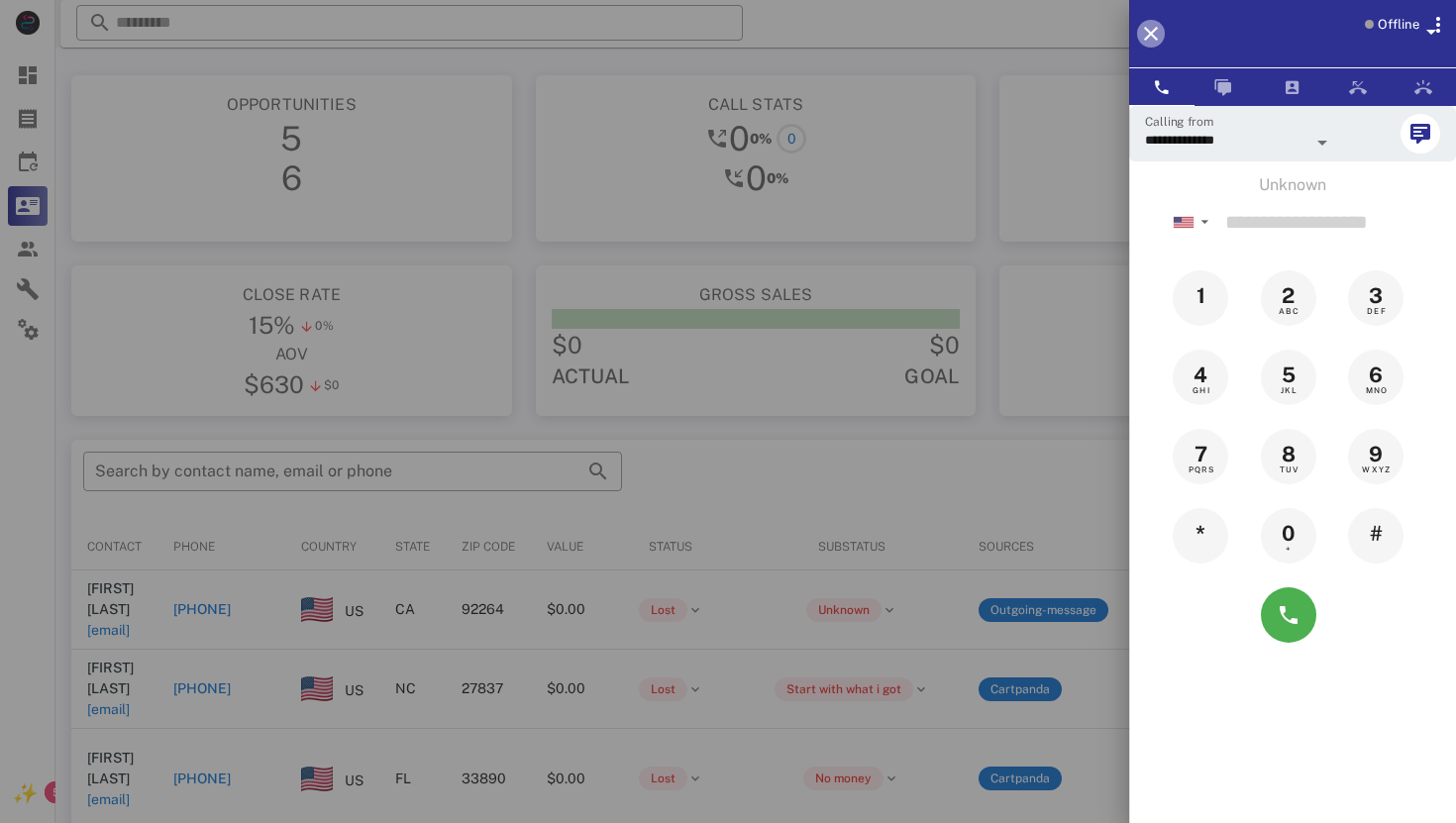 click at bounding box center [1151, 34] 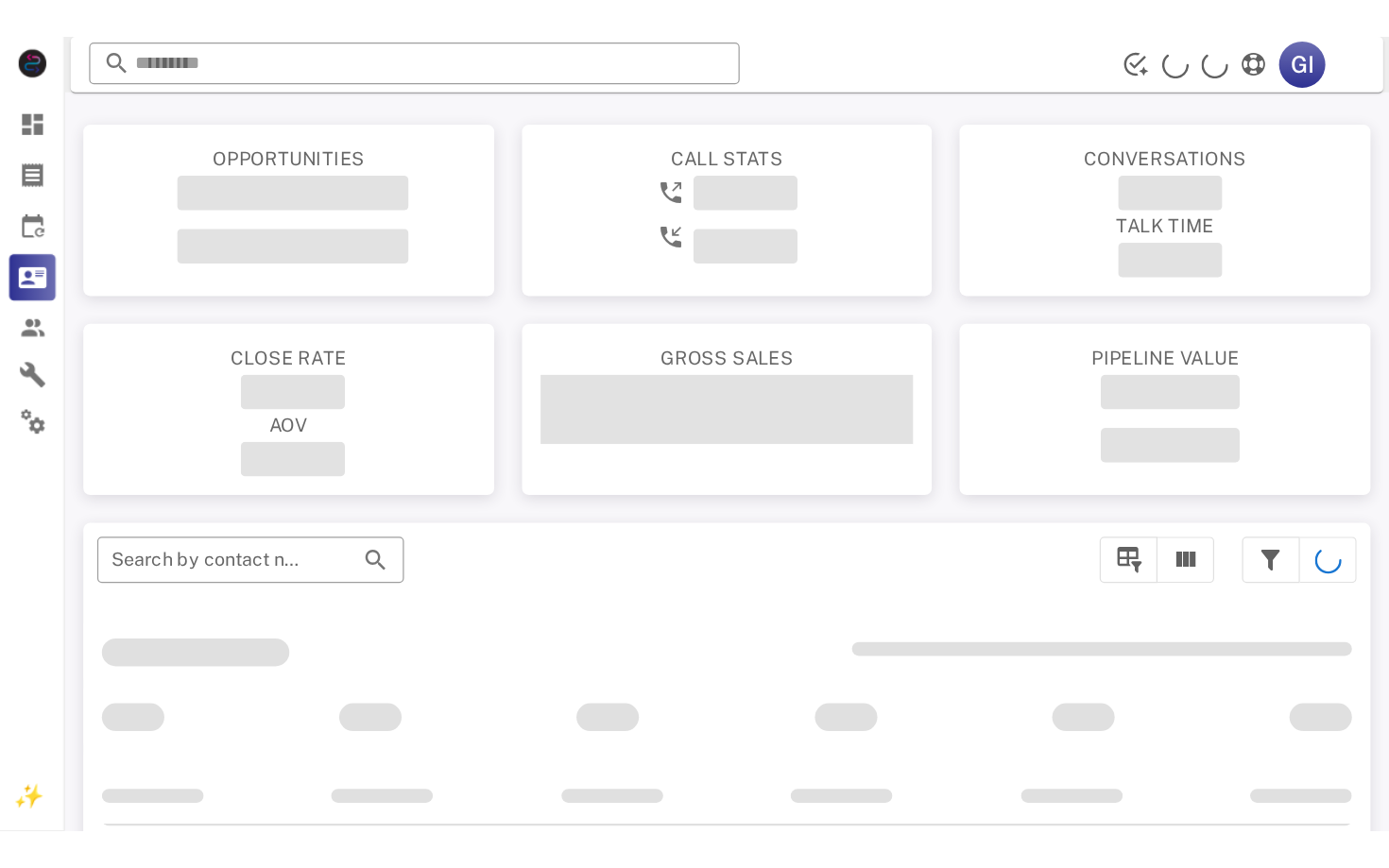 scroll, scrollTop: 0, scrollLeft: 0, axis: both 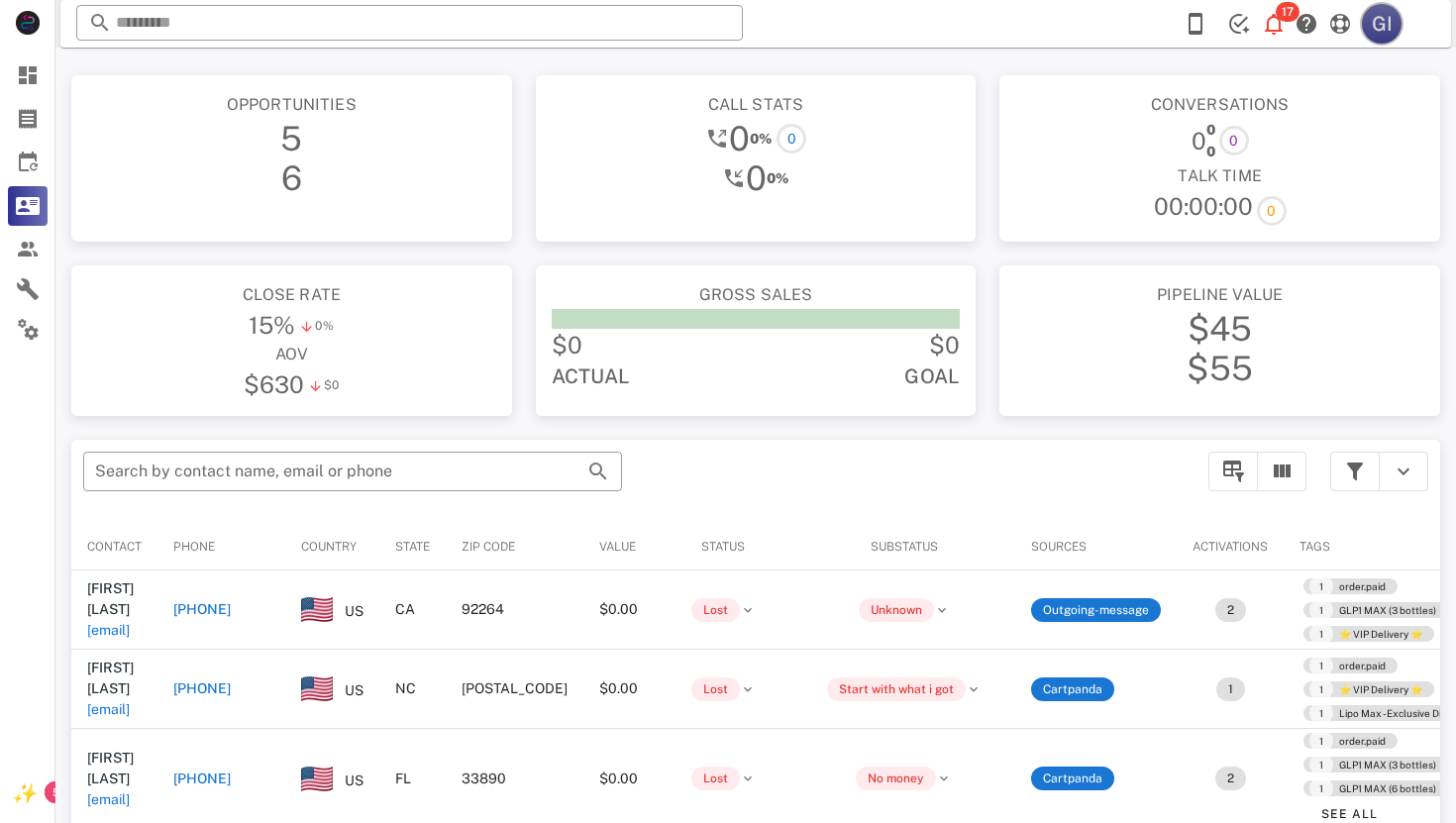 click on "GI" at bounding box center (1382, 24) 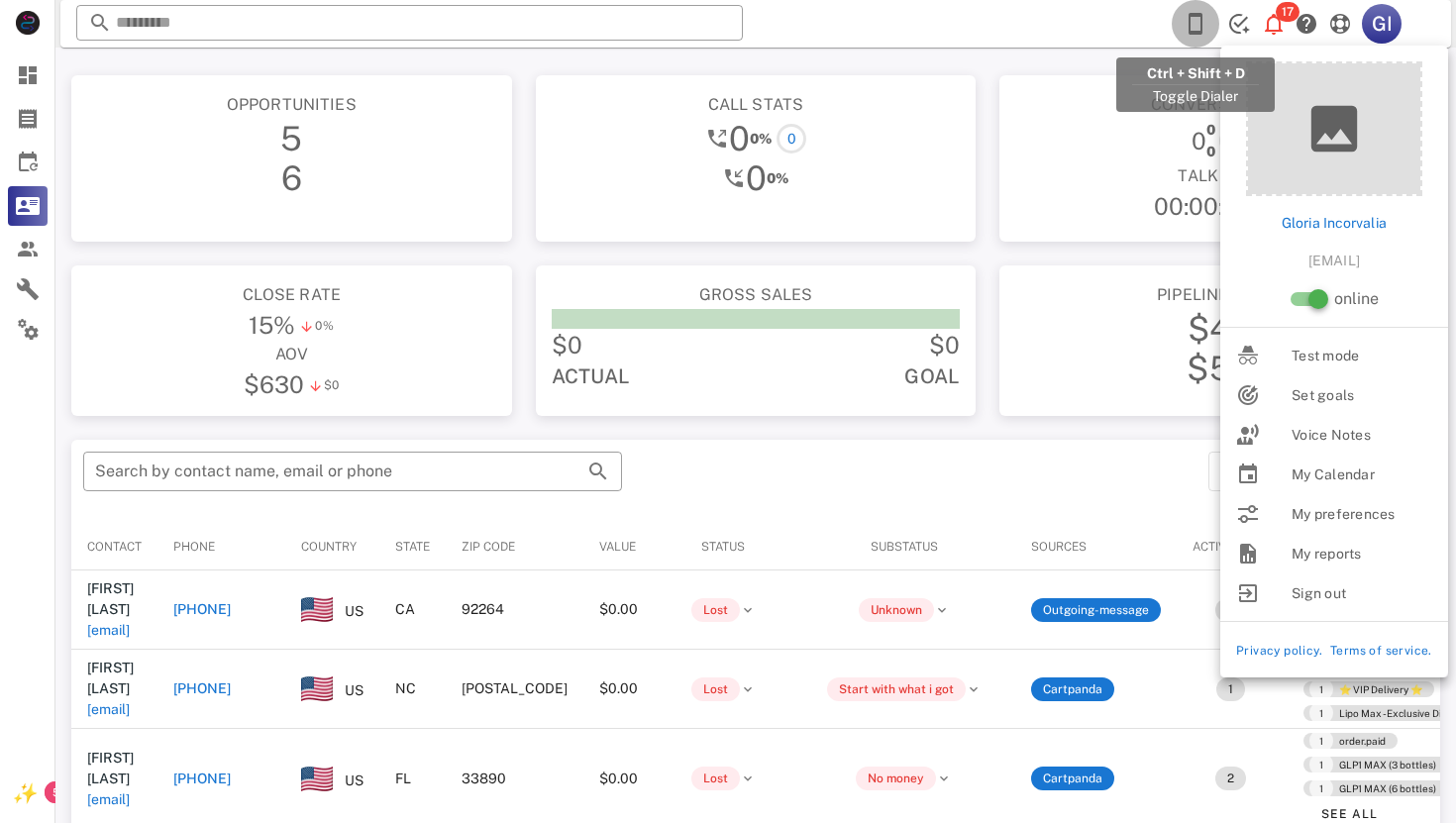 click at bounding box center (1196, 24) 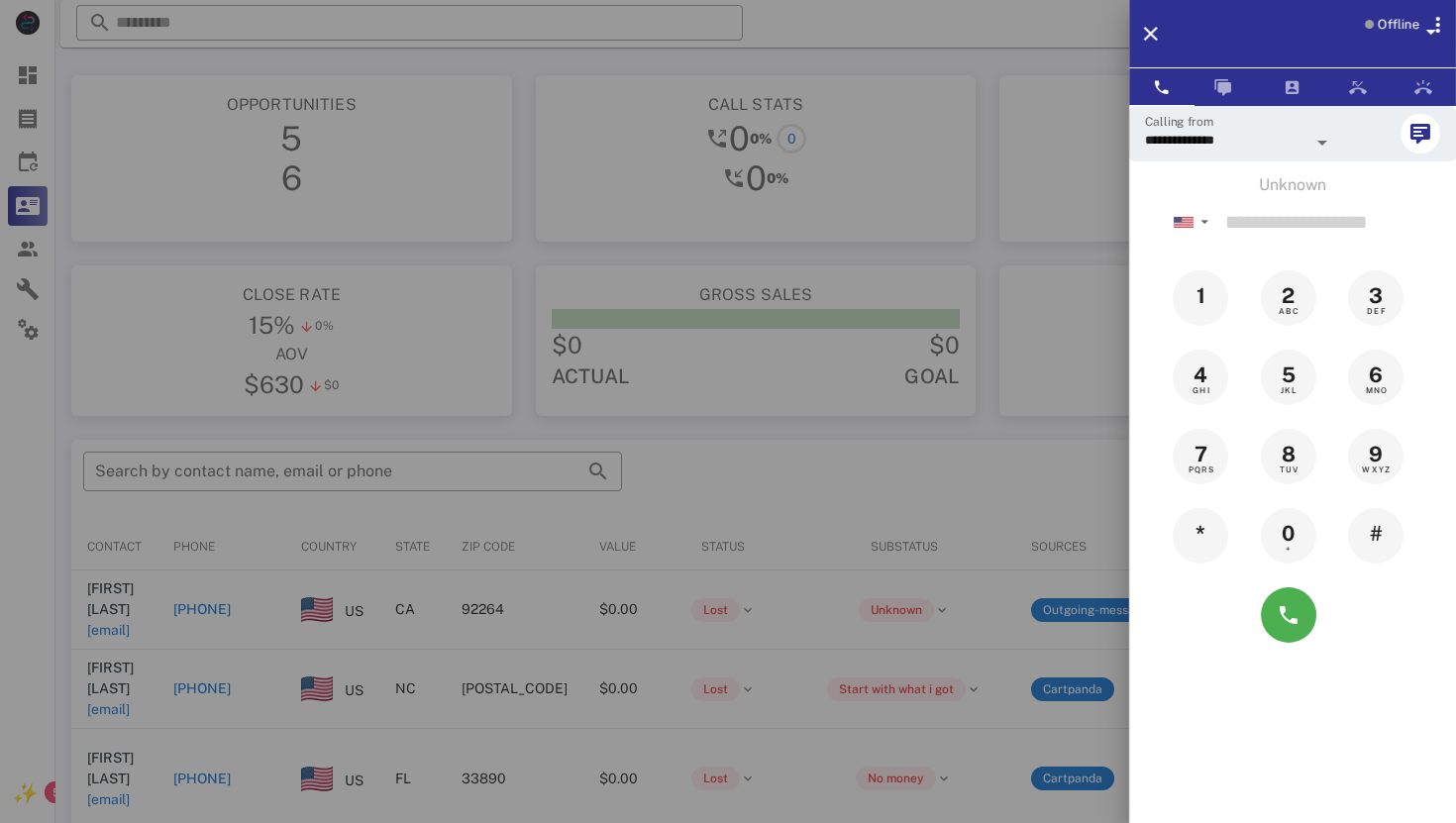 click on "Offline" at bounding box center (1399, 25) 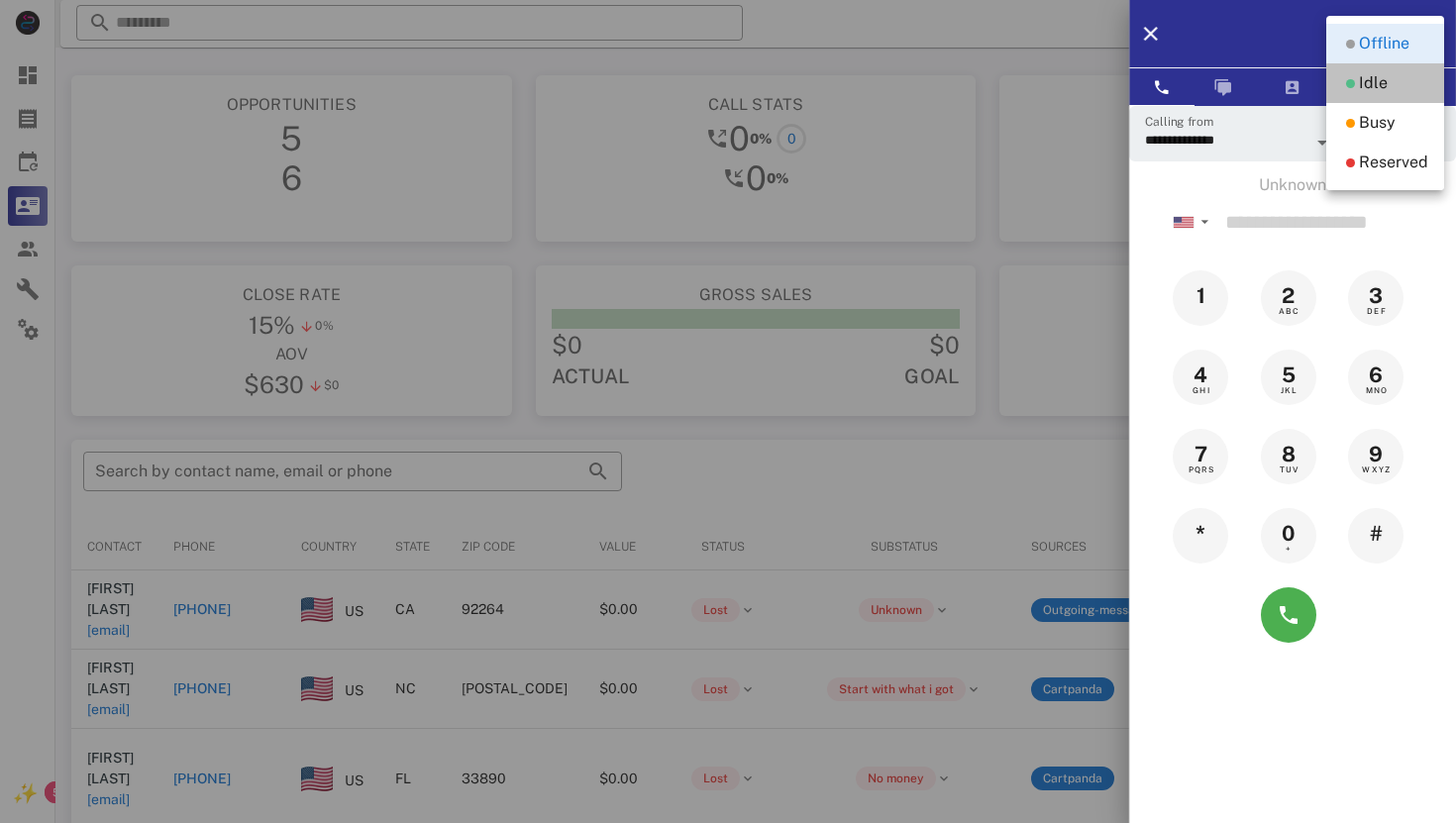 click on "Idle" at bounding box center (1373, 83) 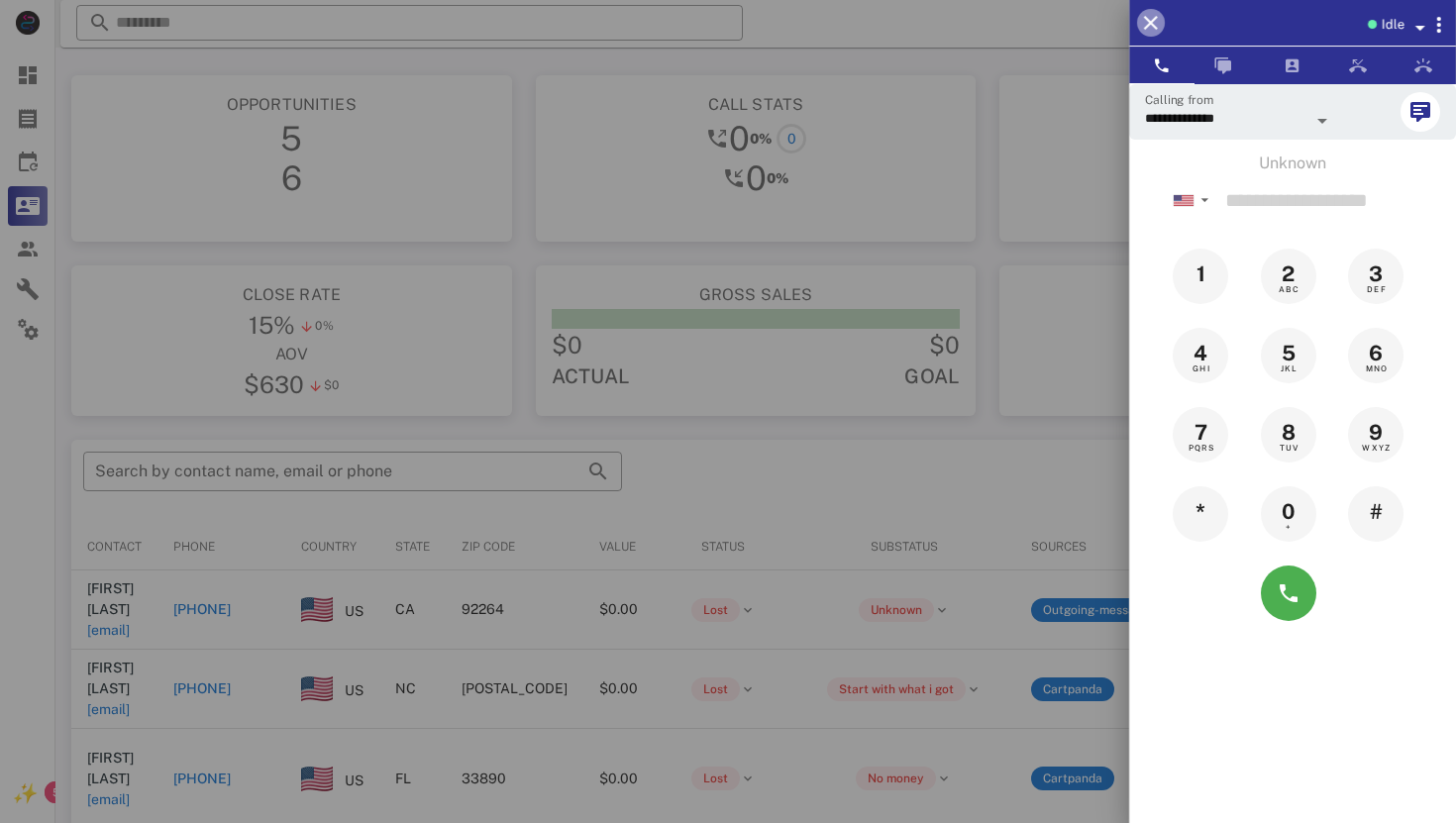 click at bounding box center (1151, 23) 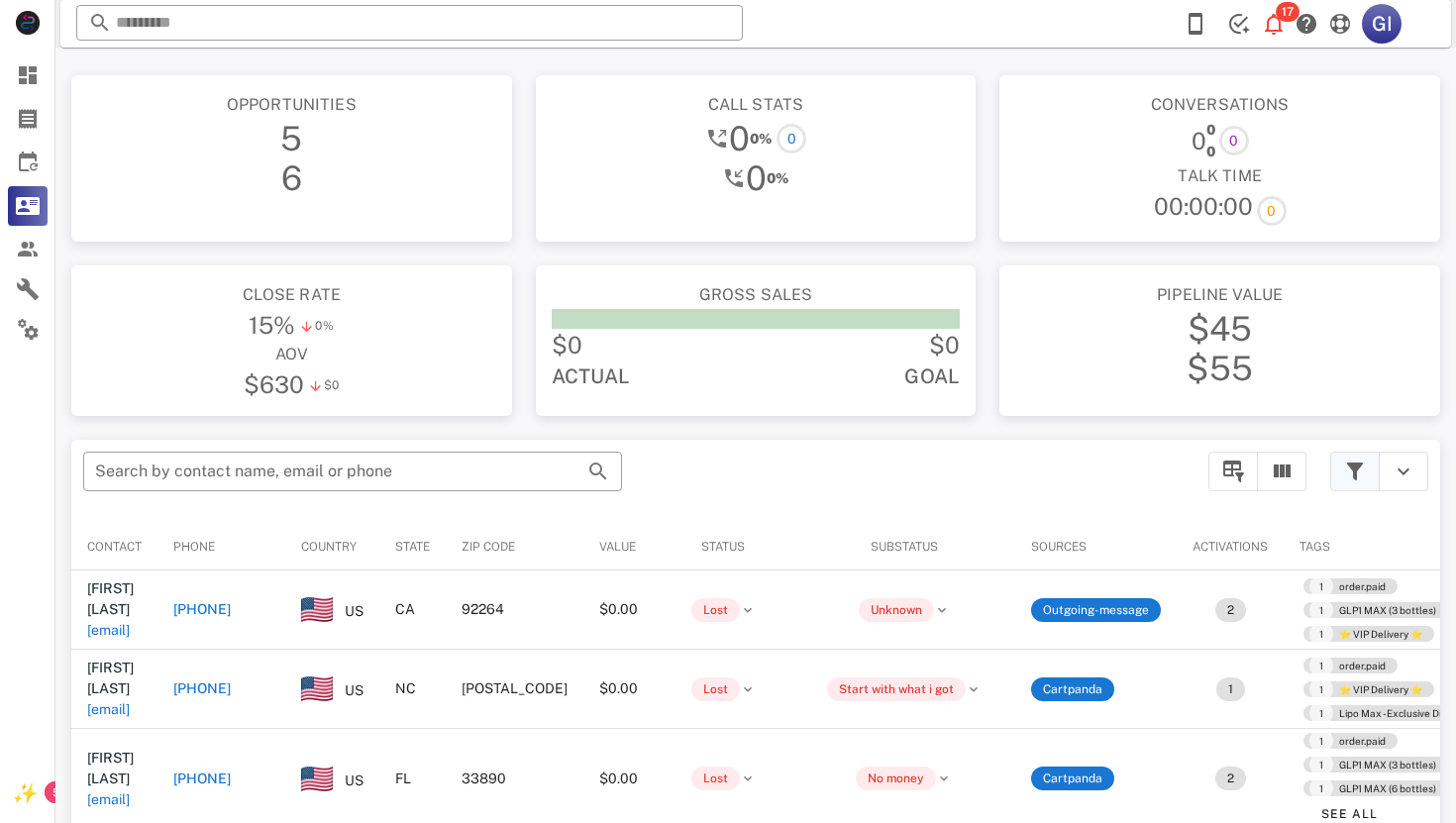 click at bounding box center (1355, 471) 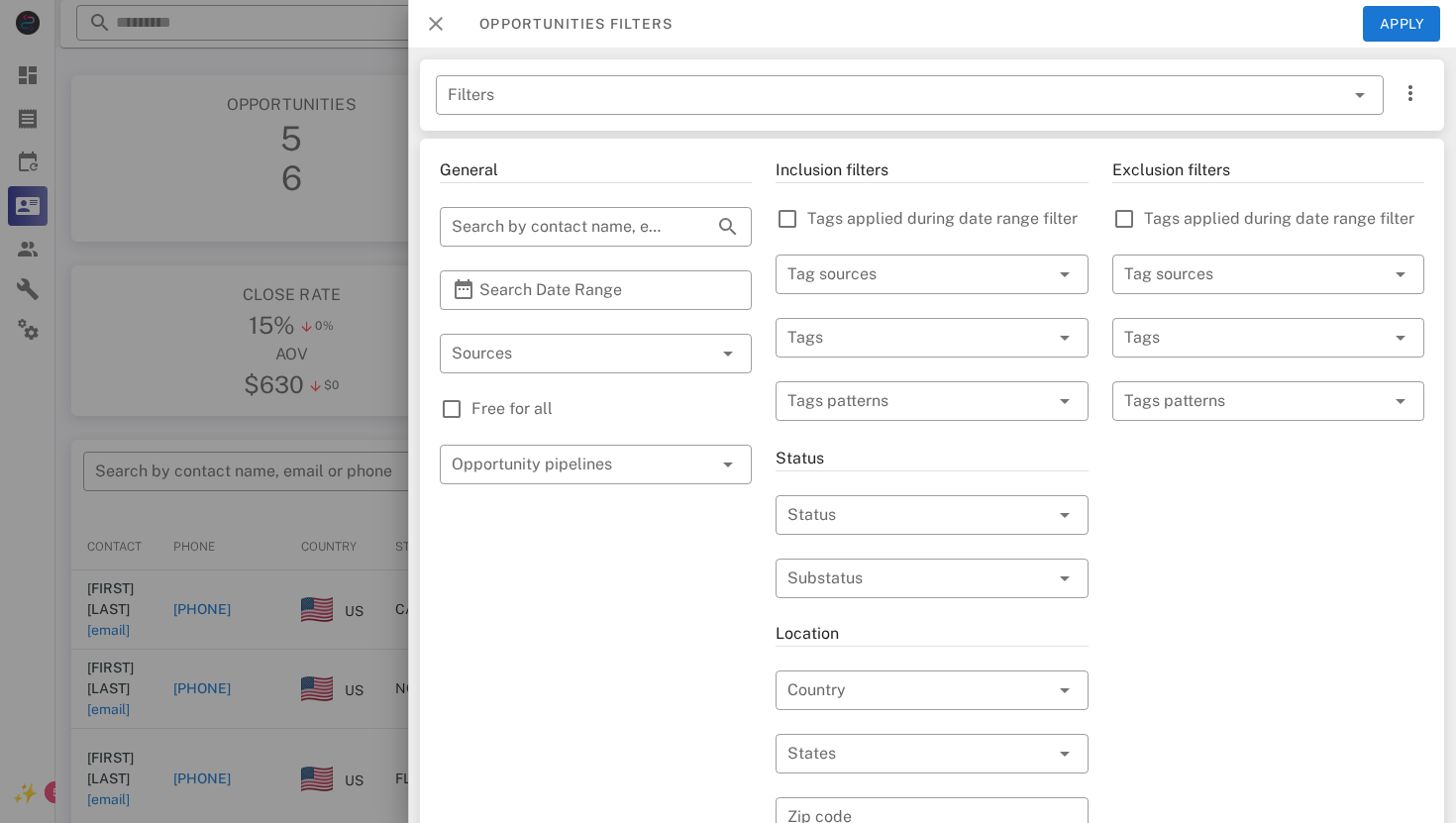 click at bounding box center [436, 24] 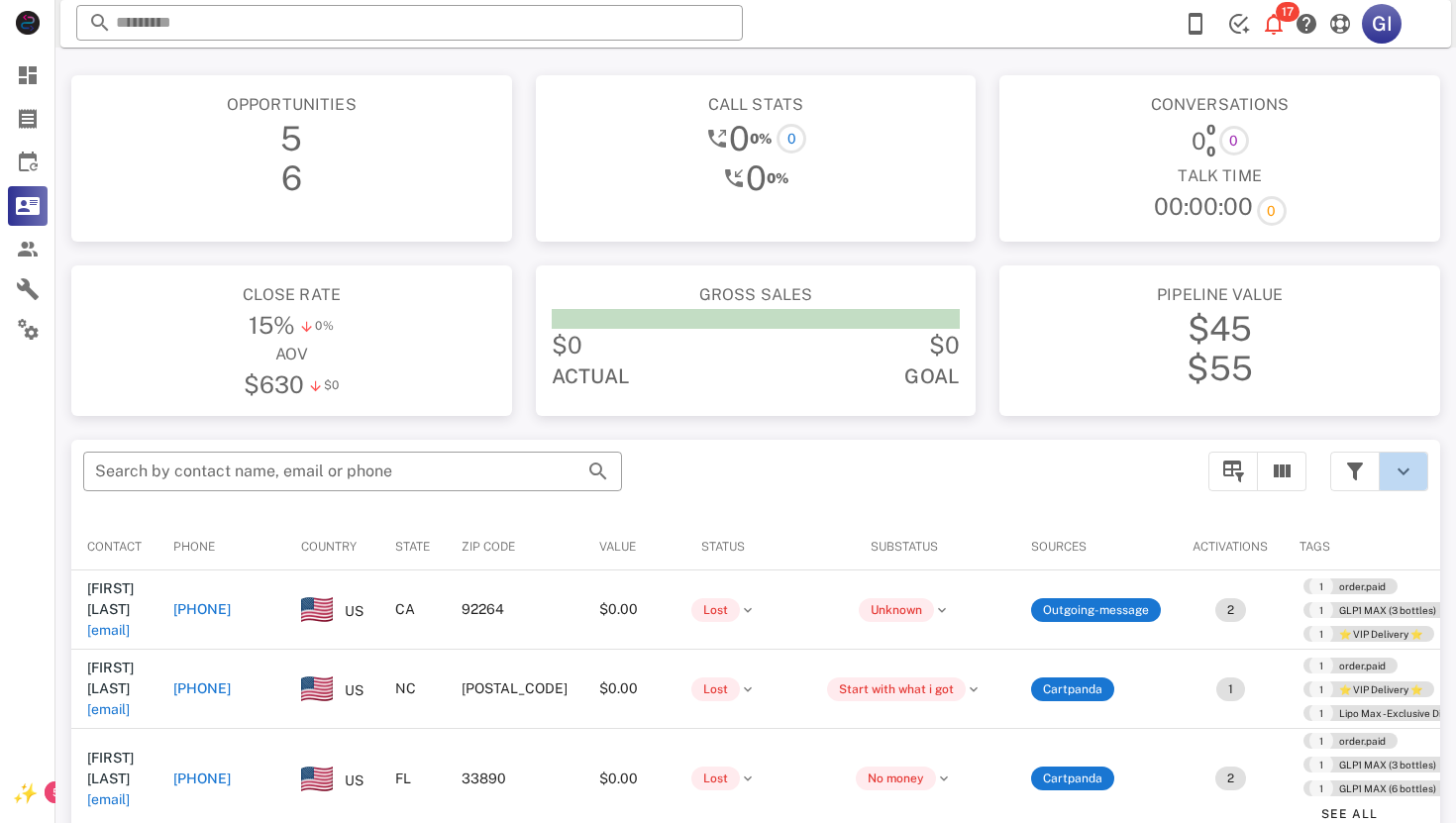 click at bounding box center (1404, 471) 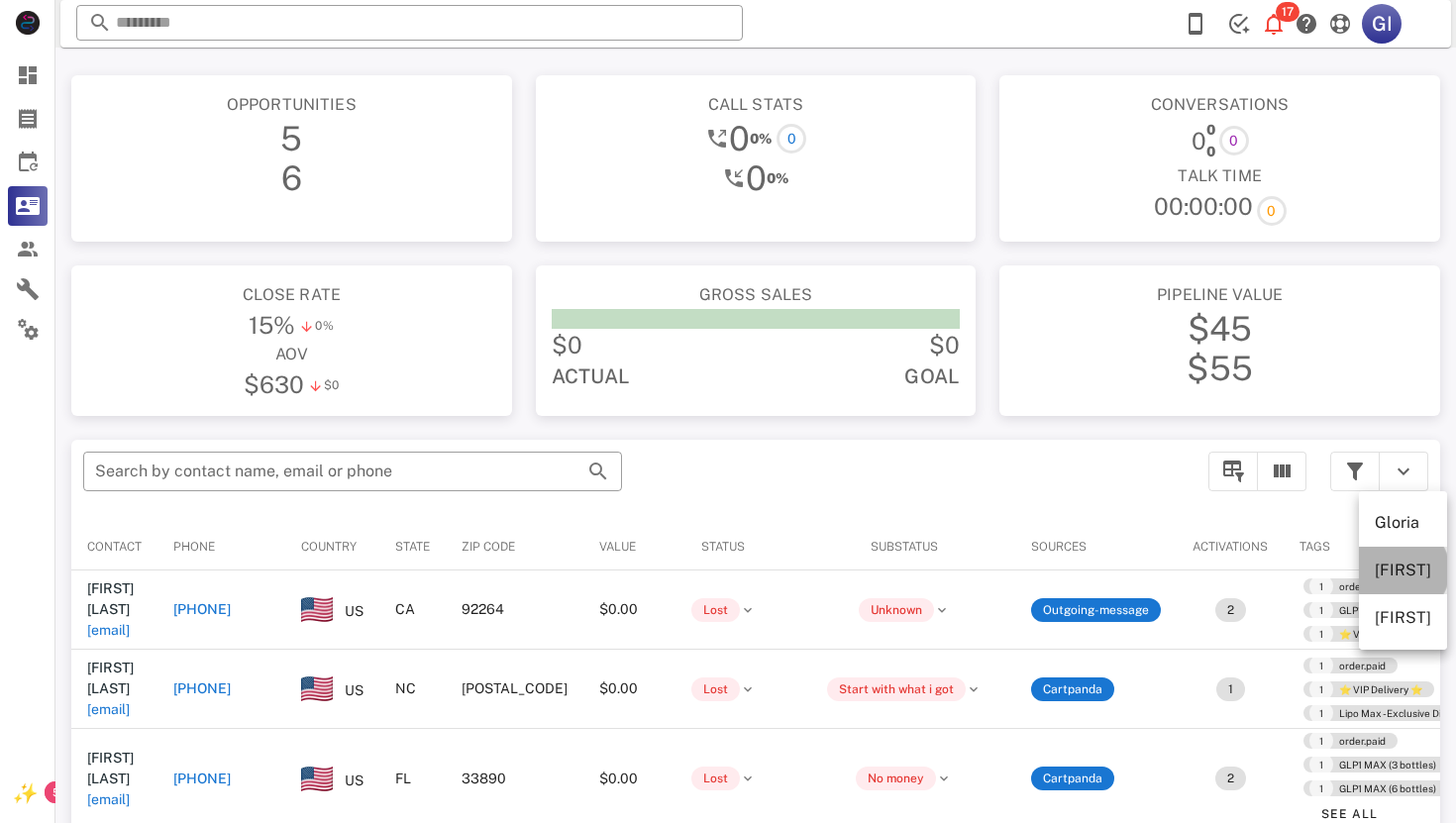 click on "[FIRST]" at bounding box center [1403, 569] 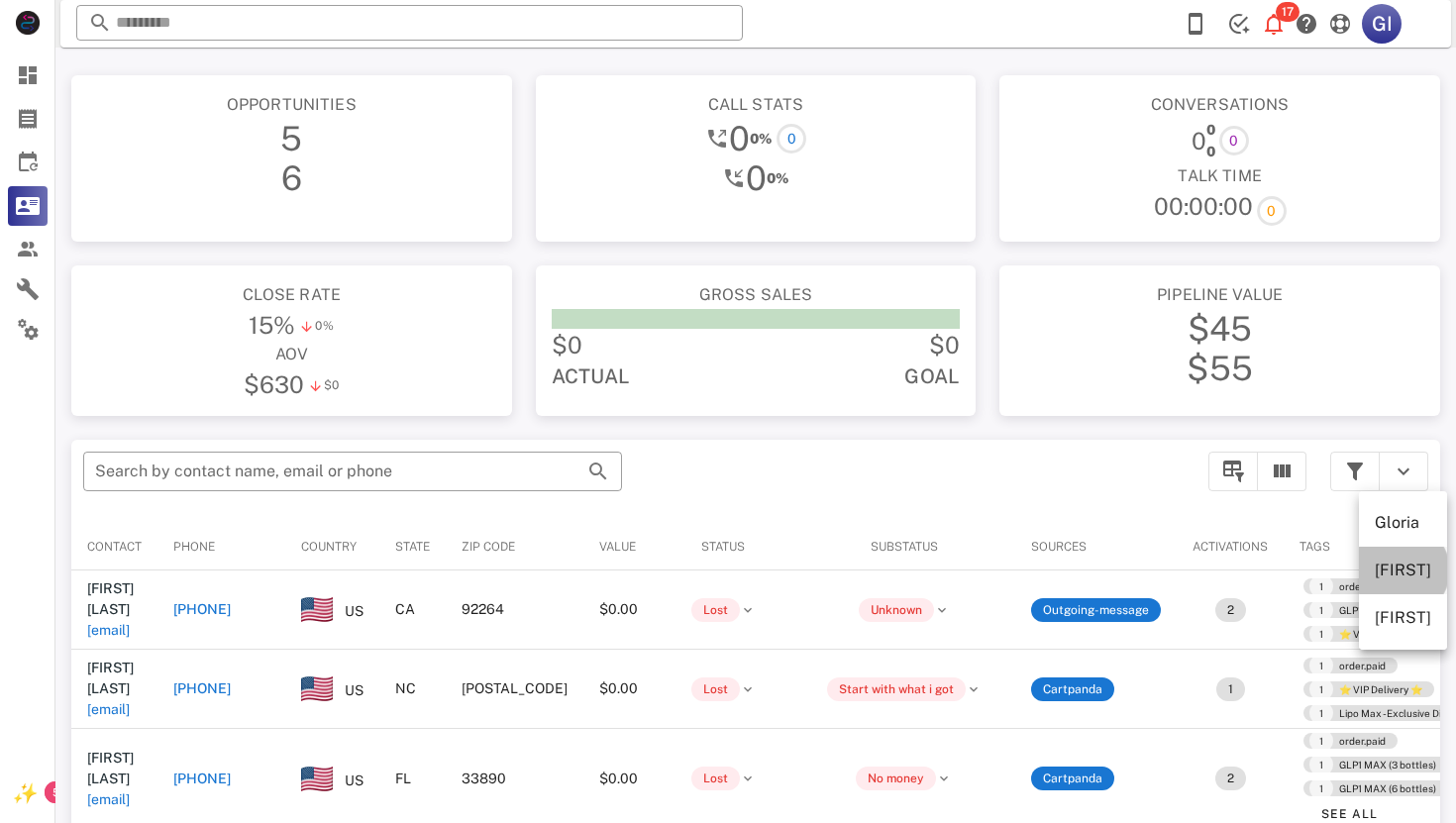 type on "*******" 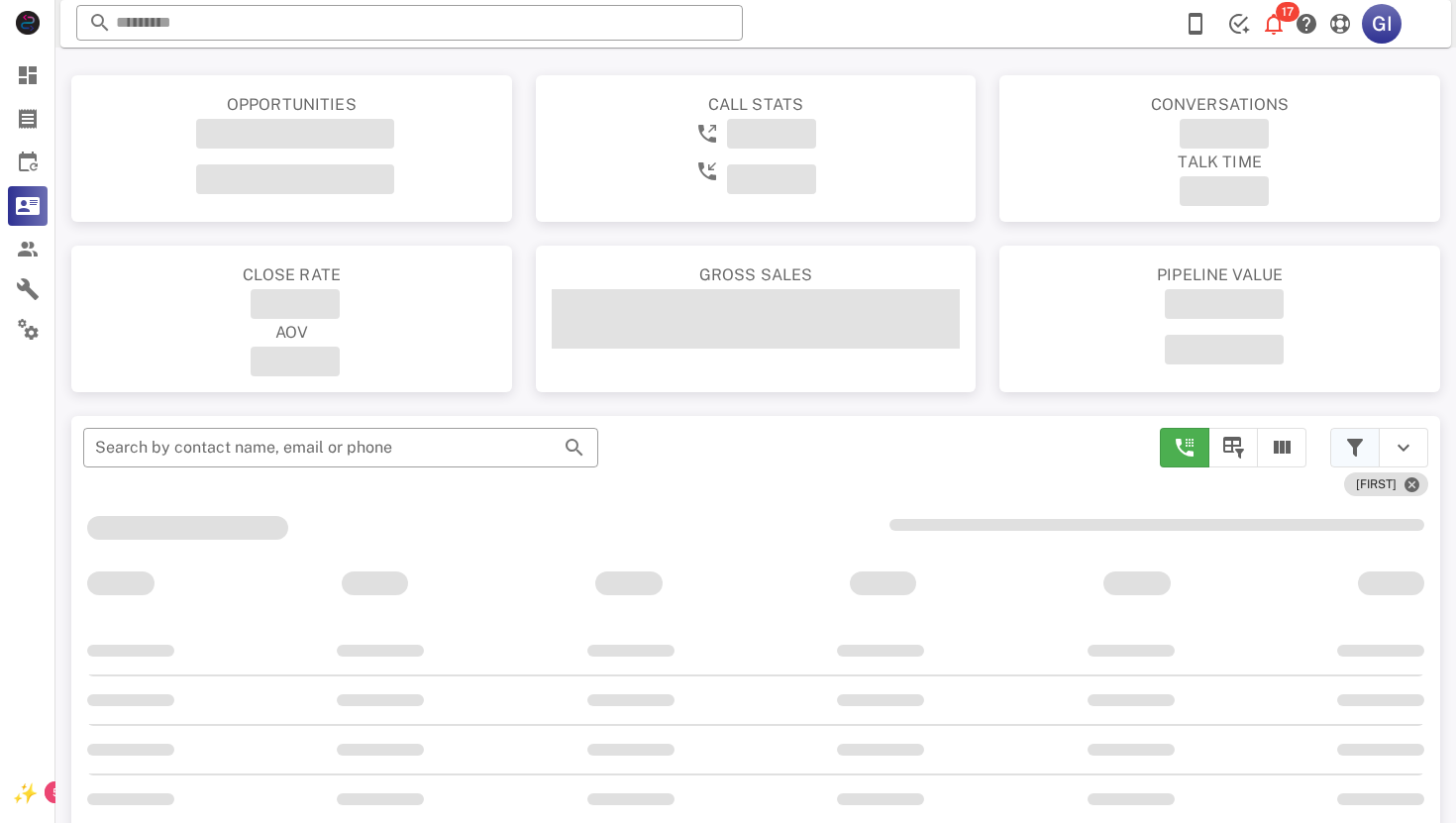click at bounding box center (1355, 448) 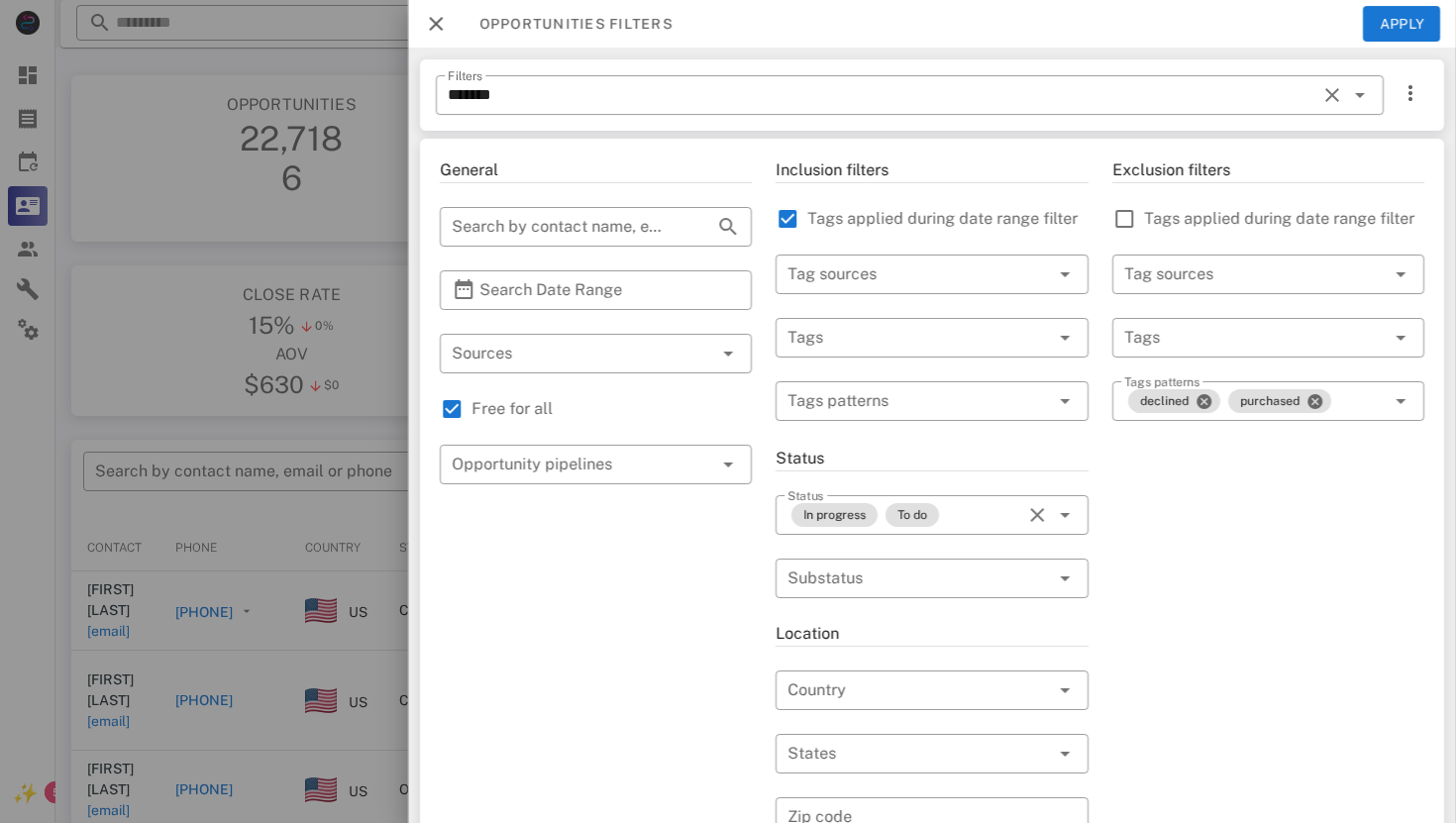 click at bounding box center (436, 24) 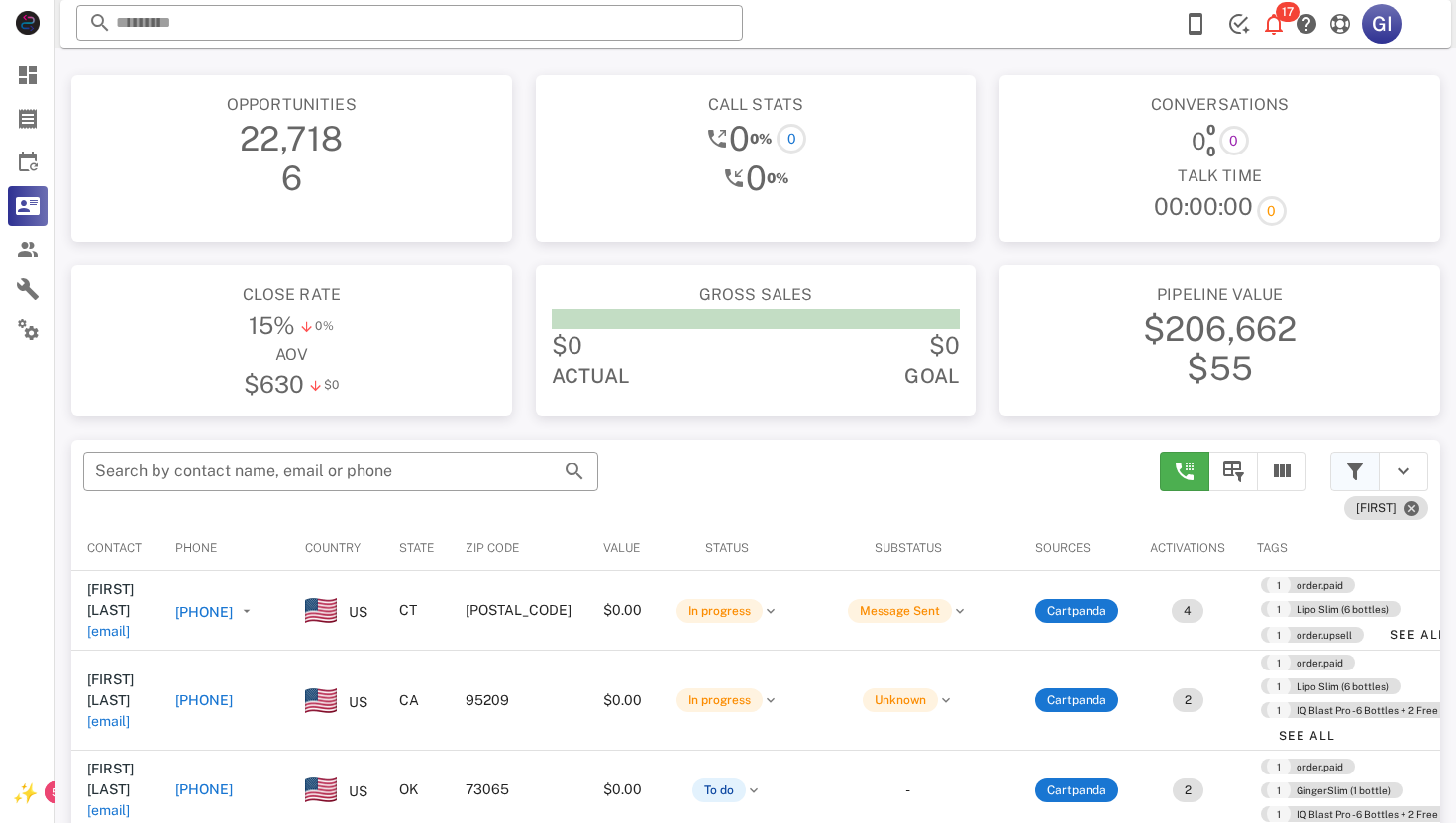 click at bounding box center [1355, 471] 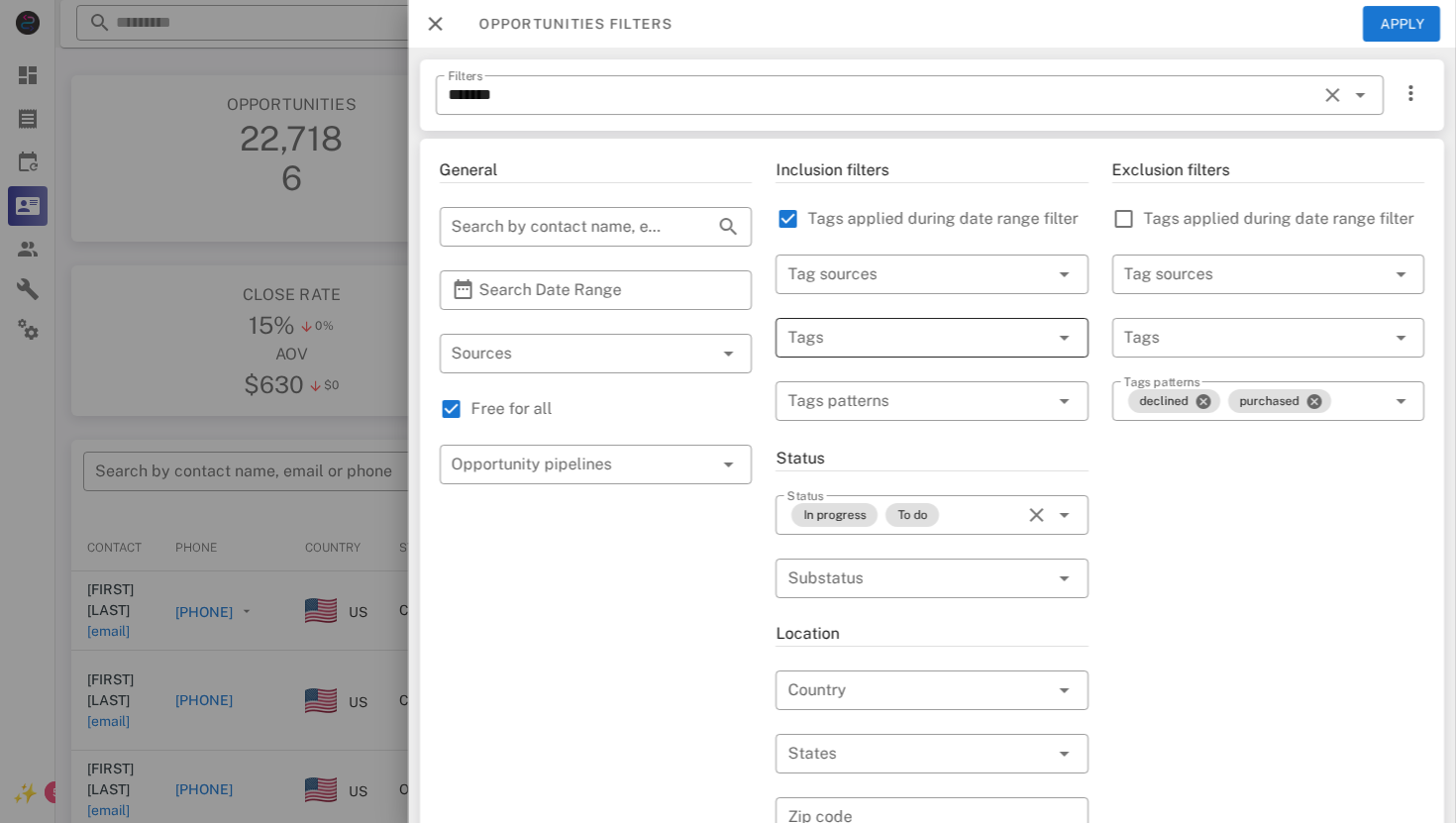 click at bounding box center (903, 338) 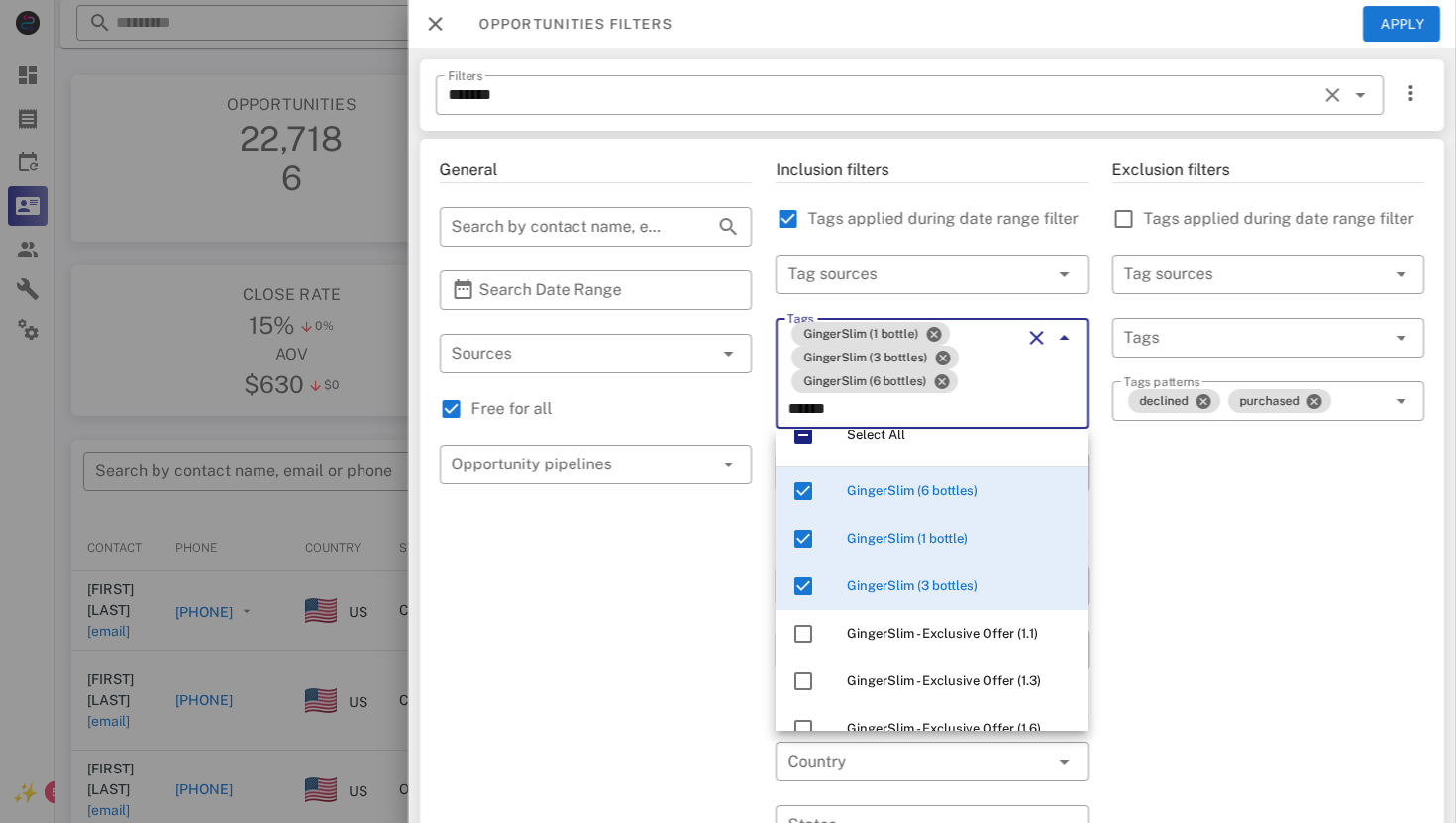 scroll, scrollTop: 44, scrollLeft: 0, axis: vertical 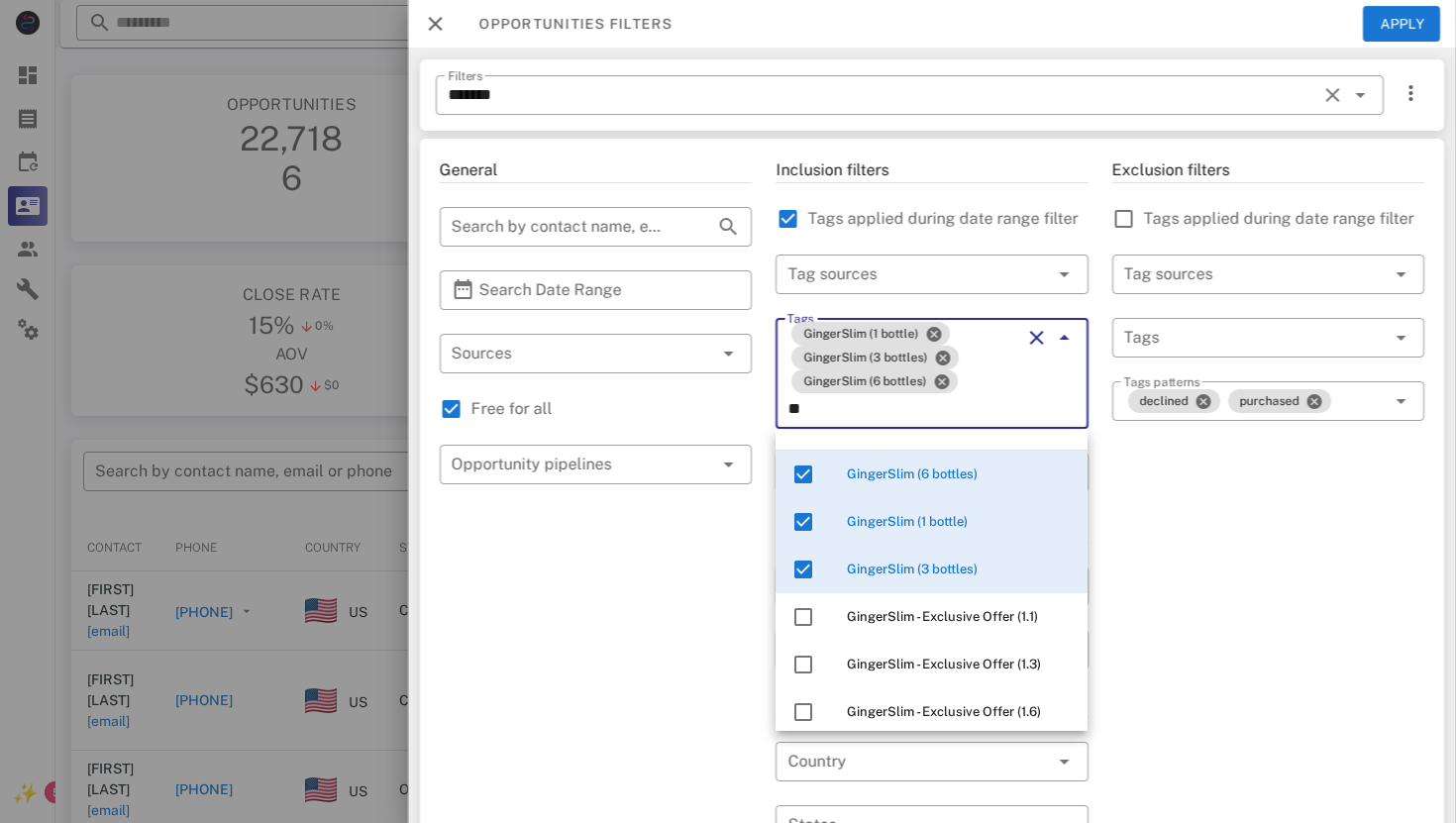 type on "*" 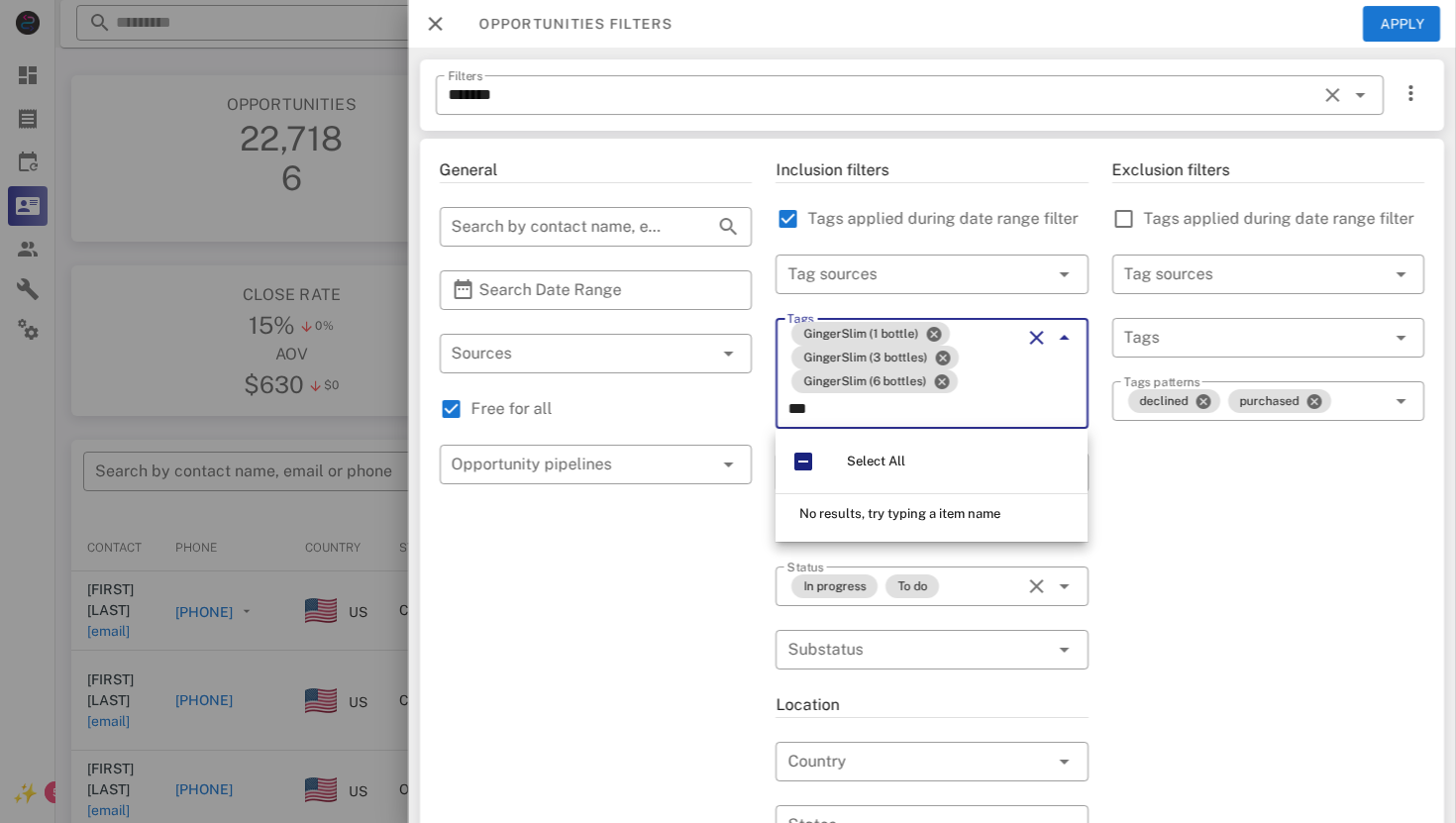 scroll, scrollTop: 0, scrollLeft: 0, axis: both 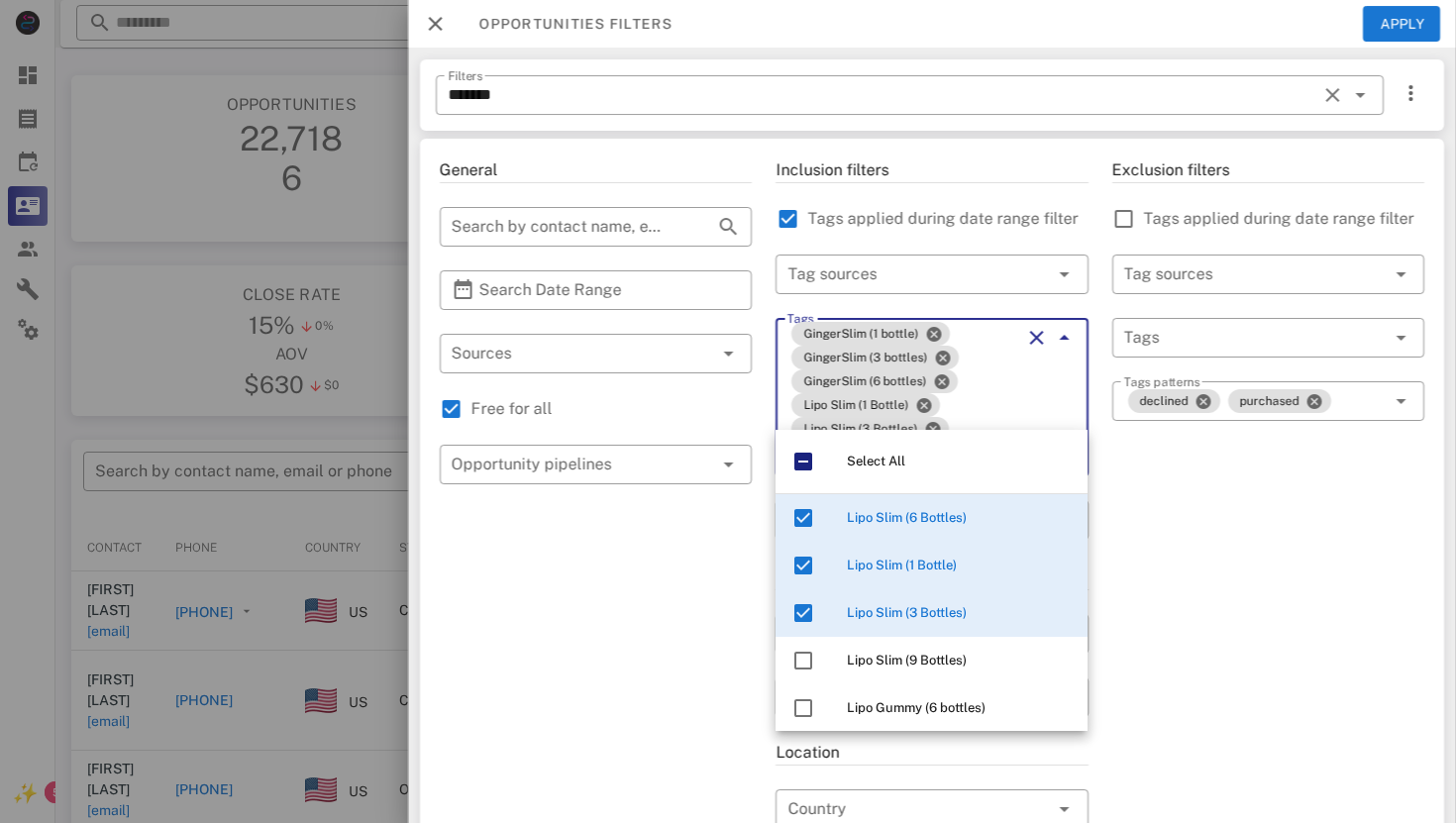 click on "GingerSlim (1 bottle) GingerSlim (3 bottles) GingerSlim (6 bottles) Lipo Slim (1 Bottle) Lipo Slim (3 Bottles) Lipo Slim (6 Bottles) ****" at bounding box center (903, 397) 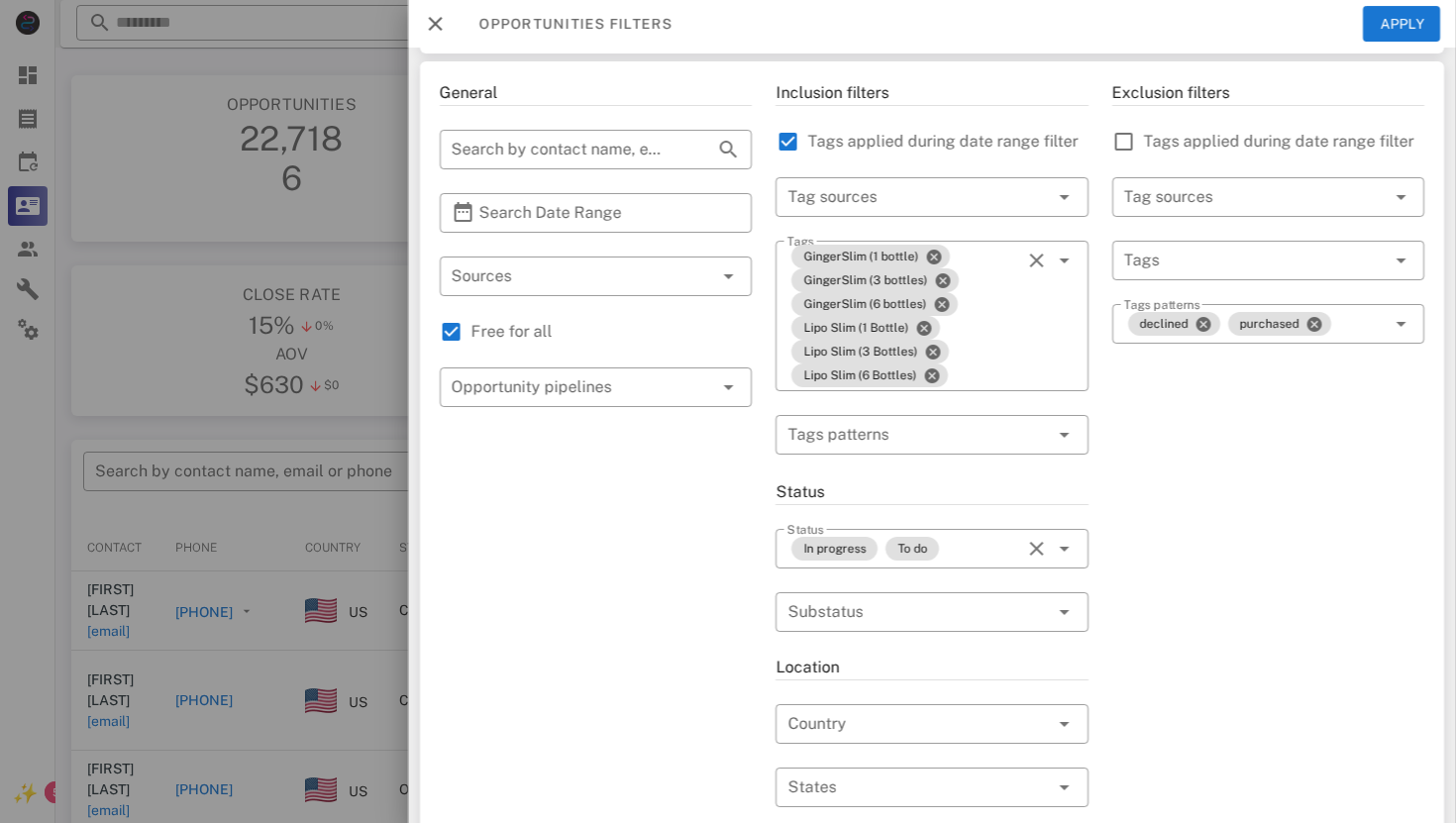 scroll, scrollTop: 79, scrollLeft: 0, axis: vertical 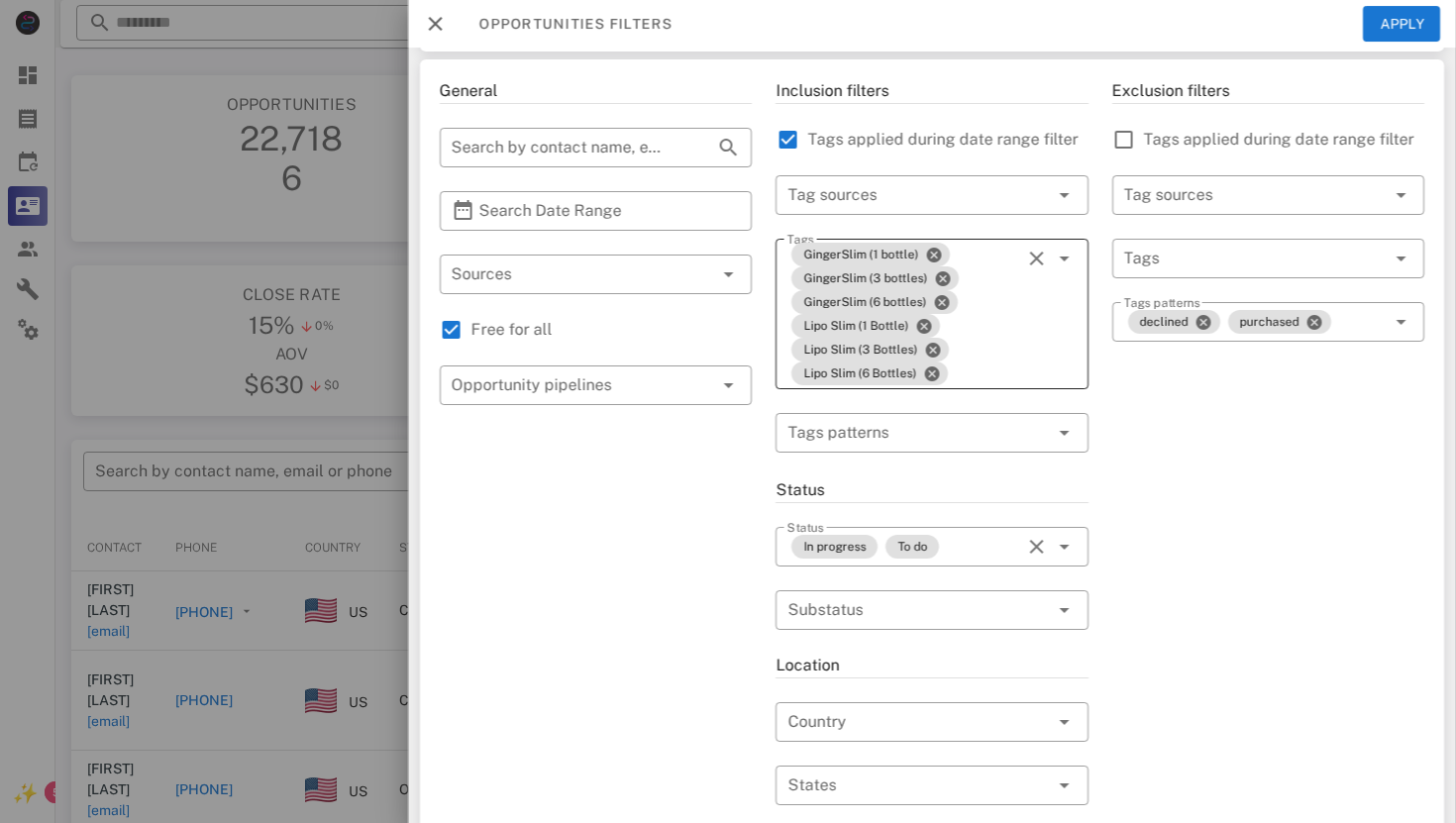 click on "GingerSlim (1 bottle) GingerSlim (3 bottles) GingerSlim (6 bottles) Lipo Slim (1 Bottle) Lipo Slim (3 Bottles) Lipo Slim (6 Bottles)" at bounding box center (903, 314) 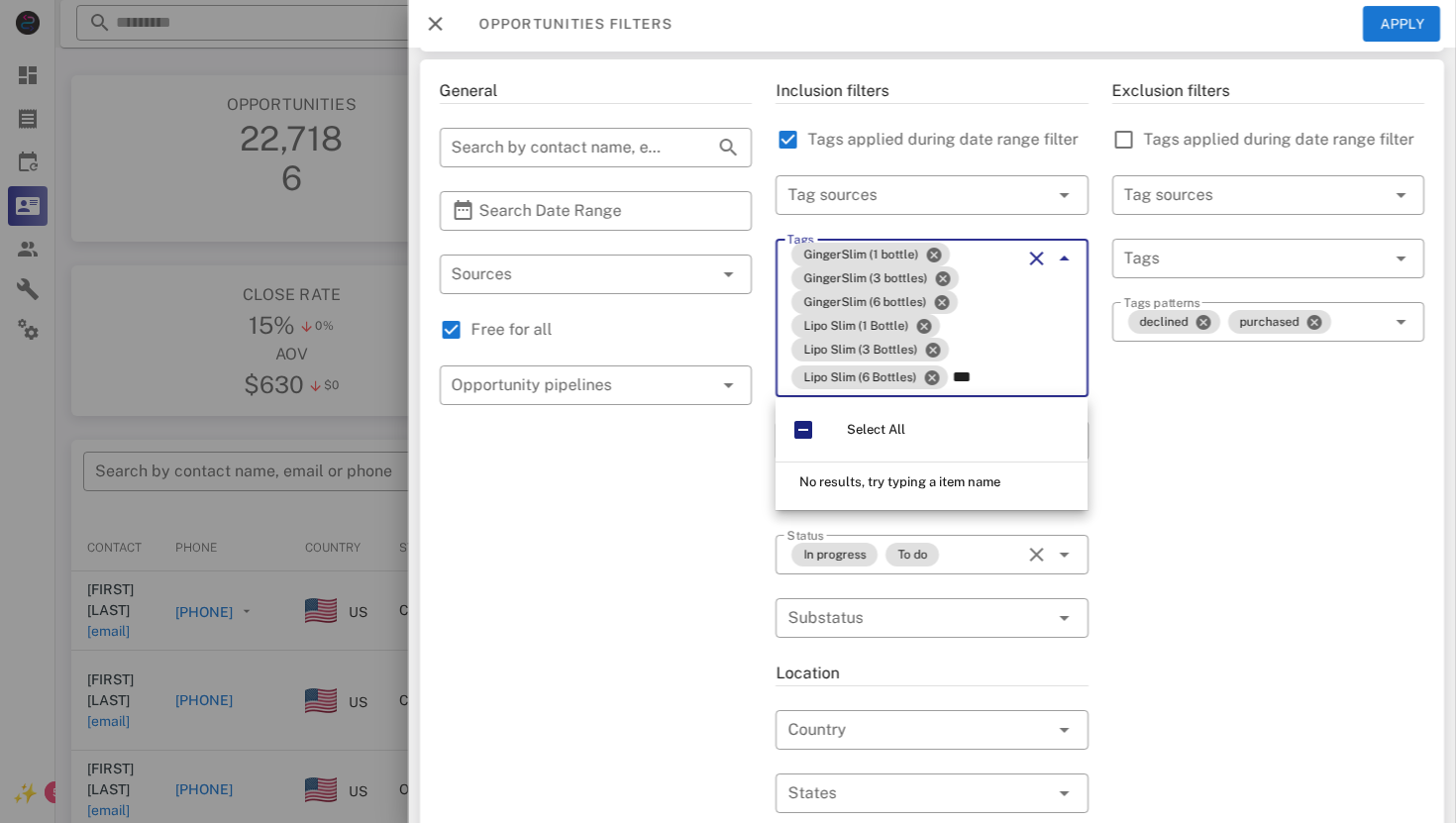 type on "****" 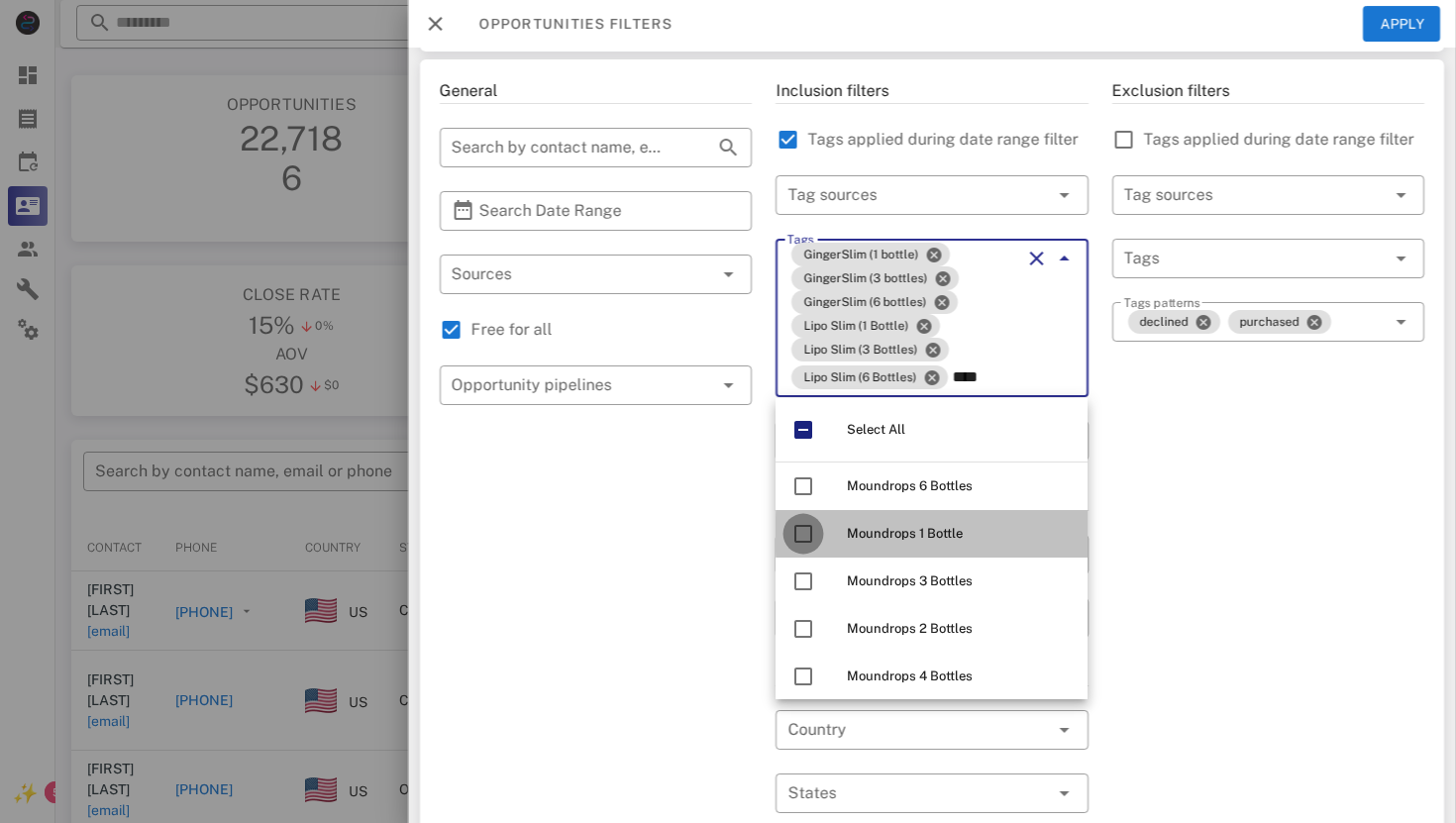 click at bounding box center (803, 534) 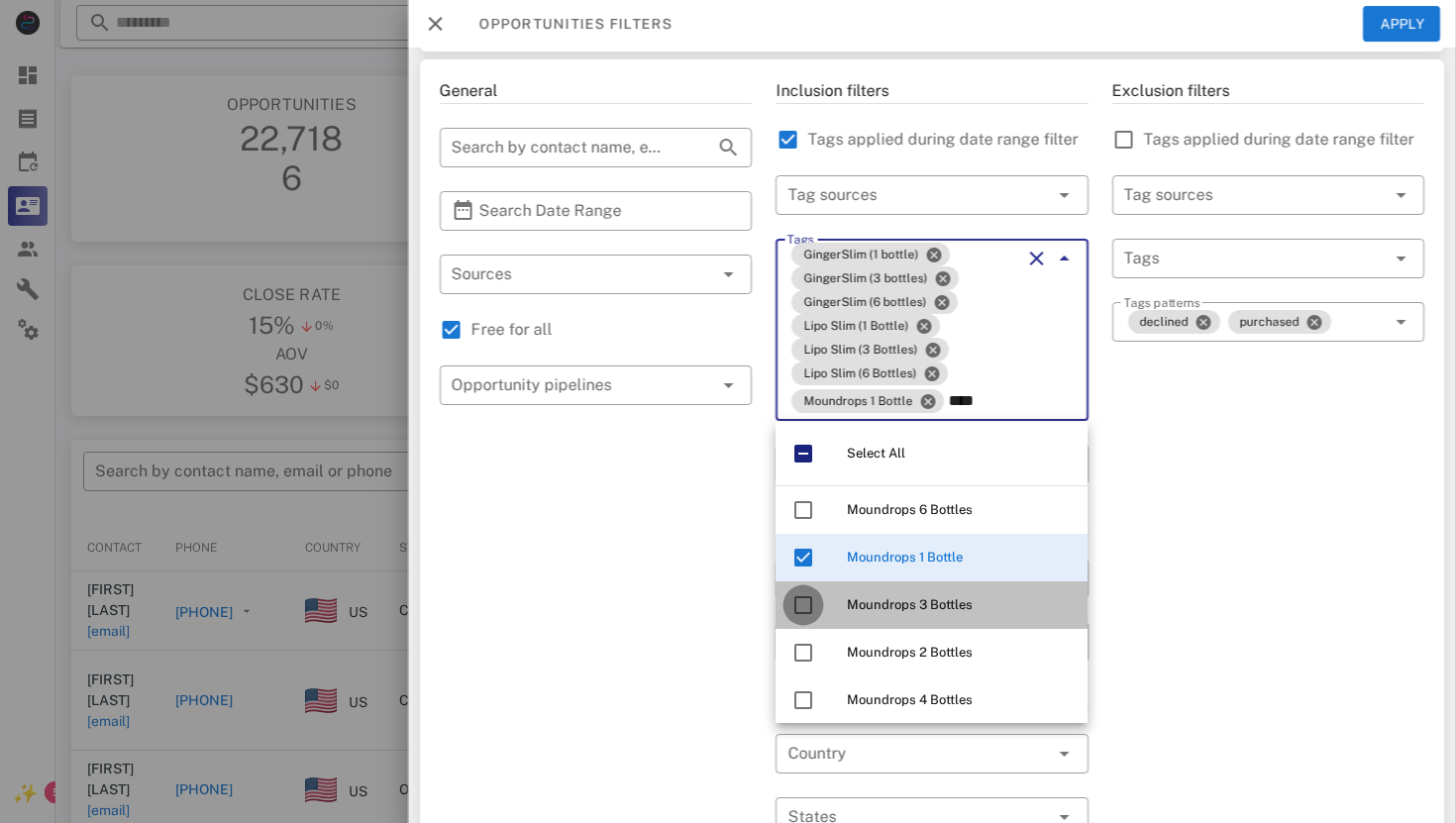 click at bounding box center (803, 605) 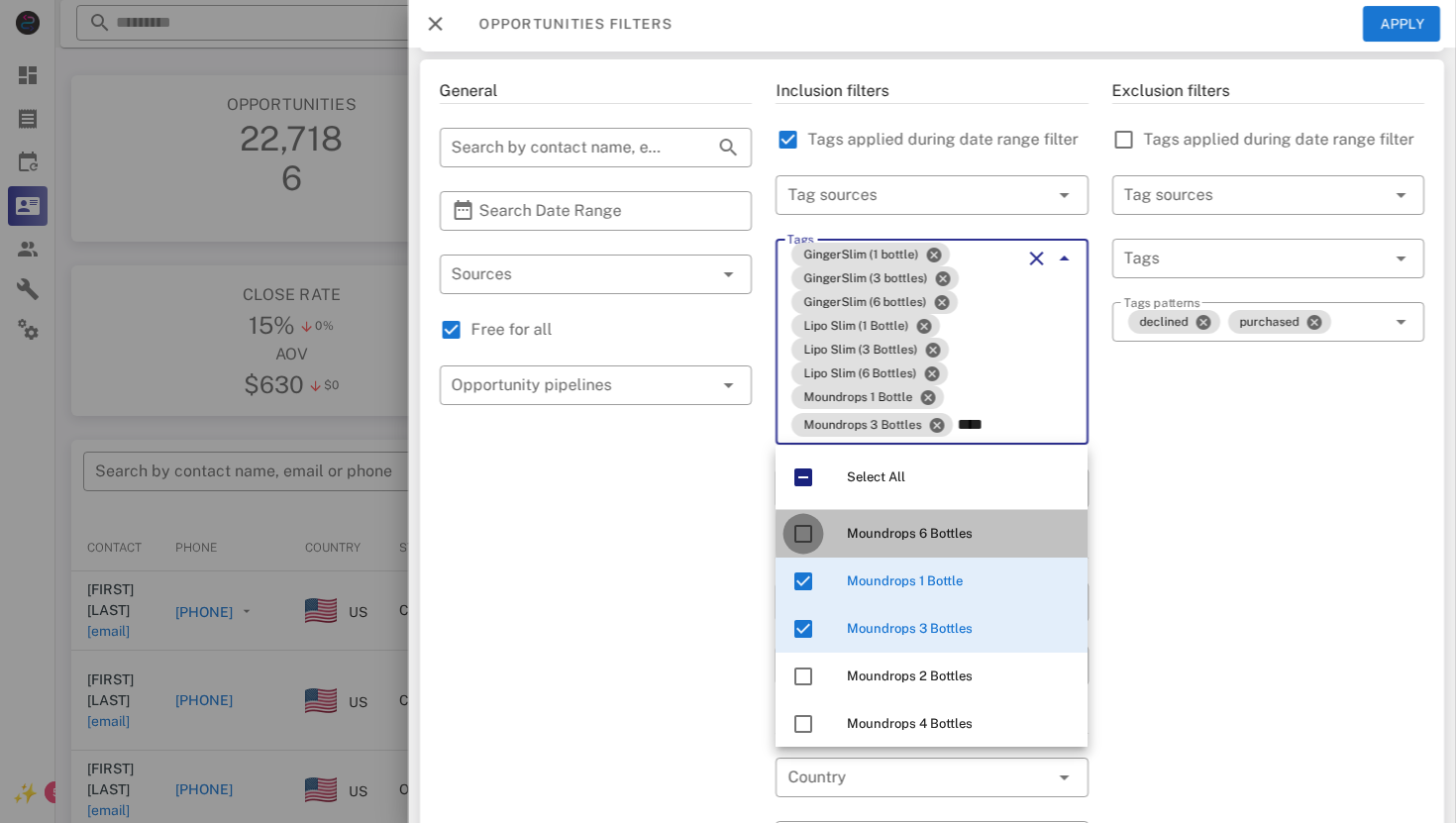 click at bounding box center (803, 534) 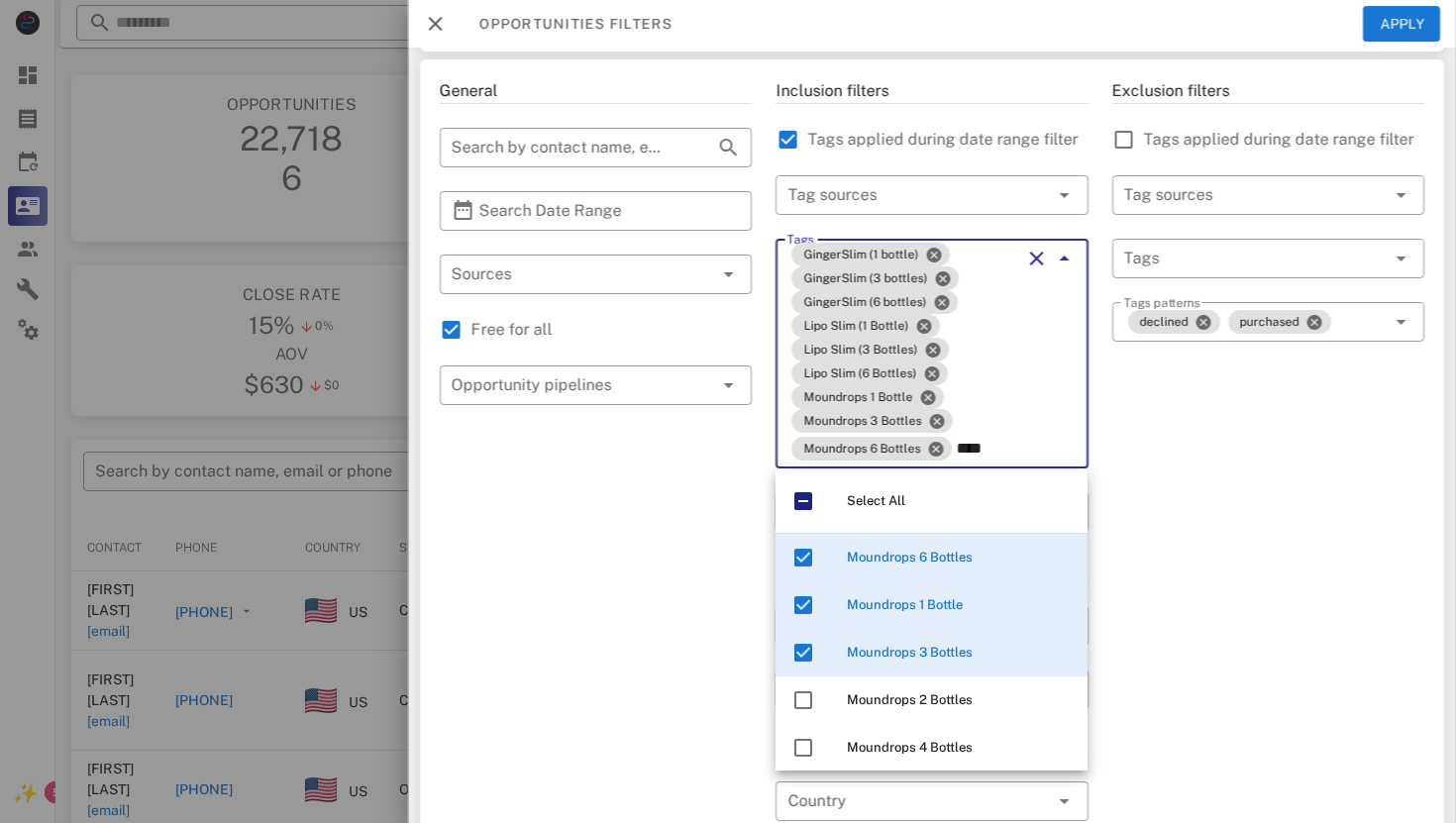 type on "****" 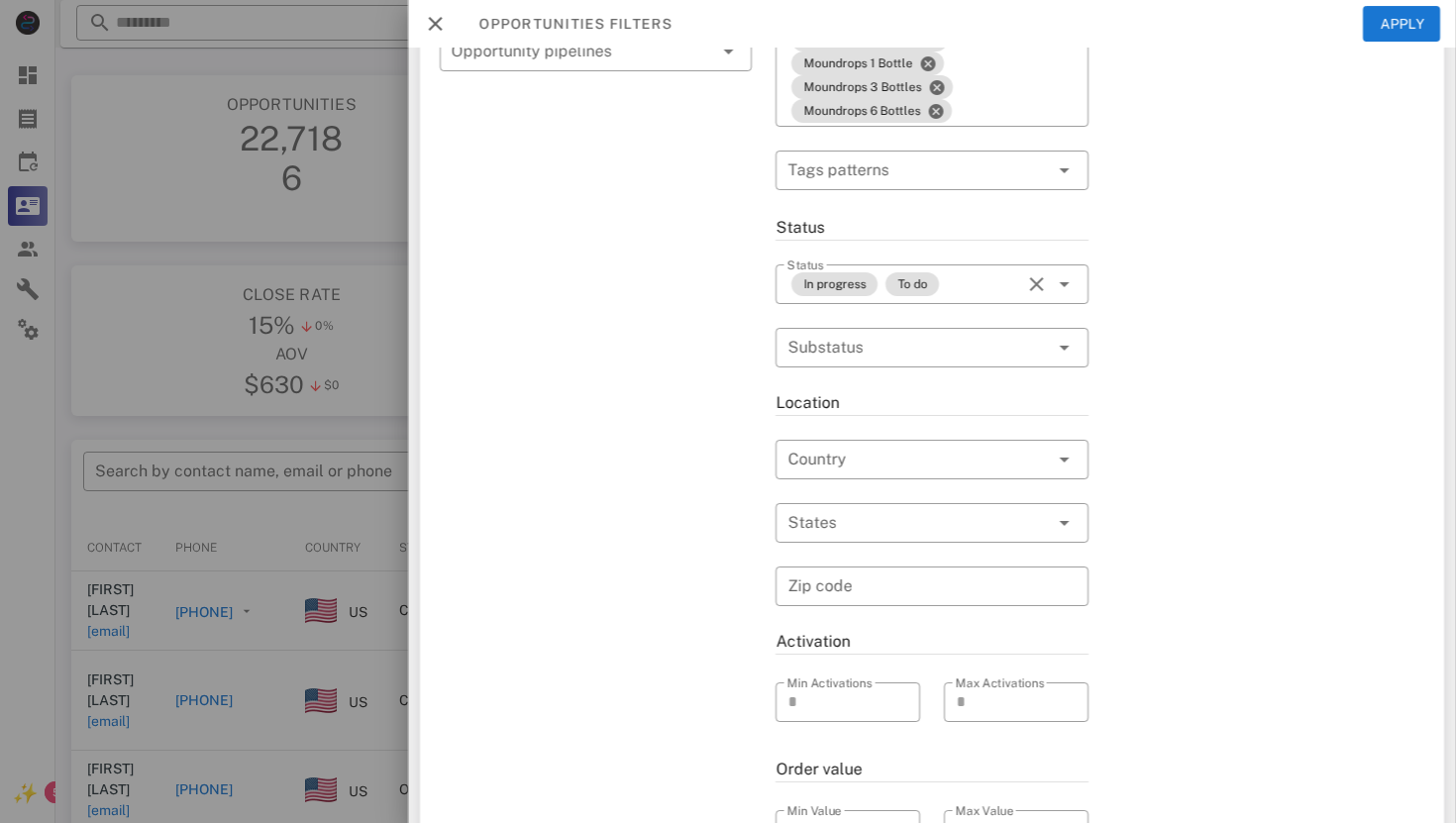 scroll, scrollTop: 427, scrollLeft: 0, axis: vertical 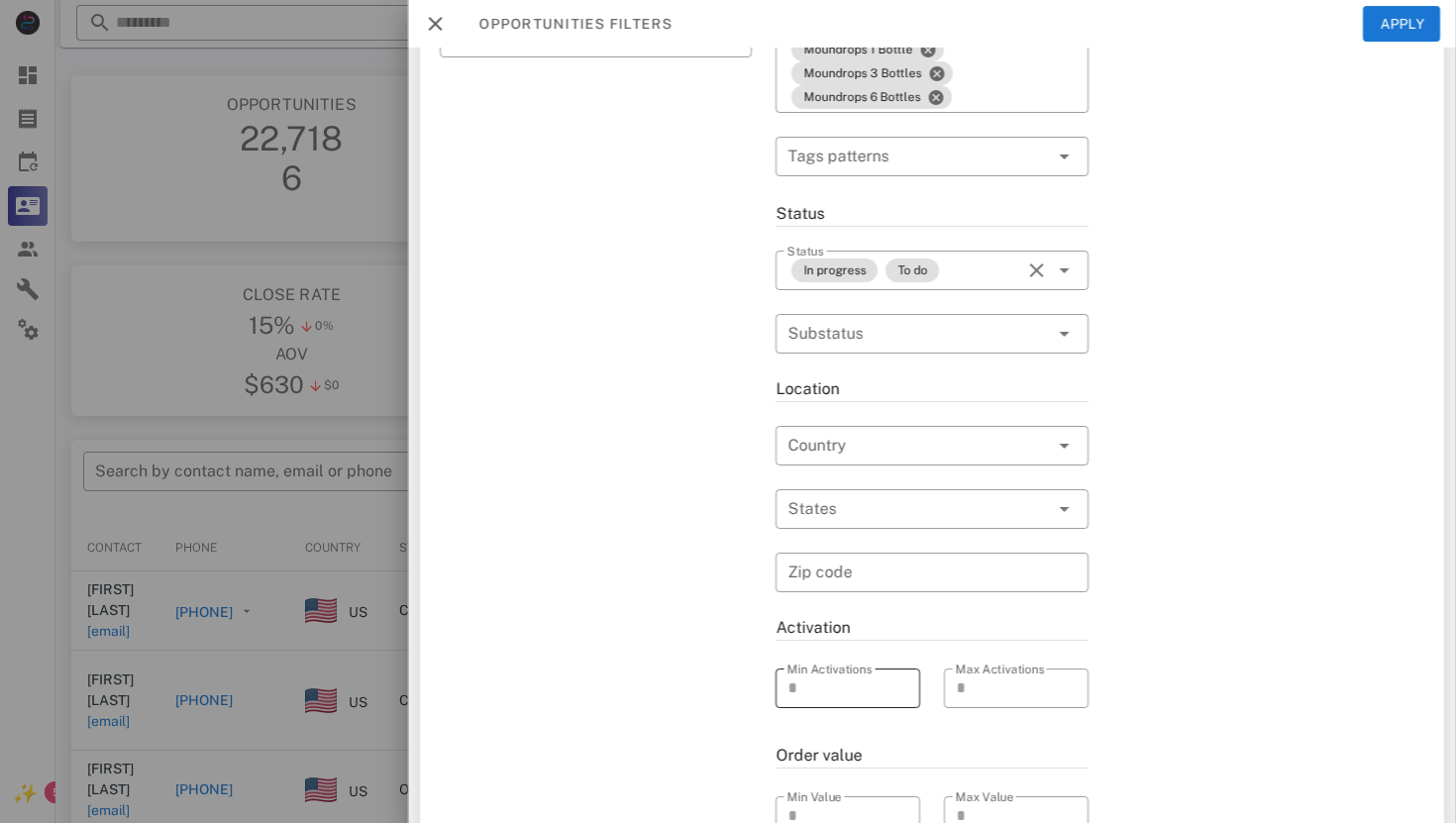click at bounding box center (896, 688) 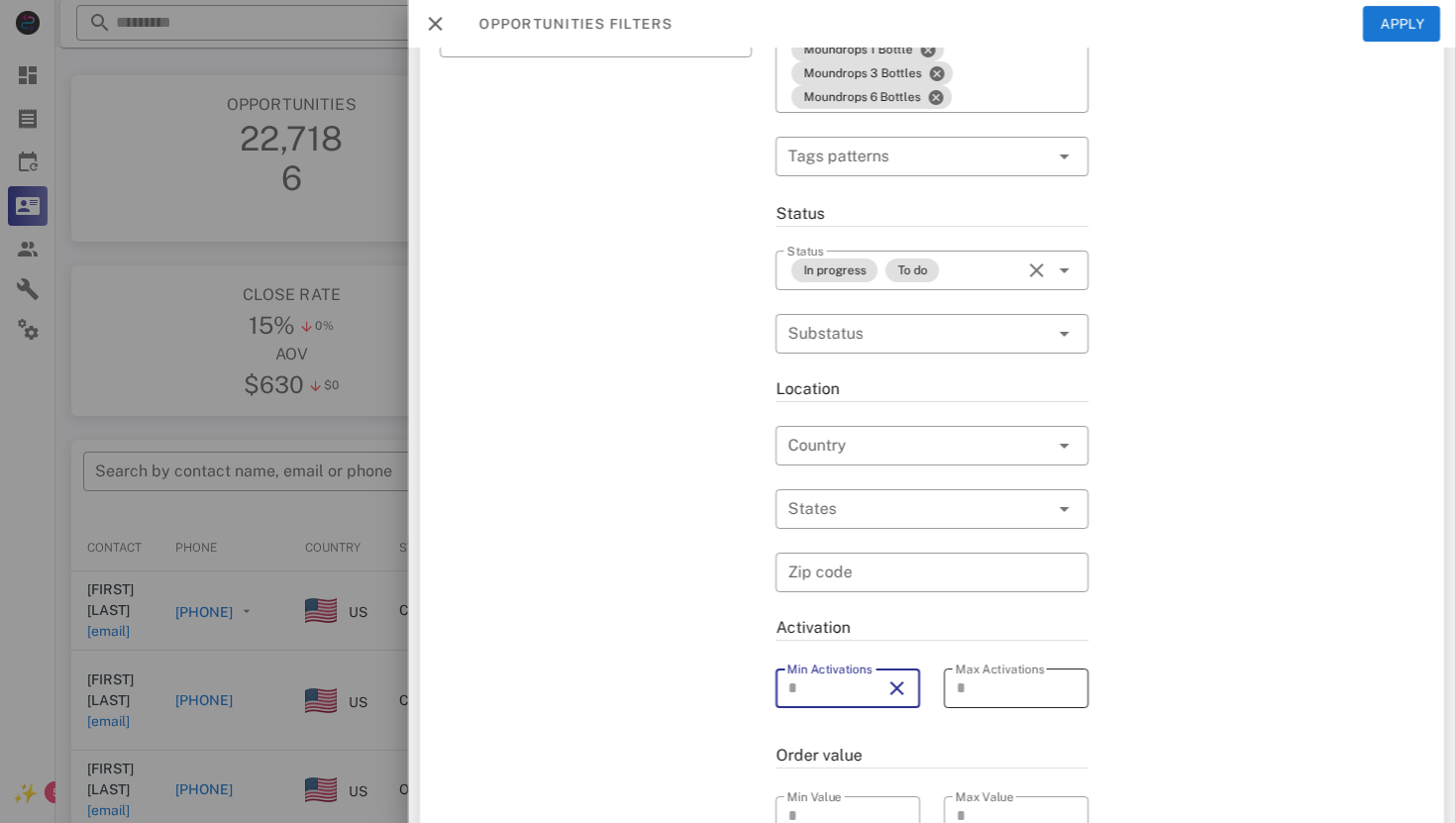 type on "*" 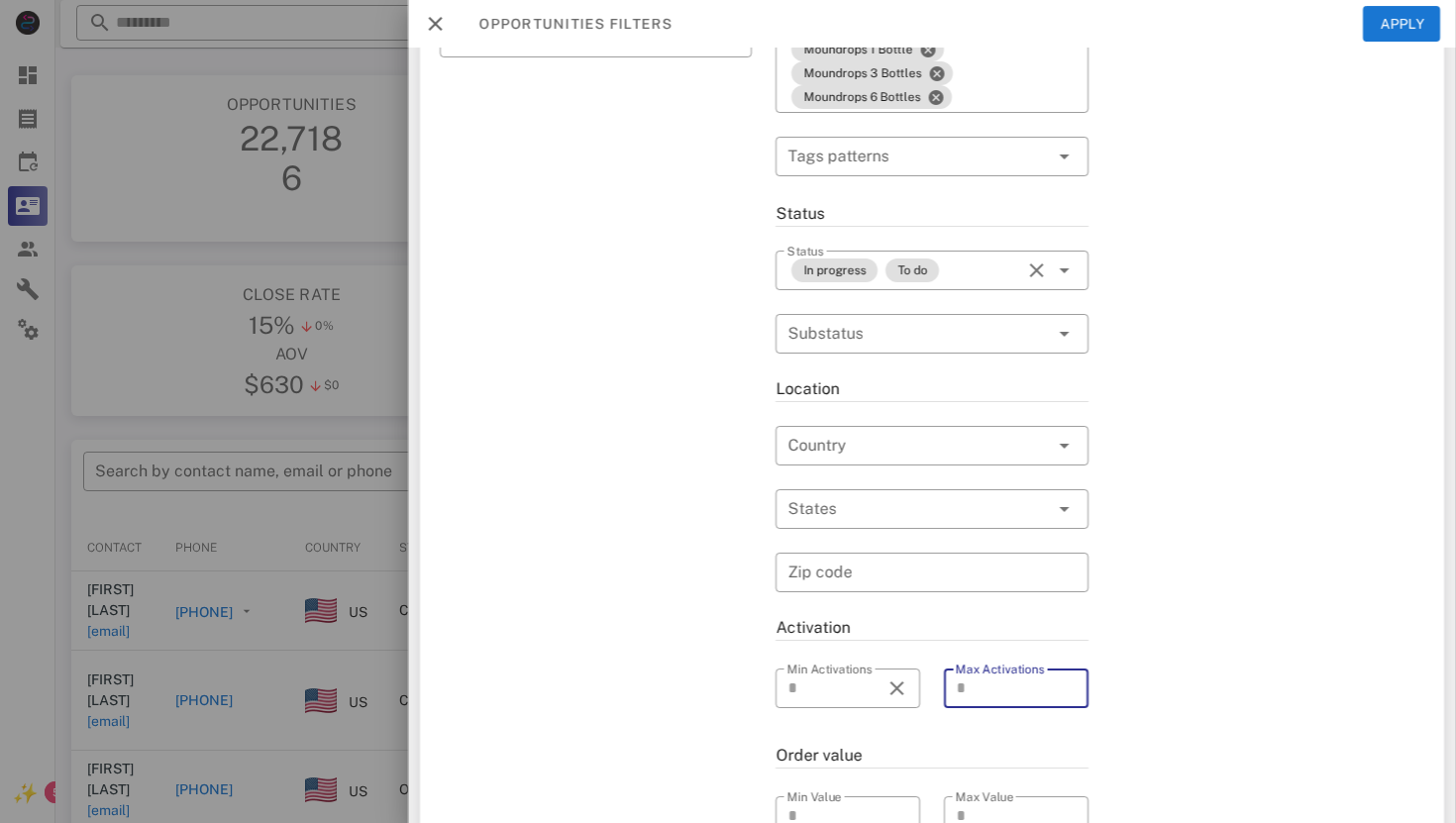 click on "Max Activations" at bounding box center [1002, 688] 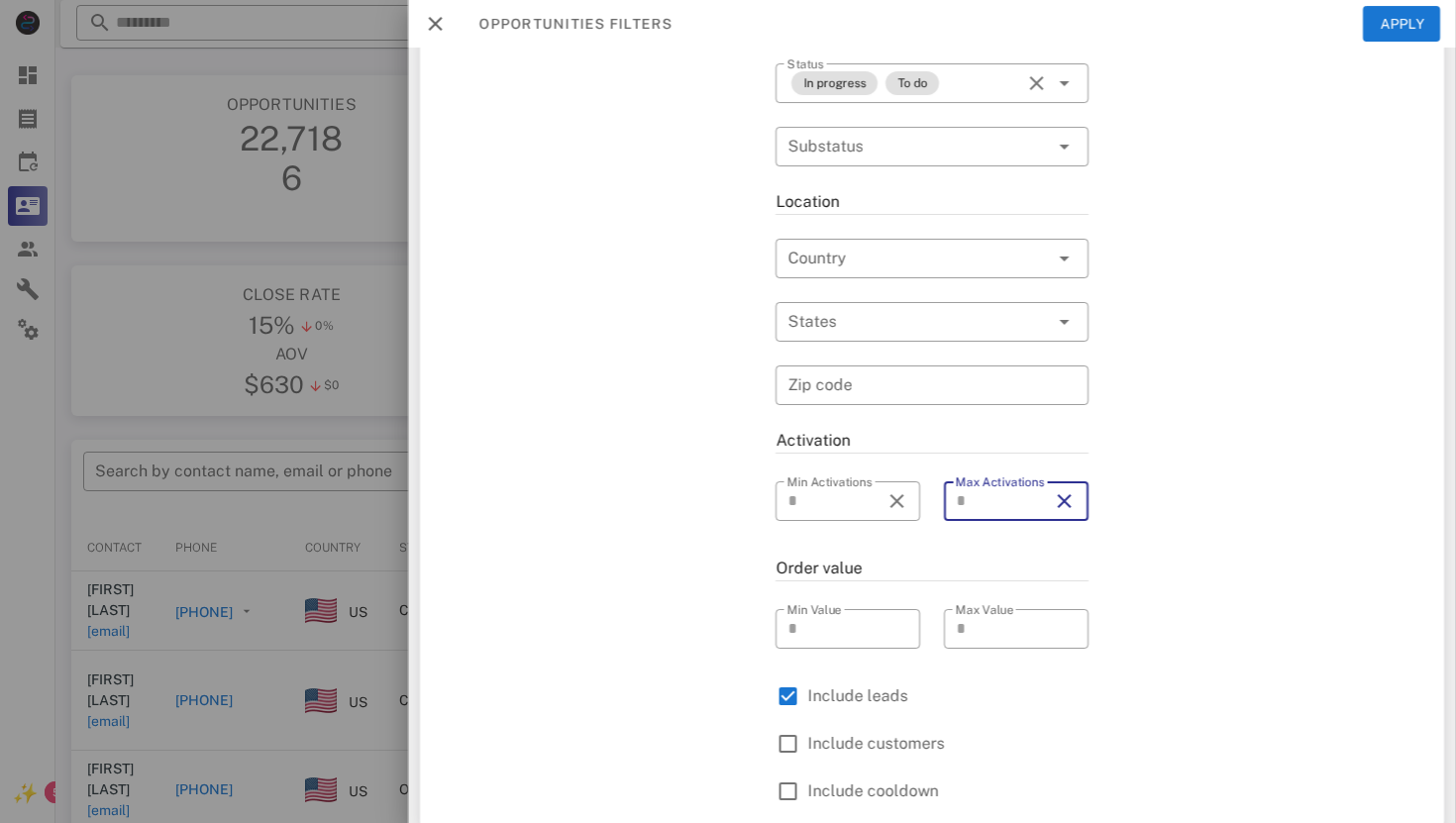 scroll, scrollTop: 630, scrollLeft: 0, axis: vertical 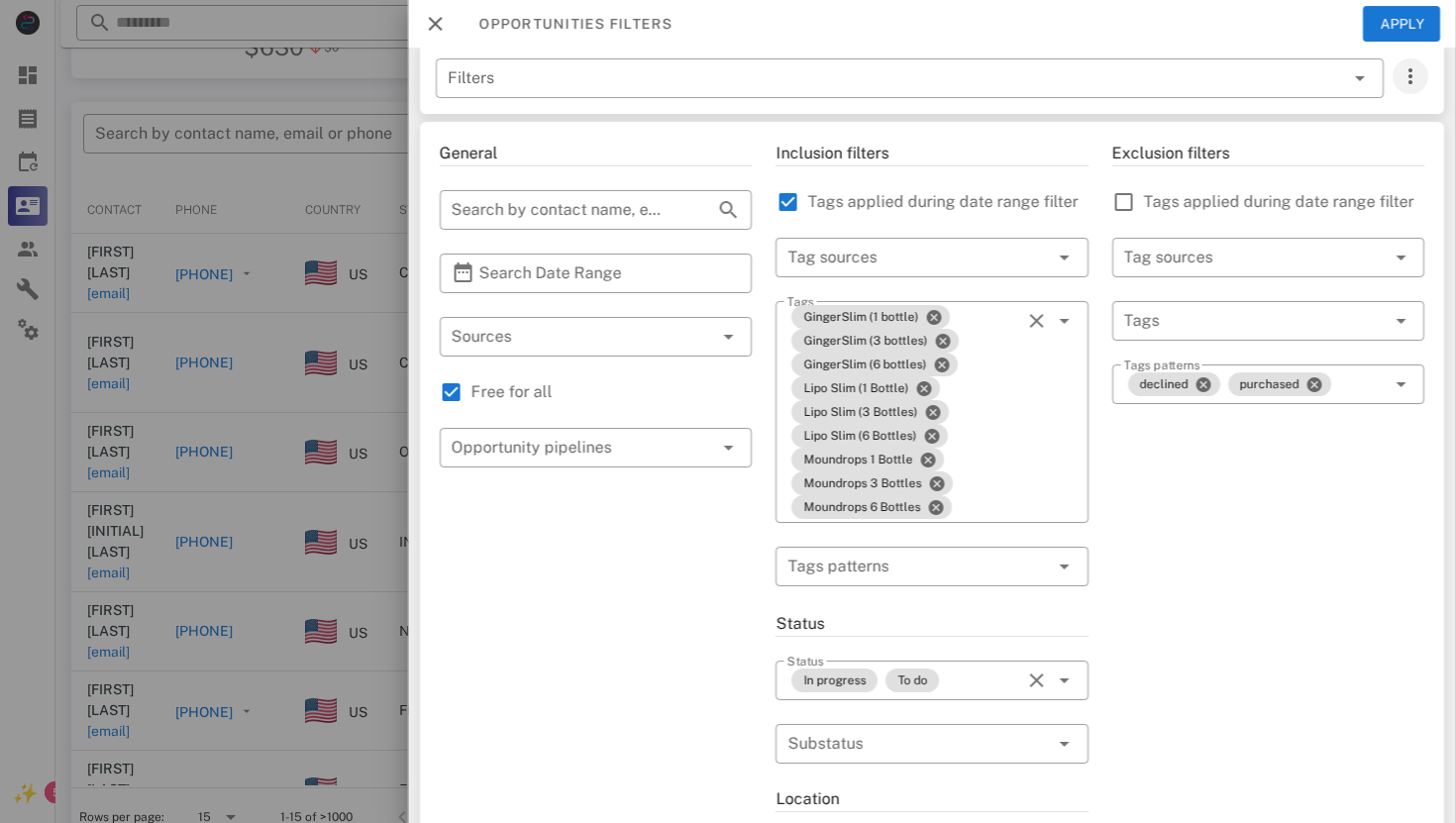 type on "*" 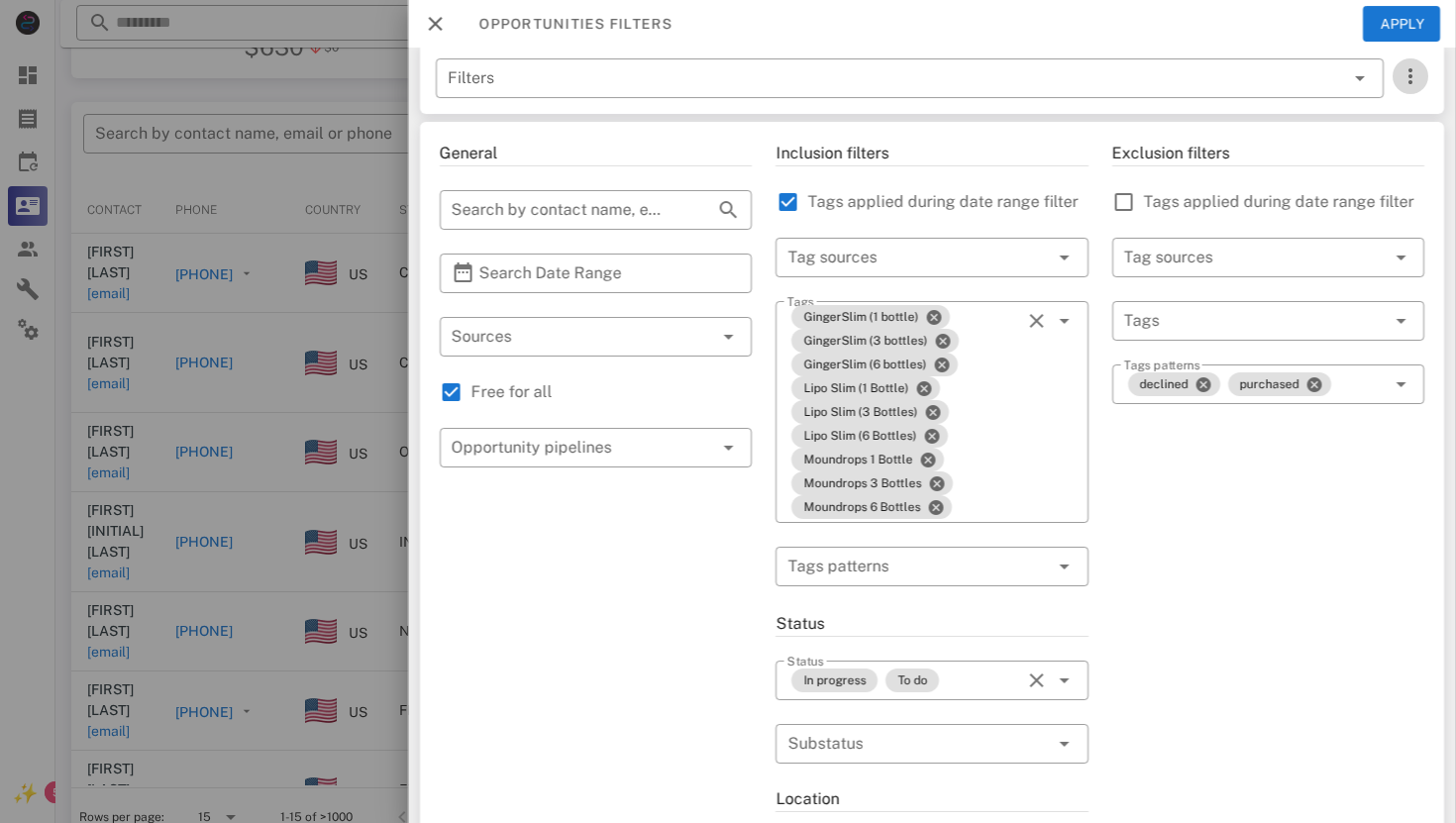 click at bounding box center [1410, 76] 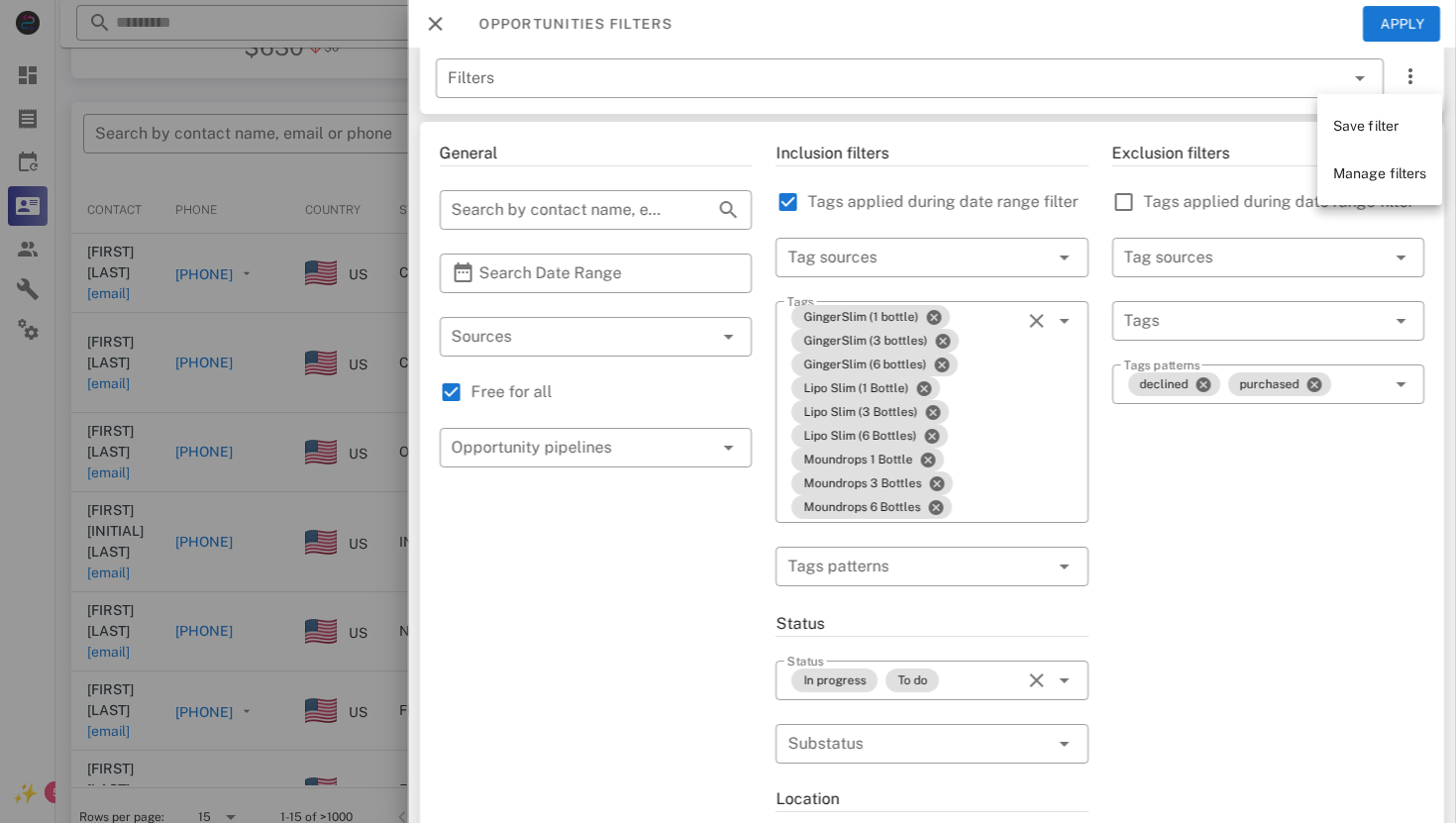 click on "Exclusion filters Tags applied during date range filter ​ Tag sources ​ Tags ​ Tags patterns declined purchased" at bounding box center (1268, 776) 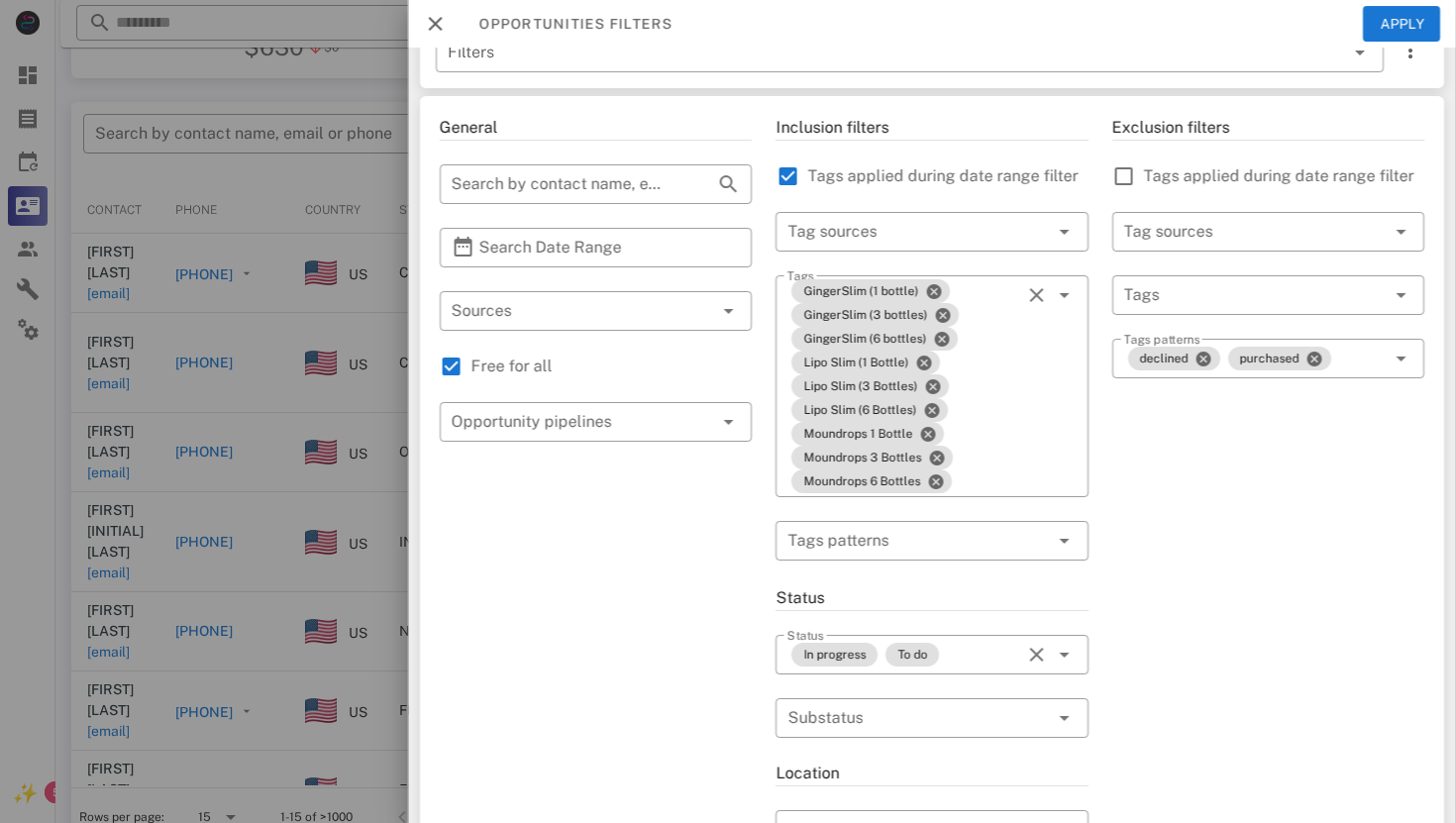 scroll, scrollTop: 45, scrollLeft: 0, axis: vertical 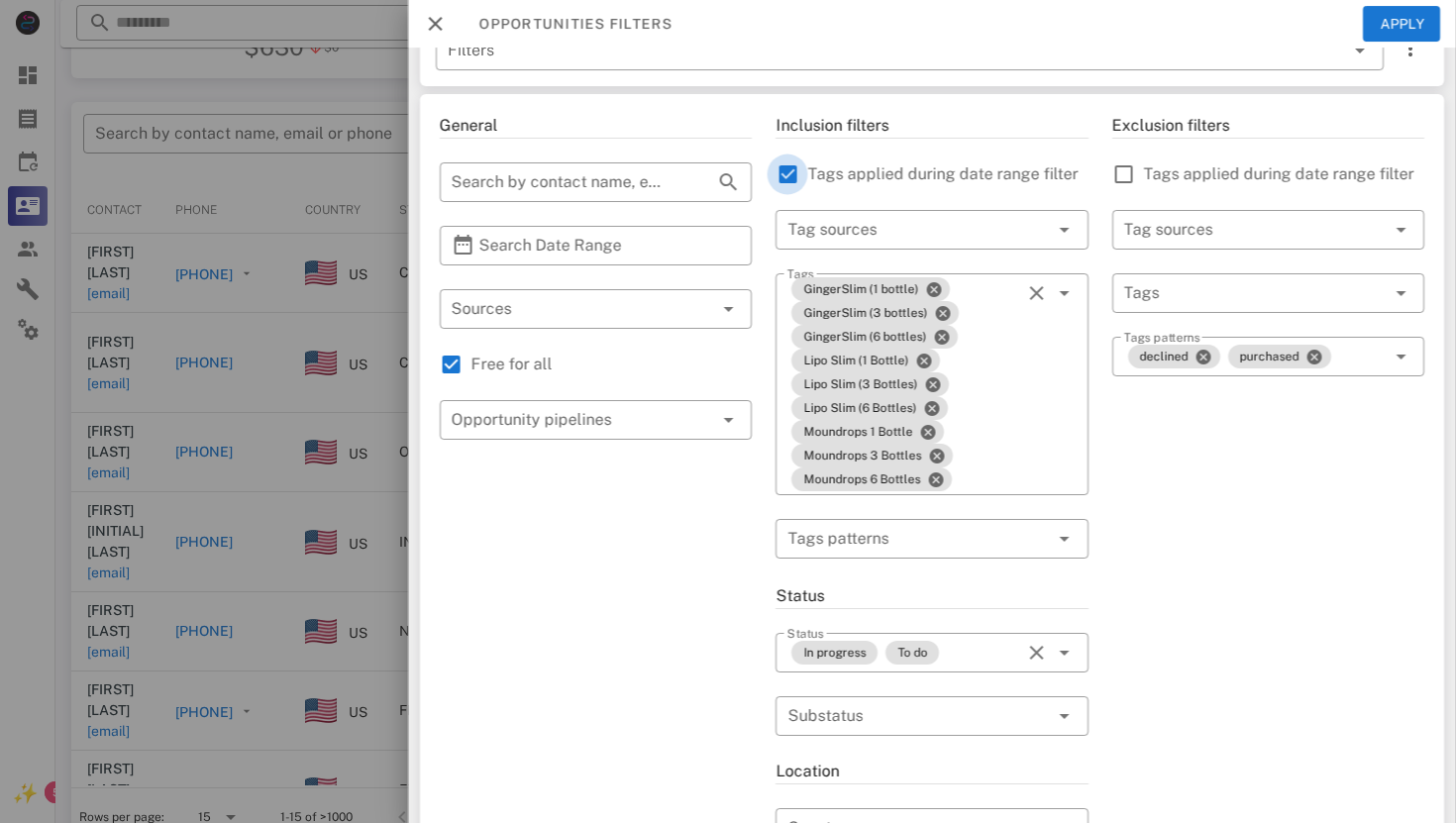 click at bounding box center [787, 174] 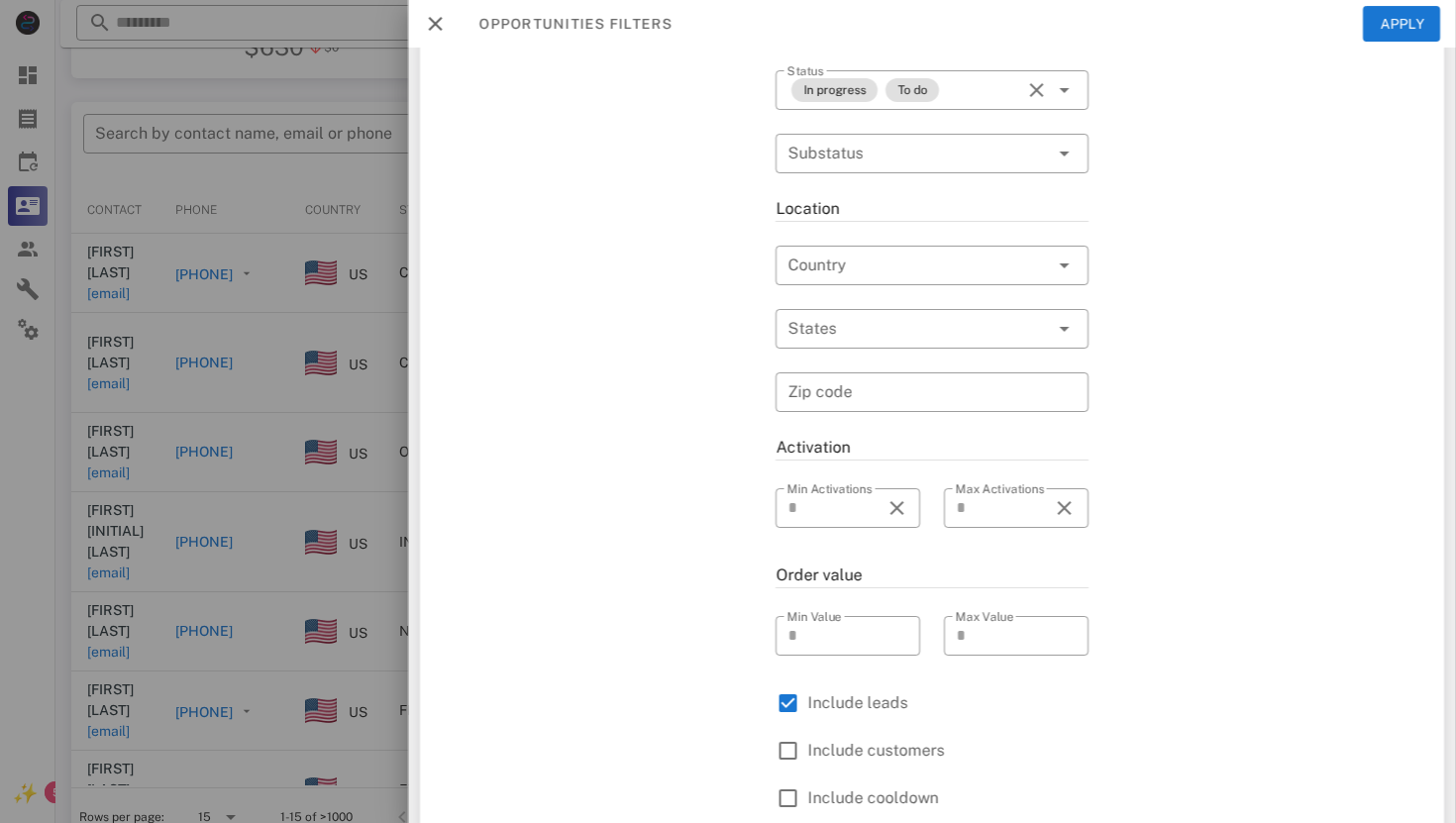 scroll, scrollTop: 630, scrollLeft: 0, axis: vertical 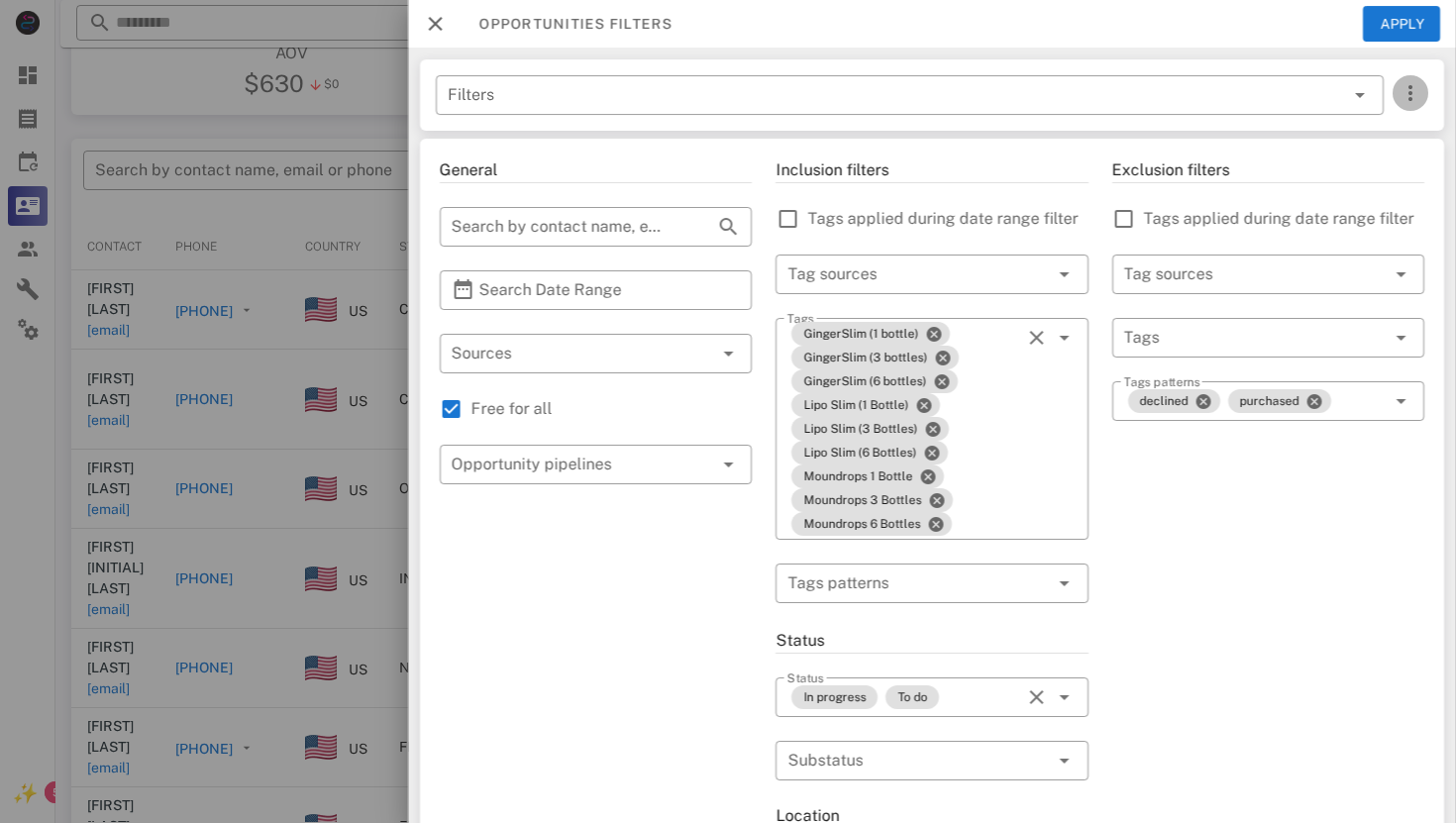 click at bounding box center [1410, 93] 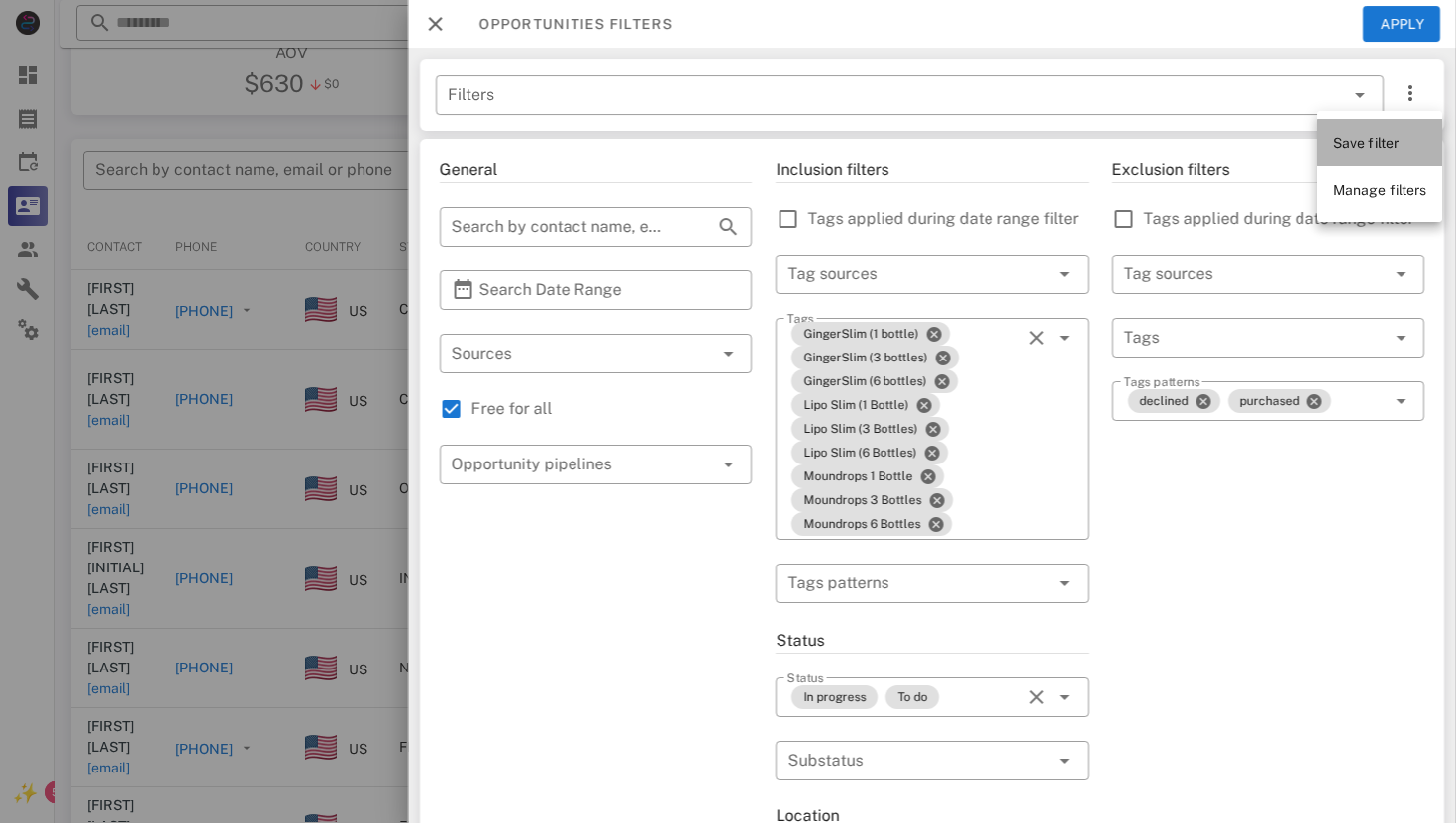 click on "Save filter" at bounding box center [1366, 143] 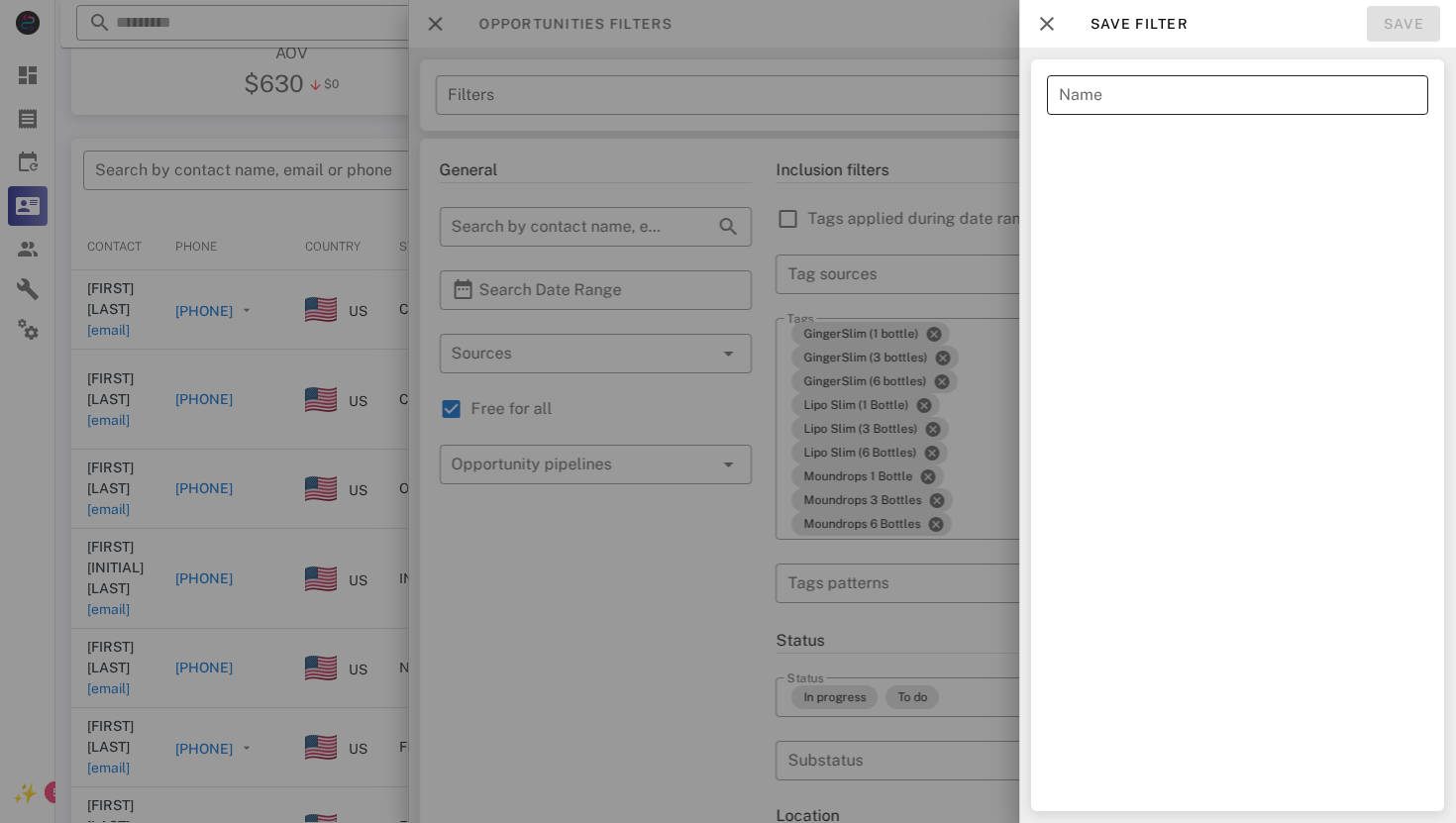 click on "Name" at bounding box center (1237, 95) 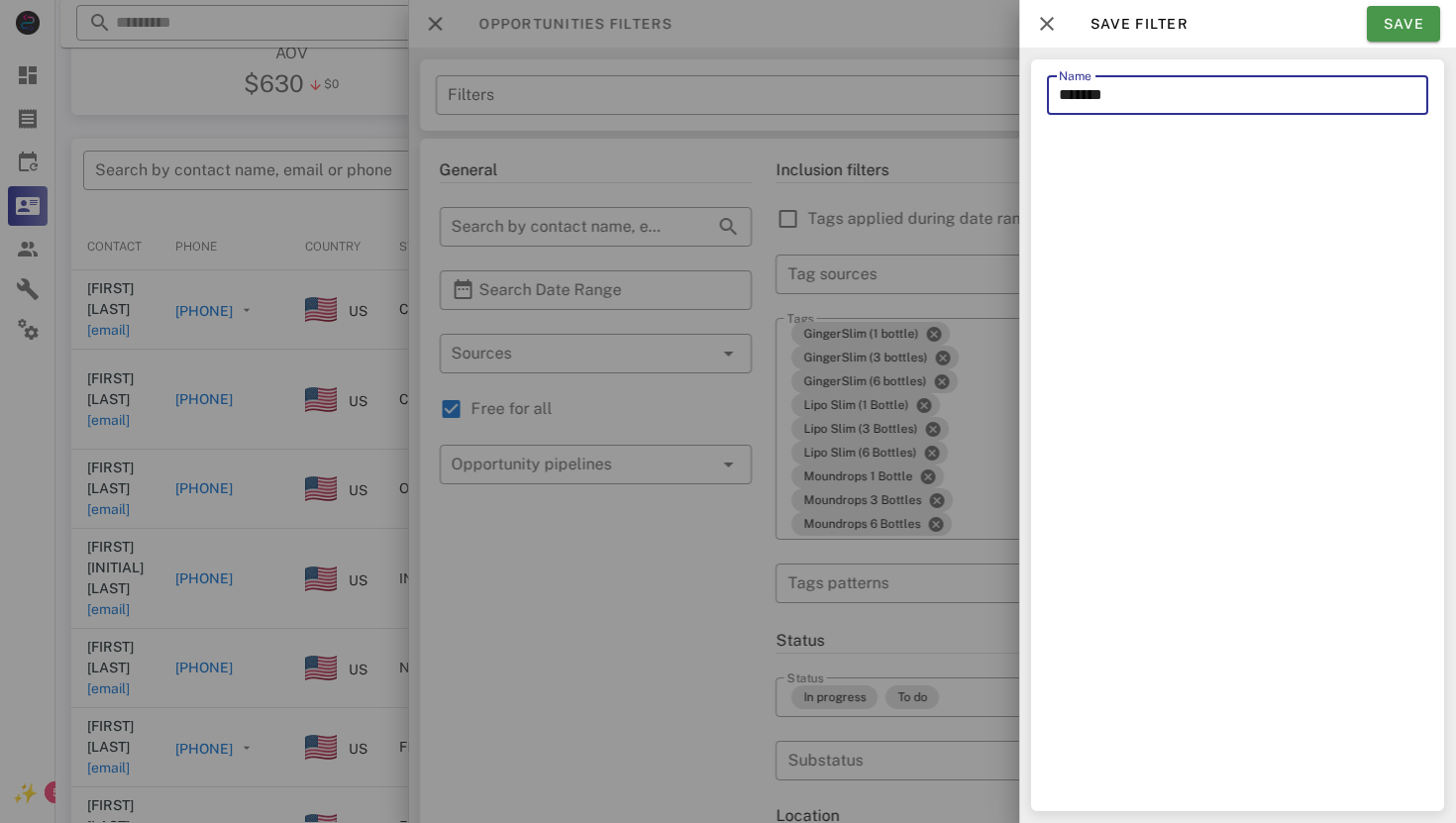 type on "*******" 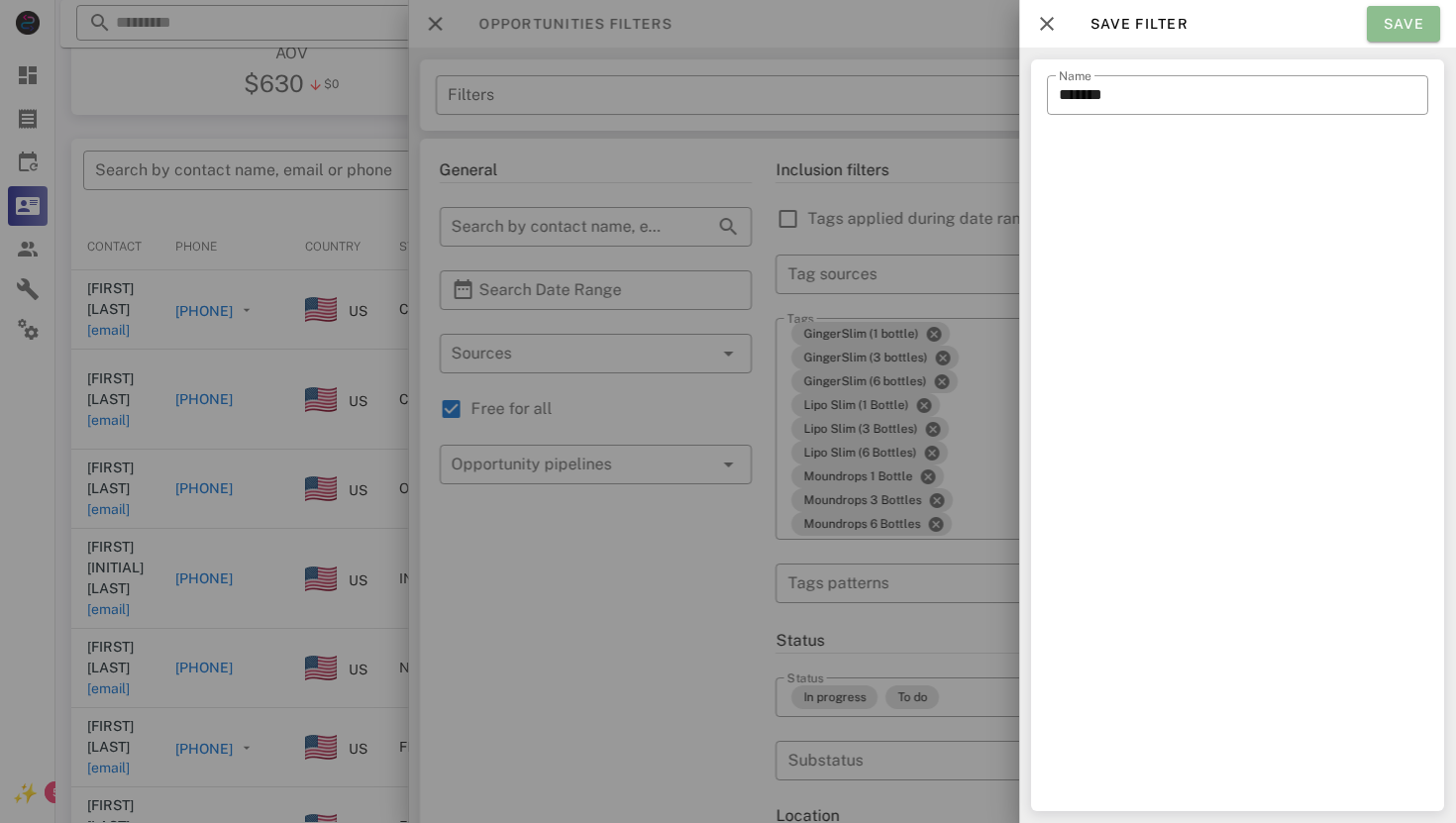 click on "Save" at bounding box center (1404, 24) 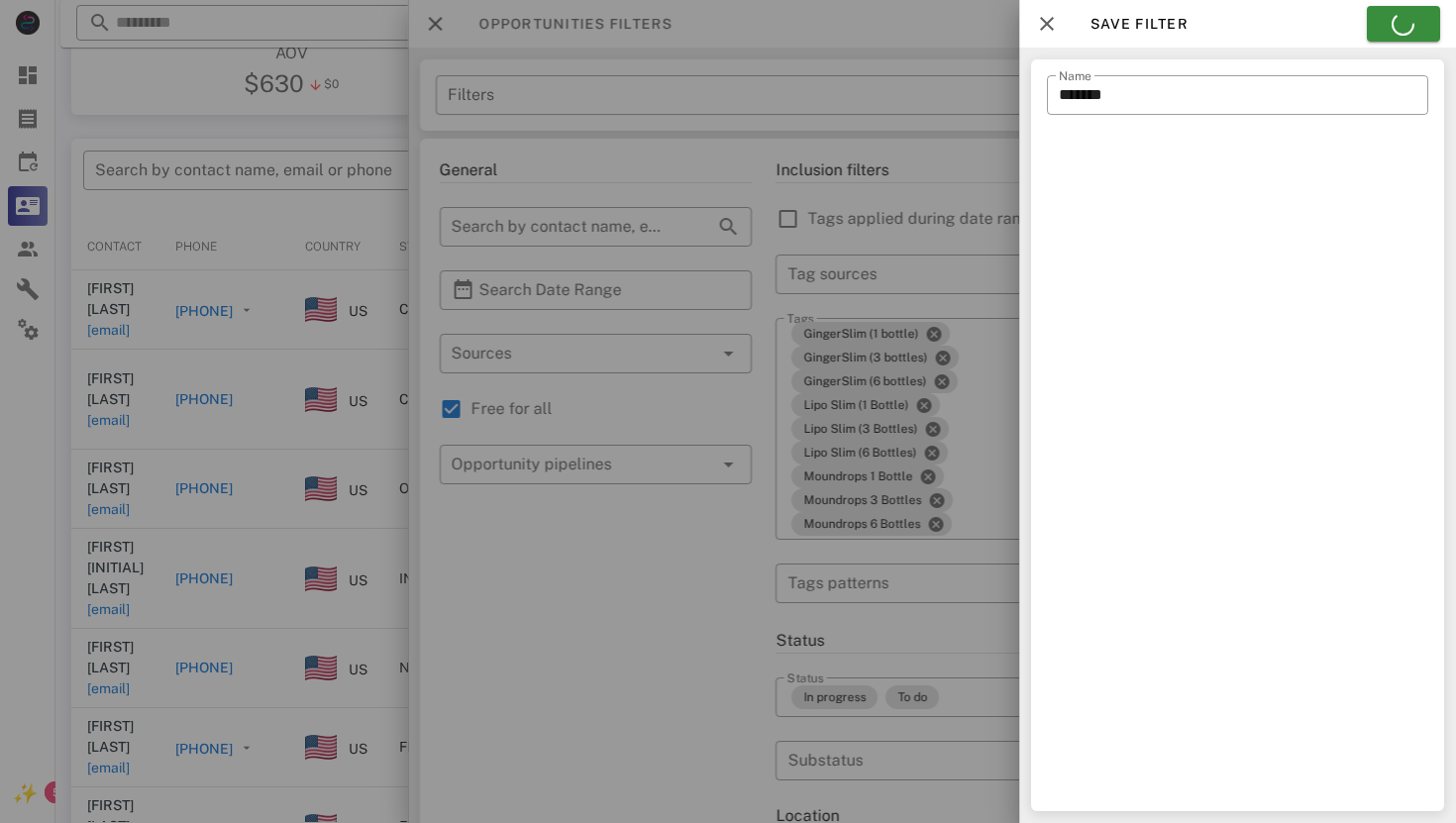 type on "*******" 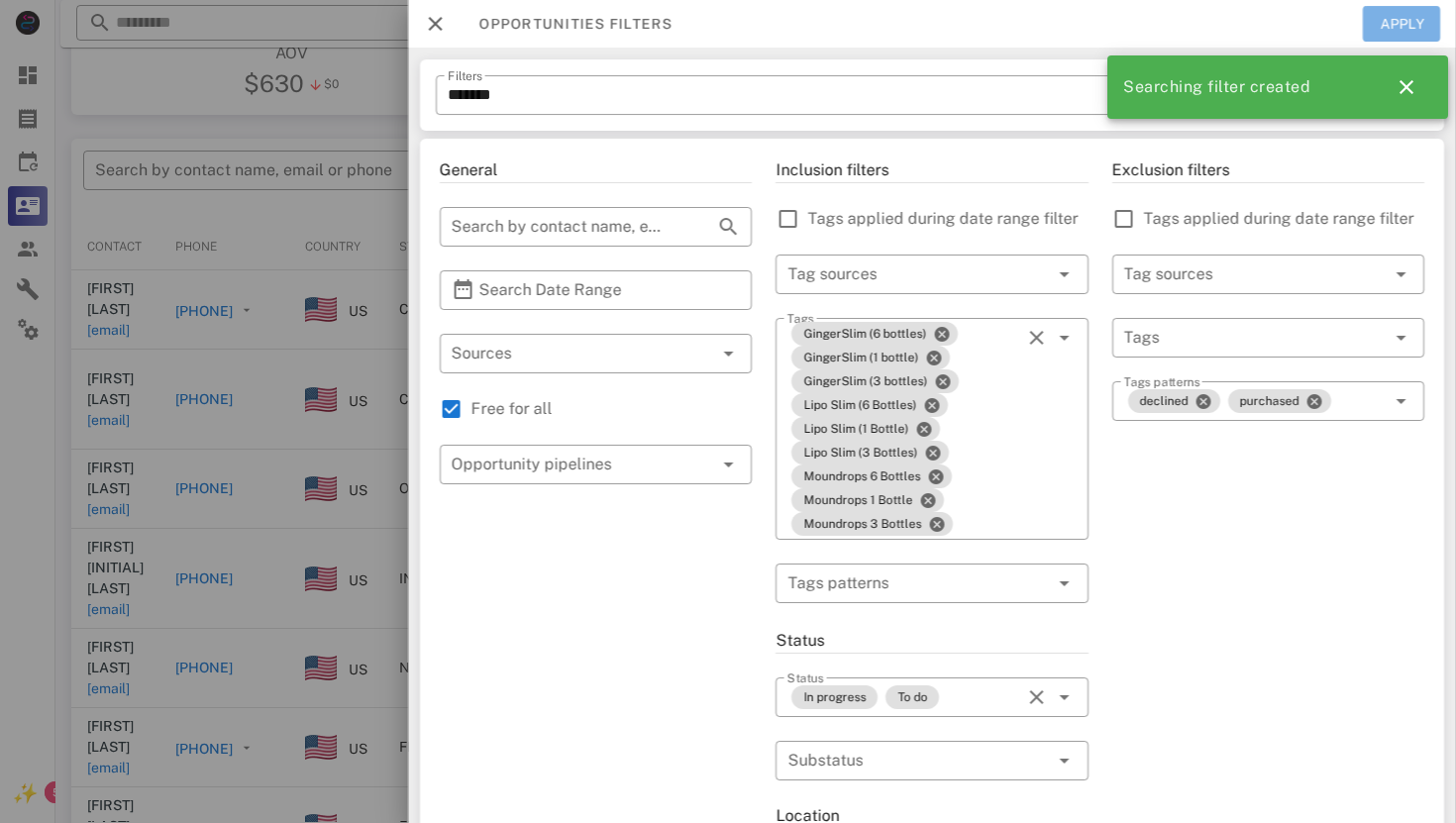click on "Apply" at bounding box center (1402, 24) 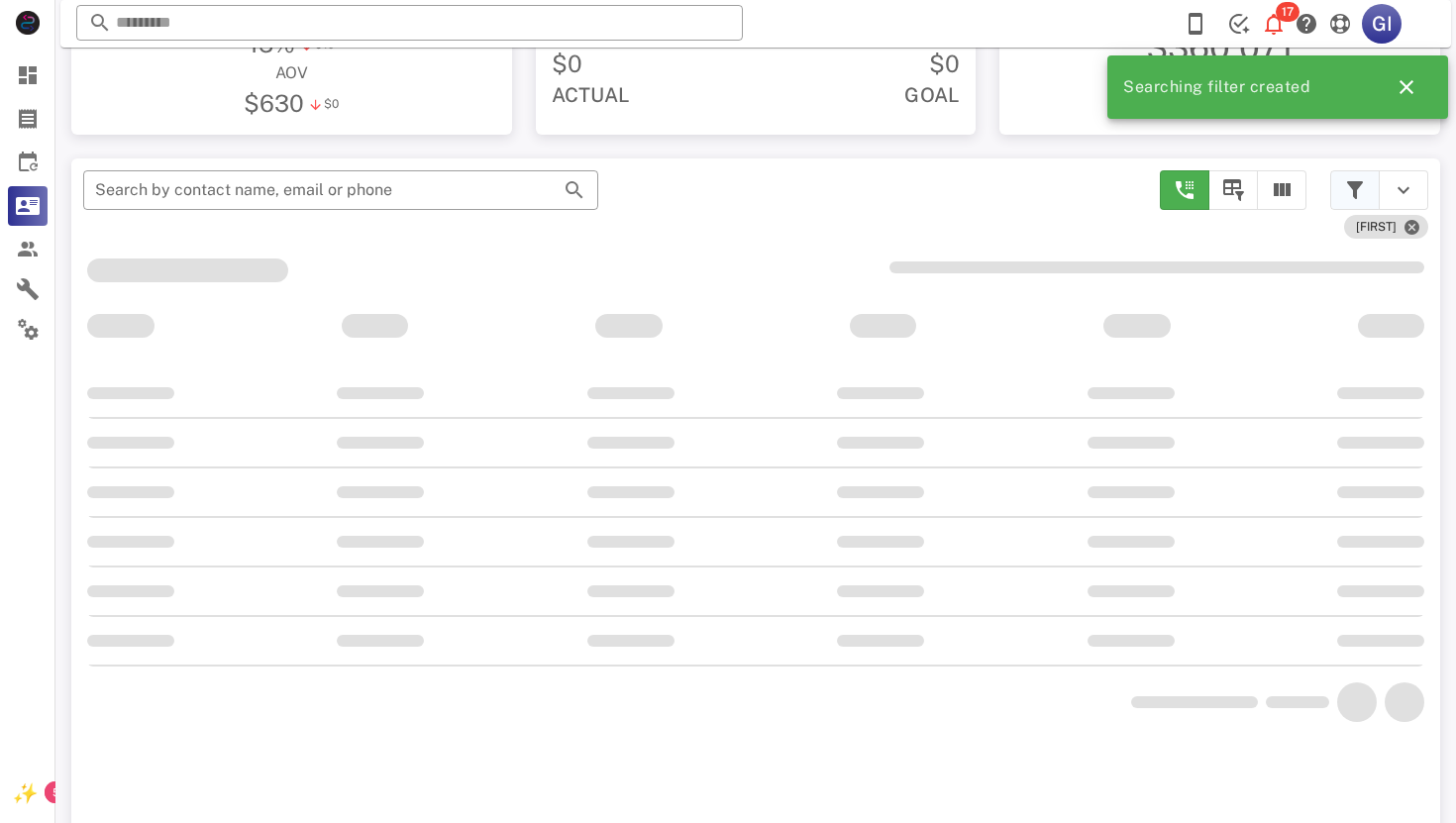scroll, scrollTop: 301, scrollLeft: 0, axis: vertical 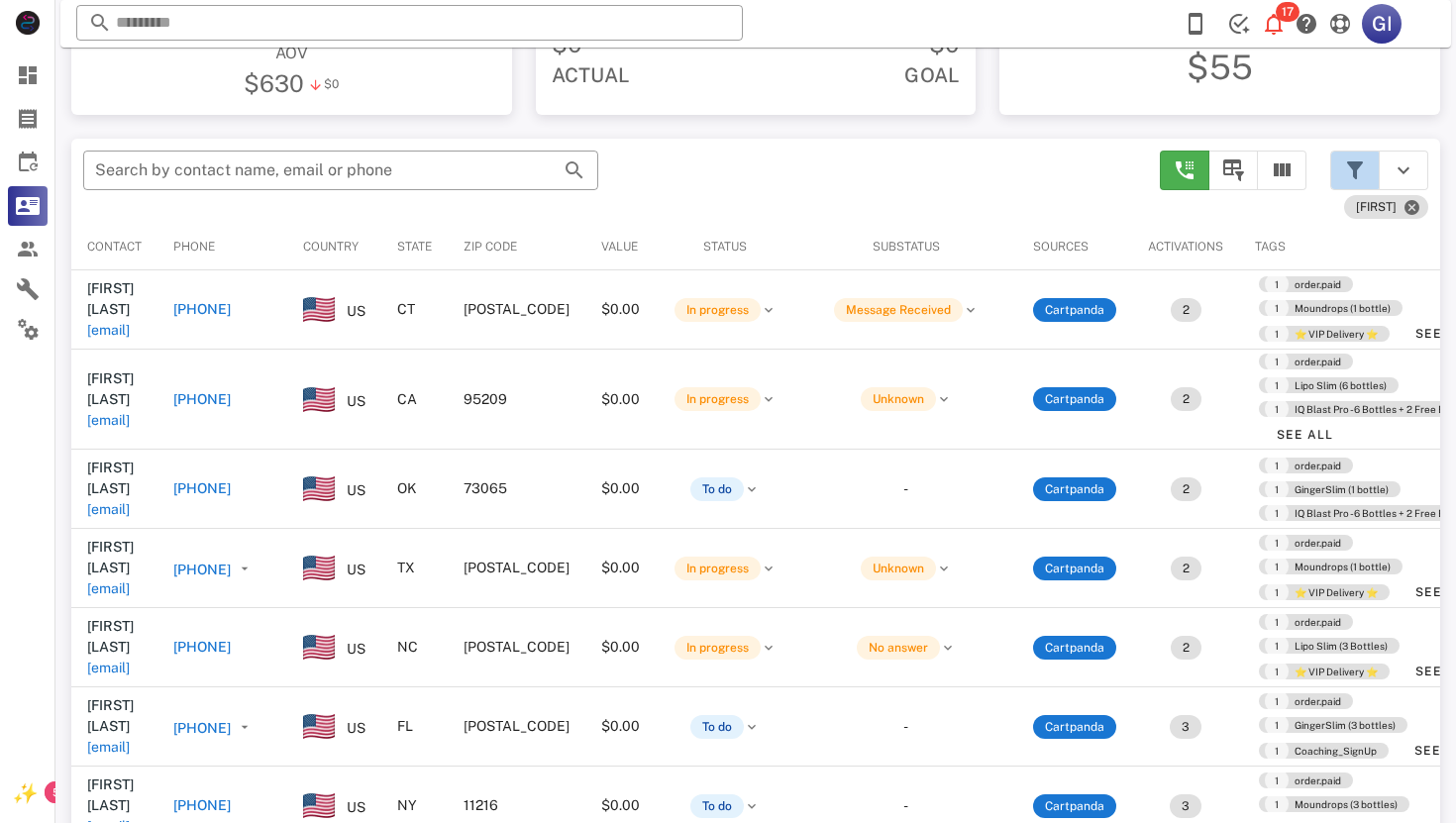 click at bounding box center (1355, 170) 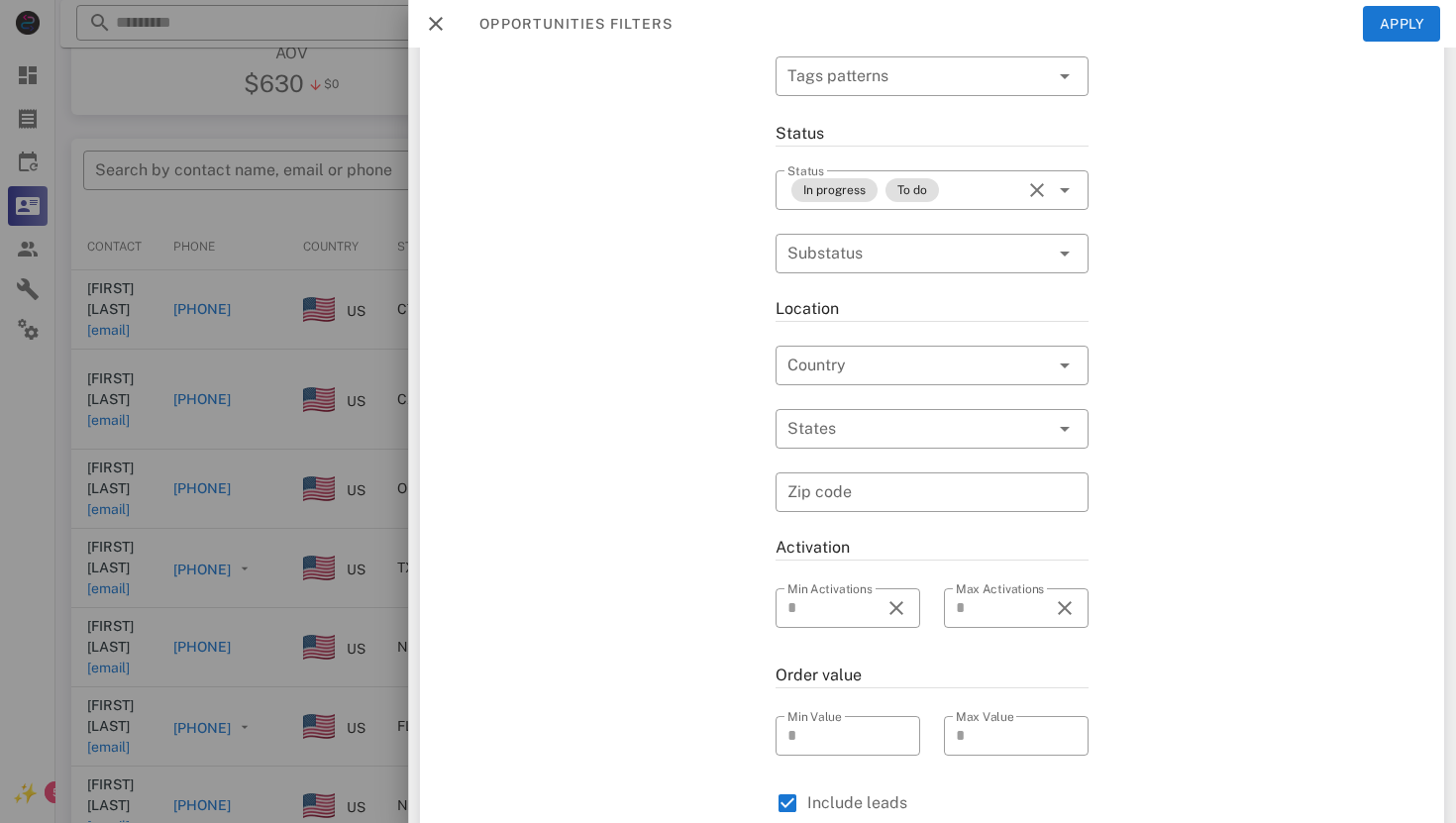 scroll, scrollTop: 0, scrollLeft: 0, axis: both 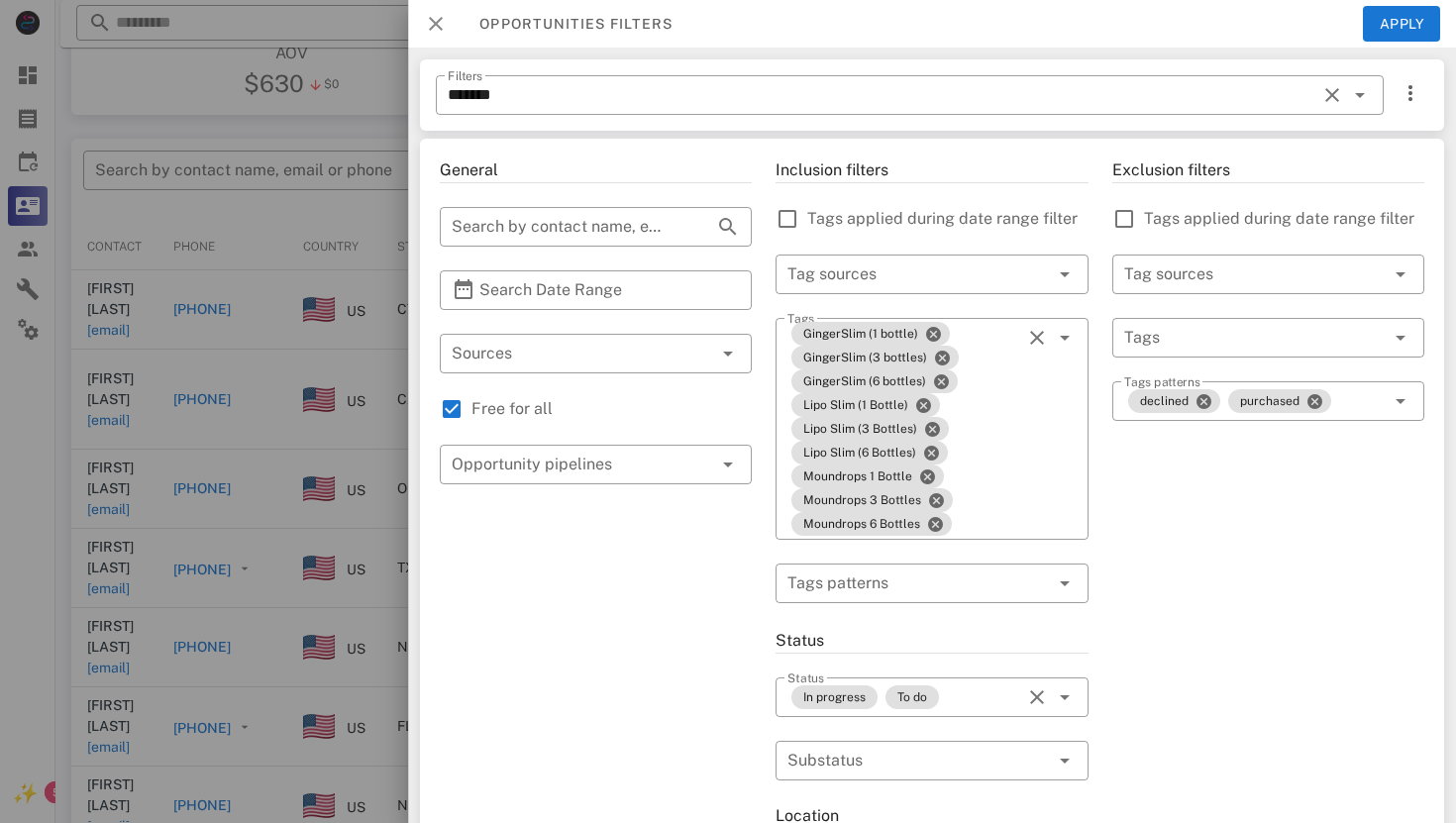click at bounding box center [436, 24] 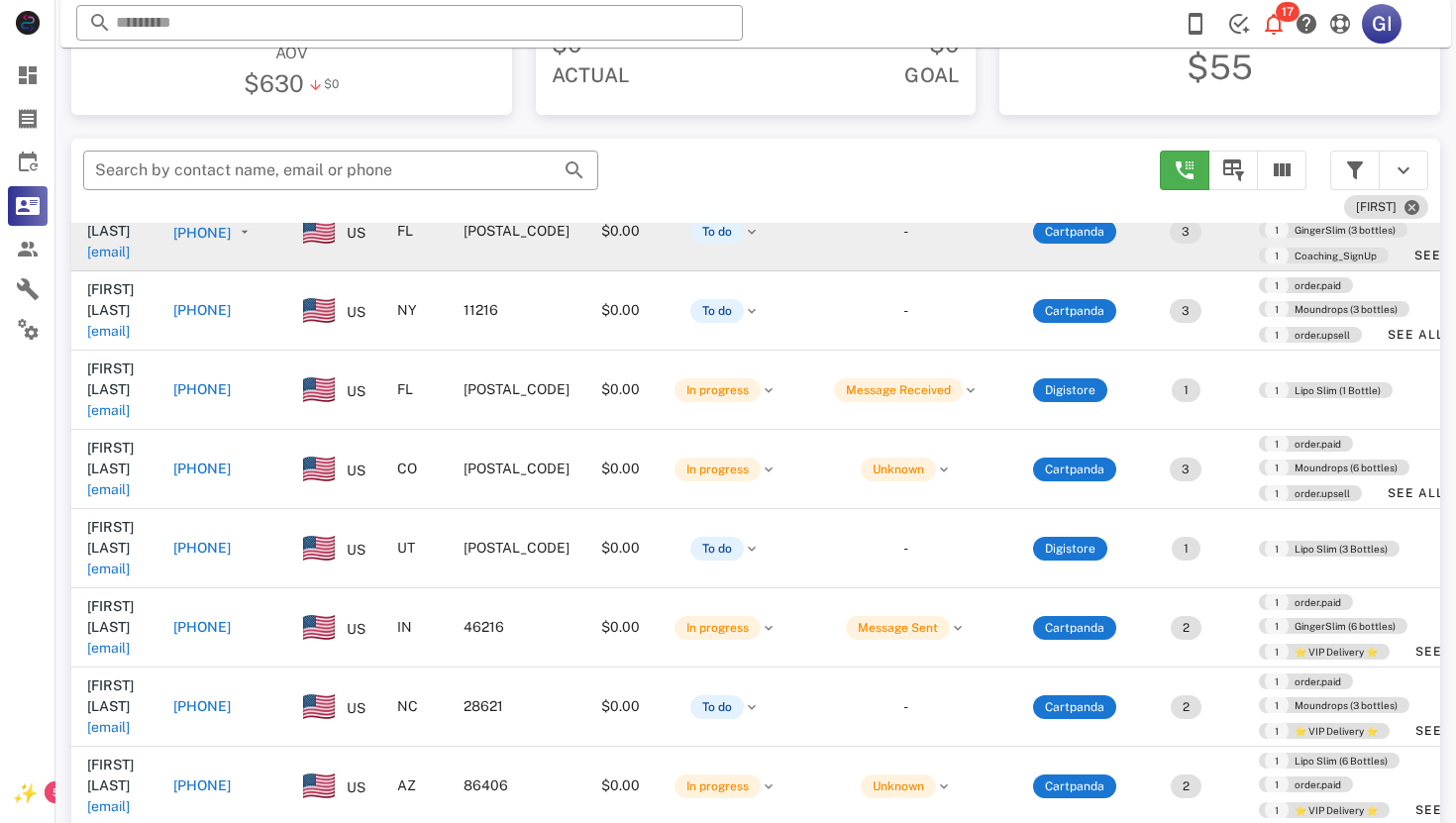 scroll, scrollTop: 599, scrollLeft: 0, axis: vertical 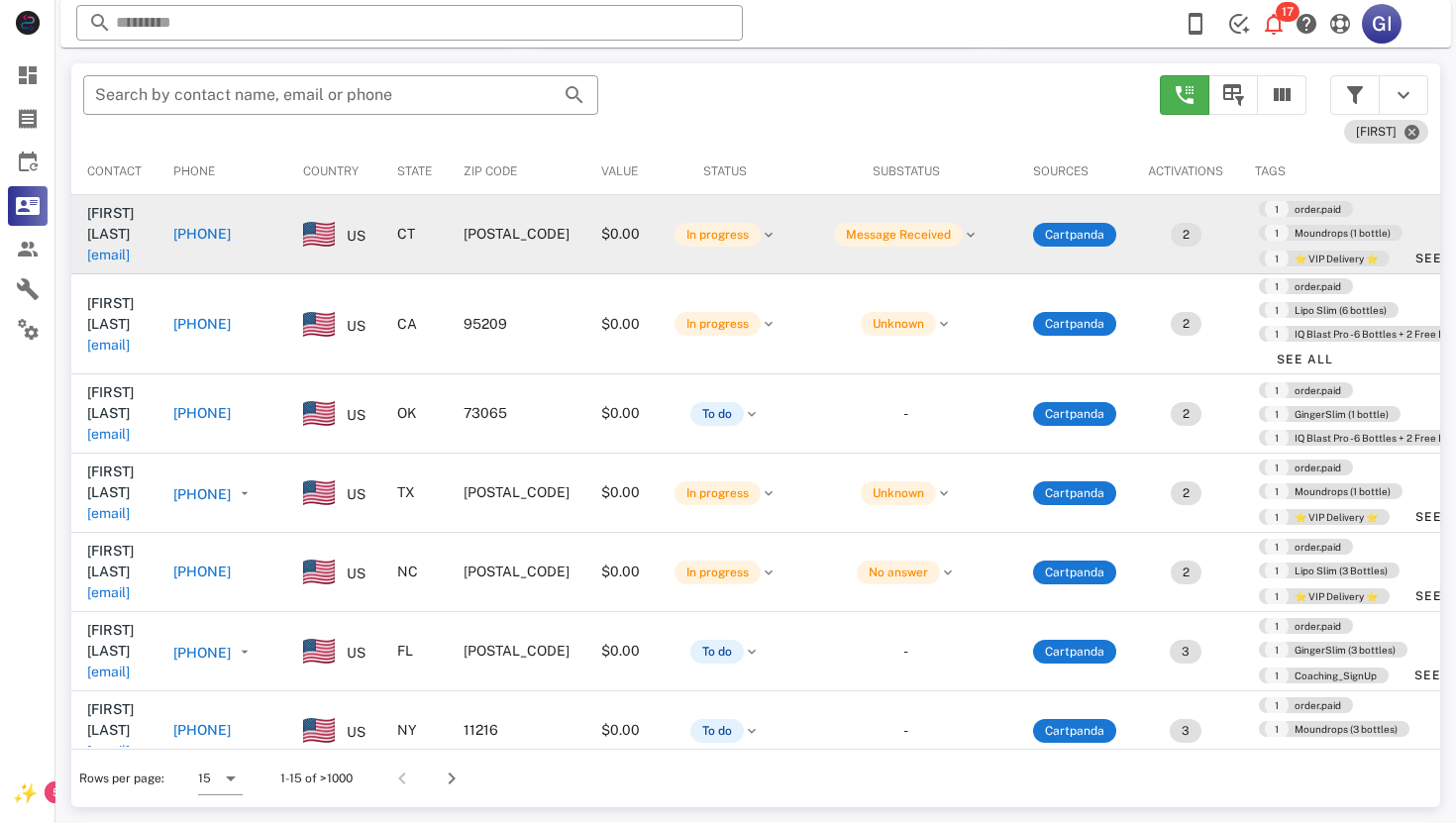 click on "[EMAIL]" at bounding box center (108, 255) 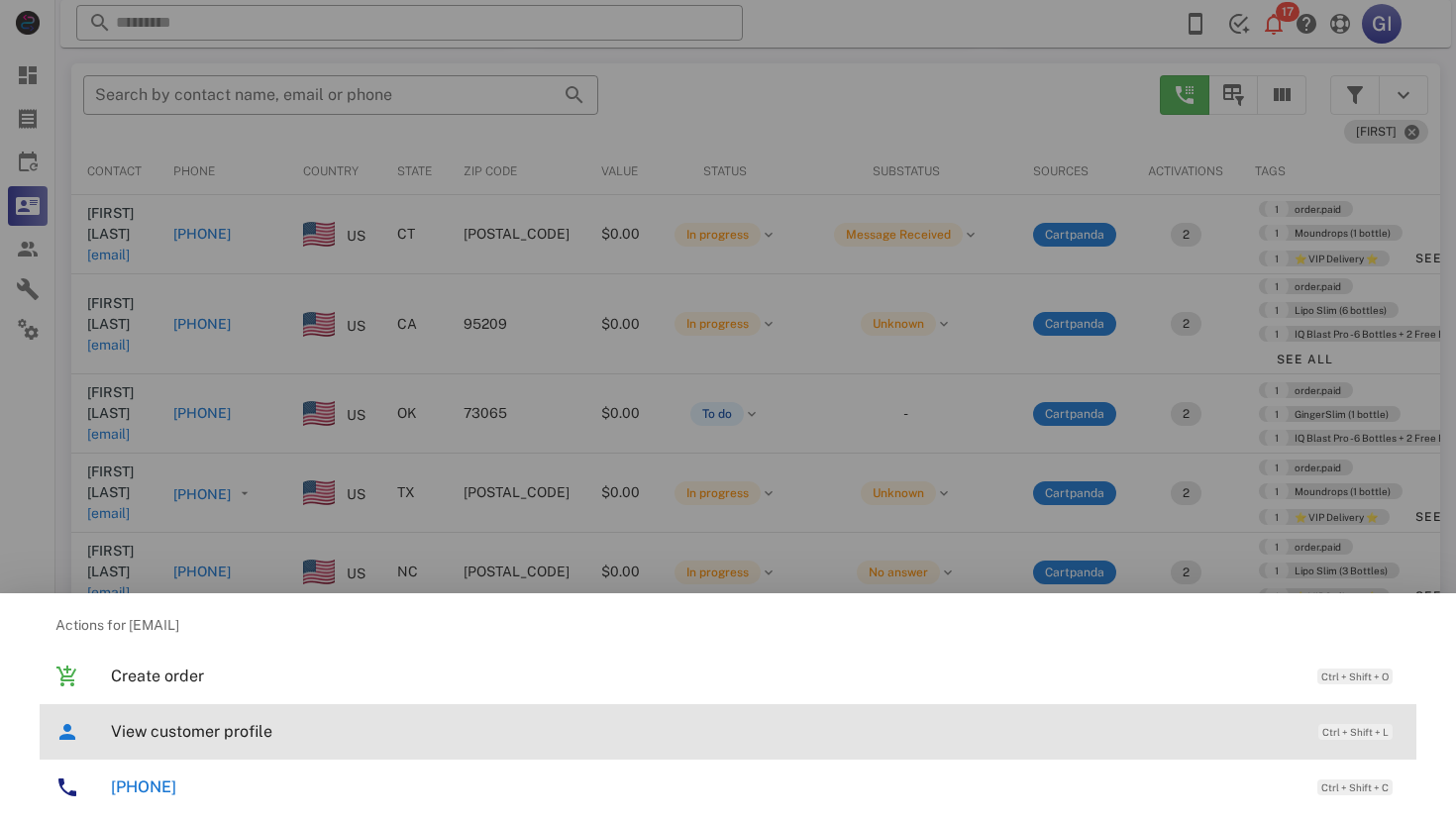 click on "View customer profile" at bounding box center [704, 731] 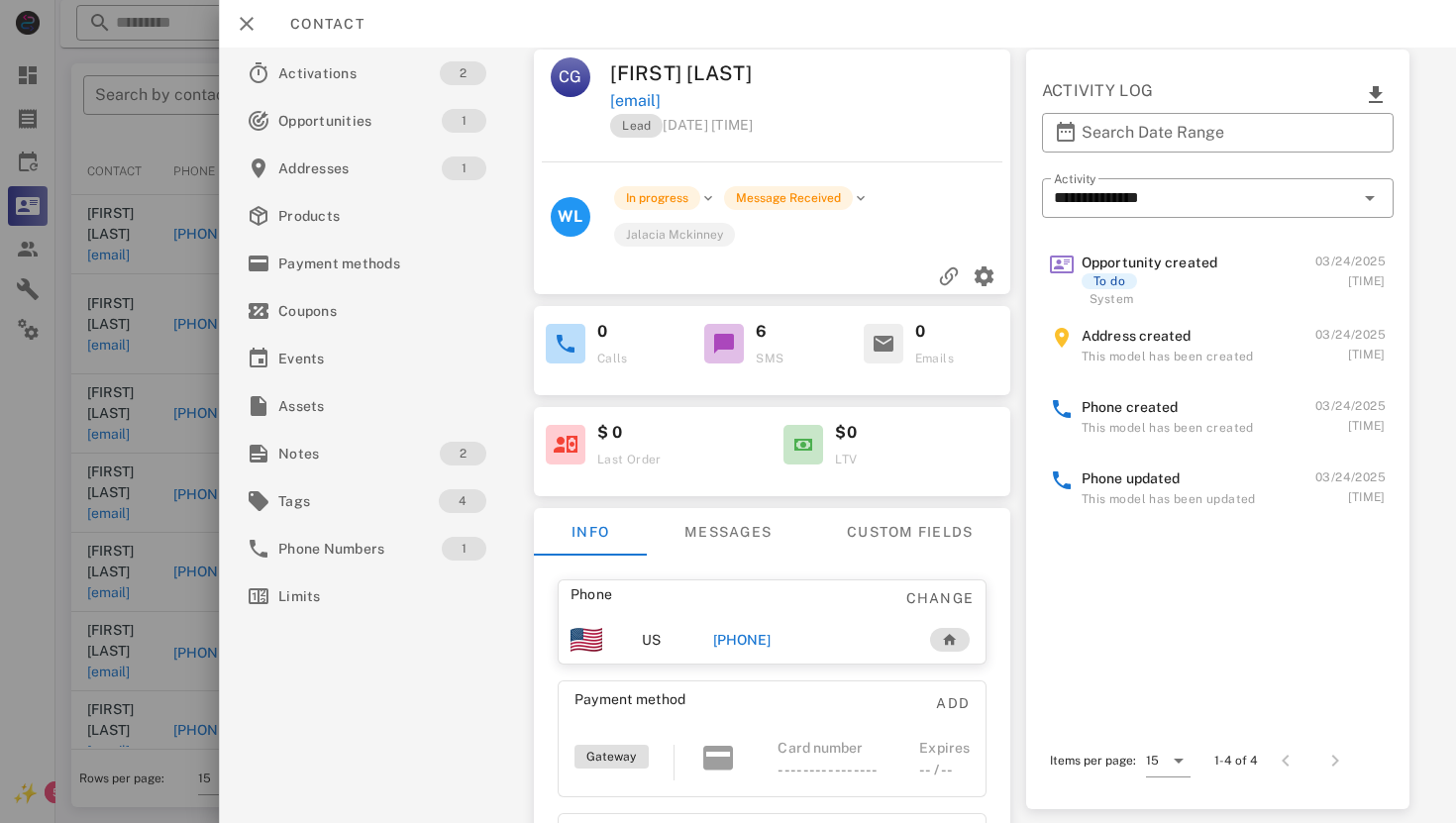 scroll, scrollTop: 0, scrollLeft: 0, axis: both 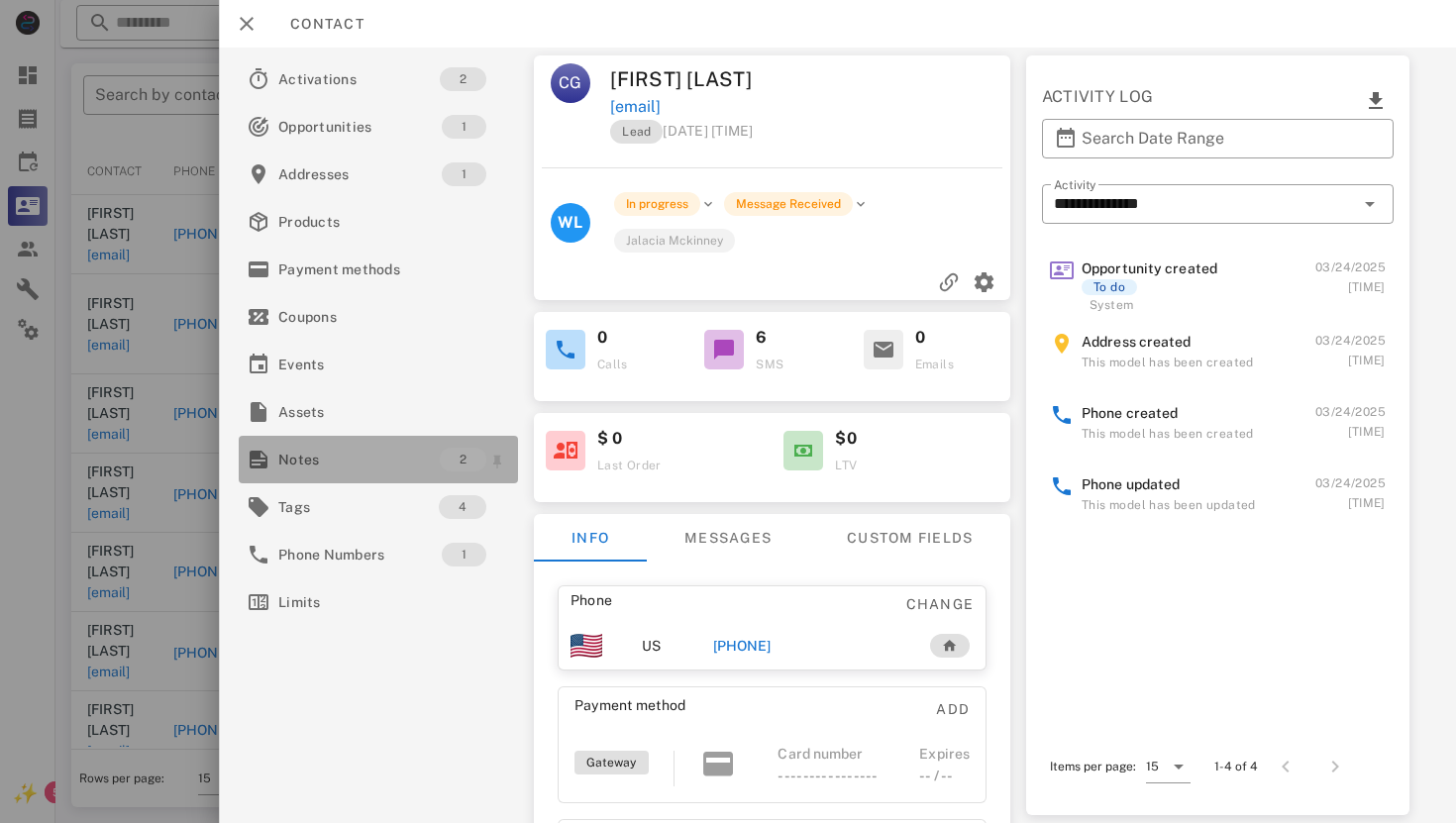 click on "Notes" at bounding box center (359, 460) 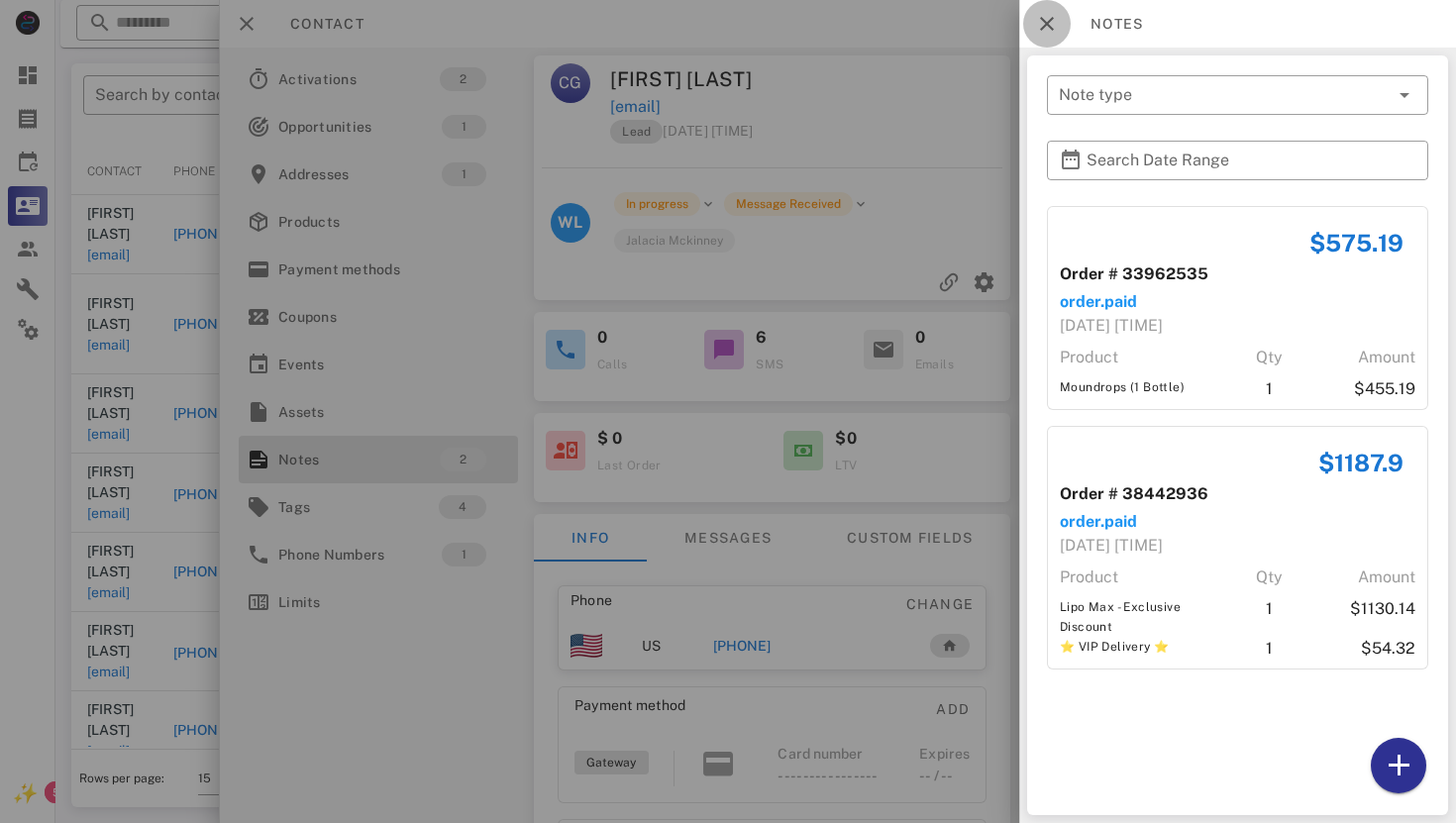 click at bounding box center (1047, 24) 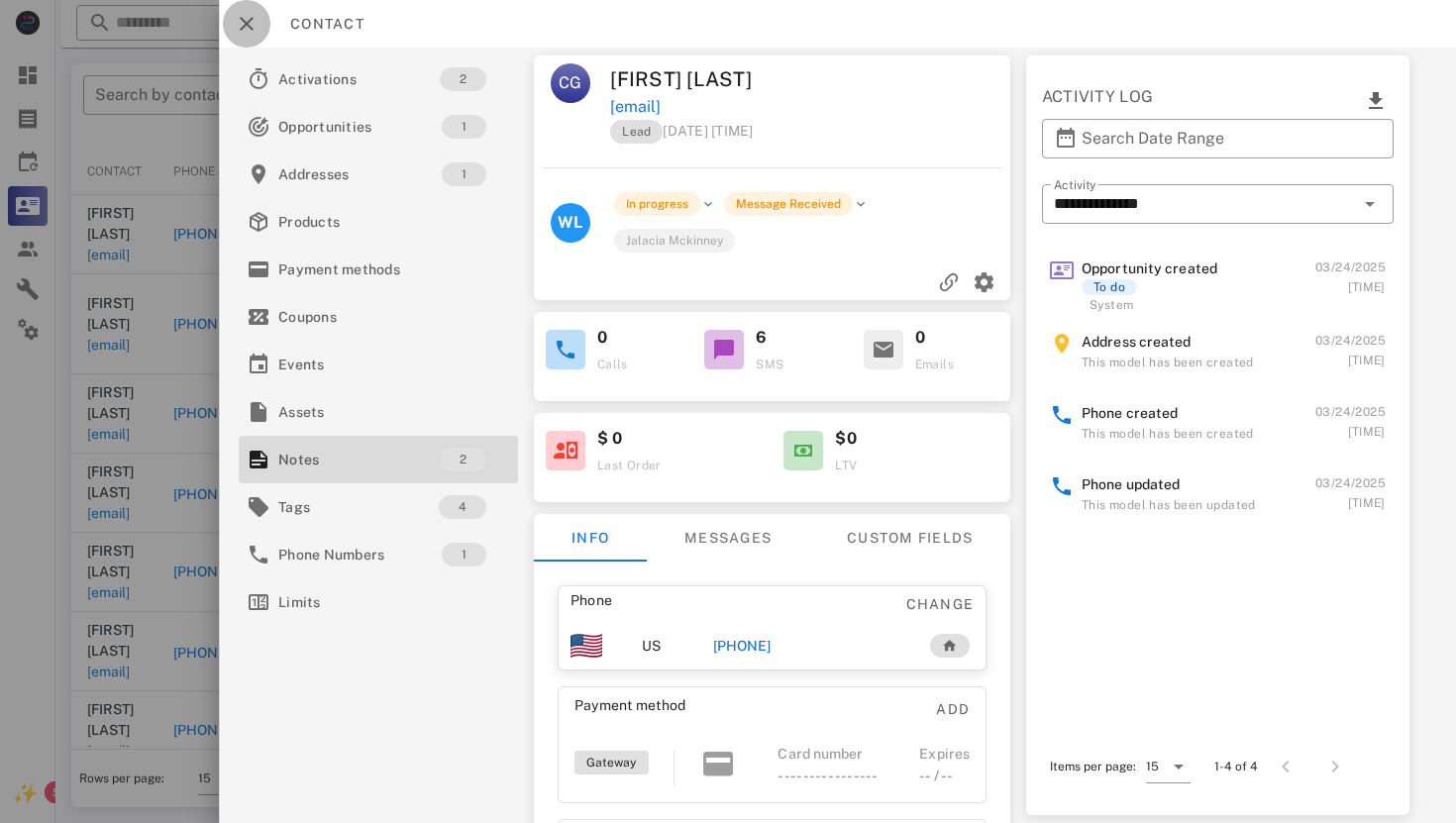 click at bounding box center [247, 24] 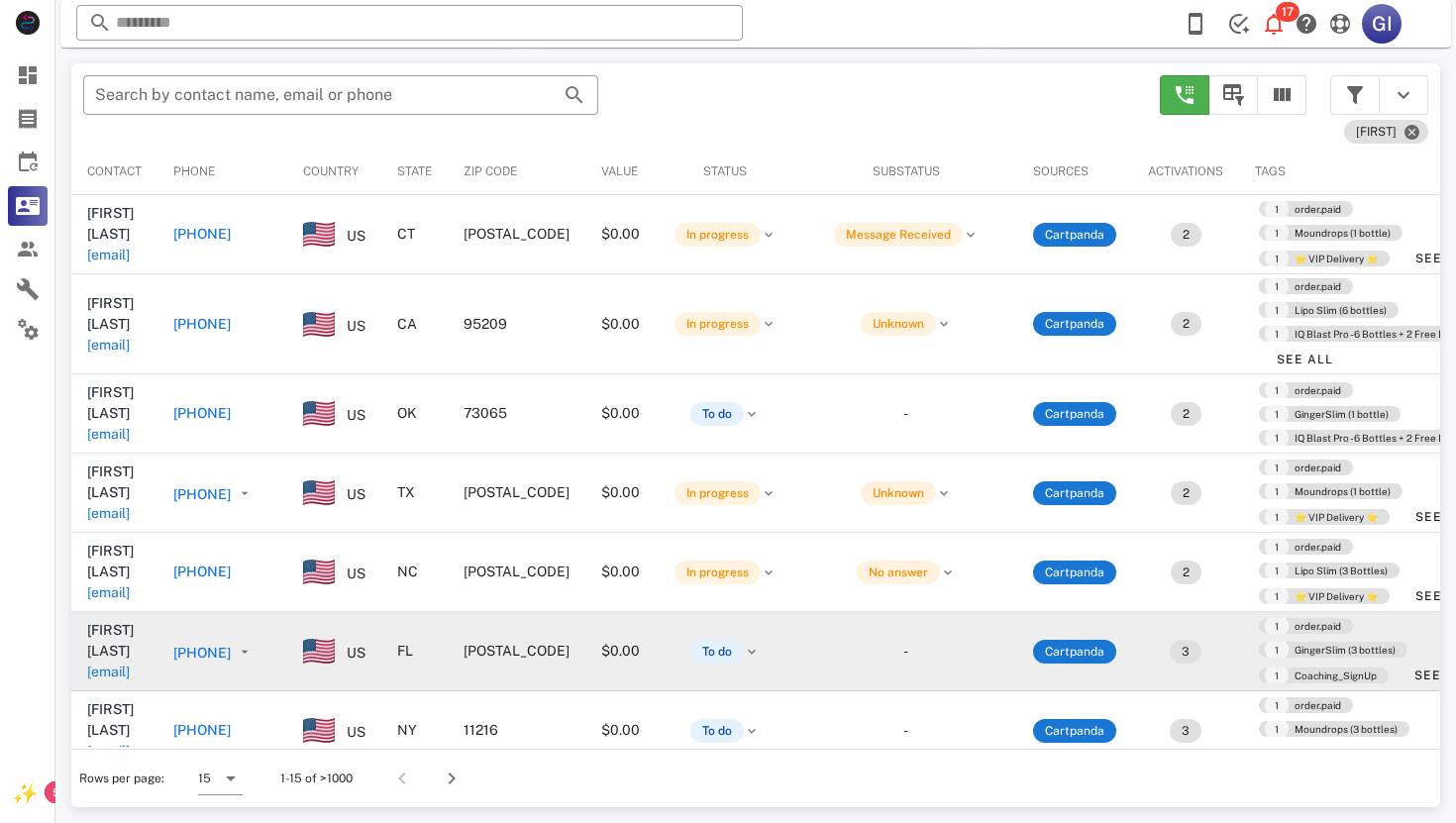 click on "[EMAIL]" at bounding box center [108, 671] 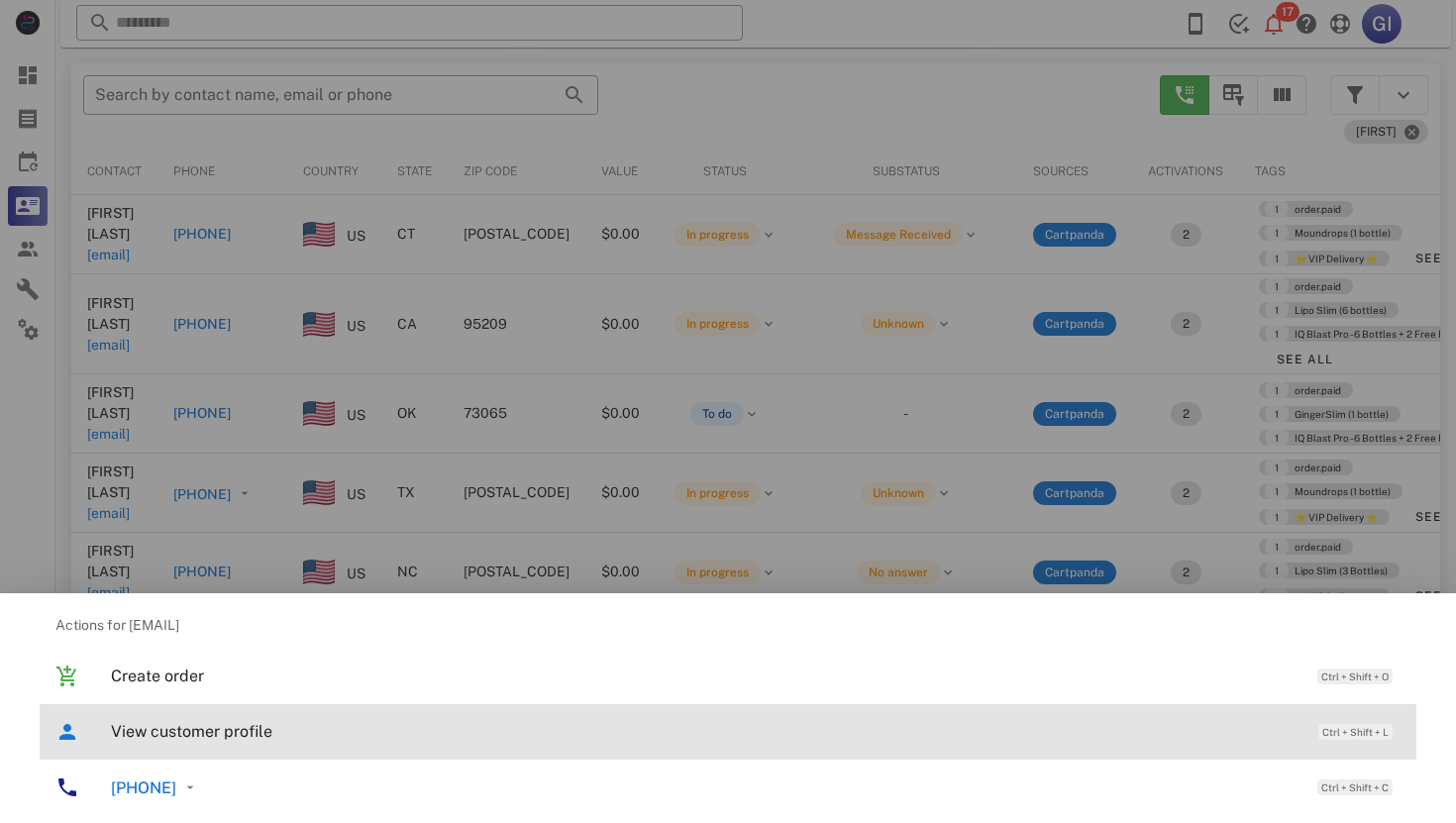 click on "View customer profile" at bounding box center (704, 731) 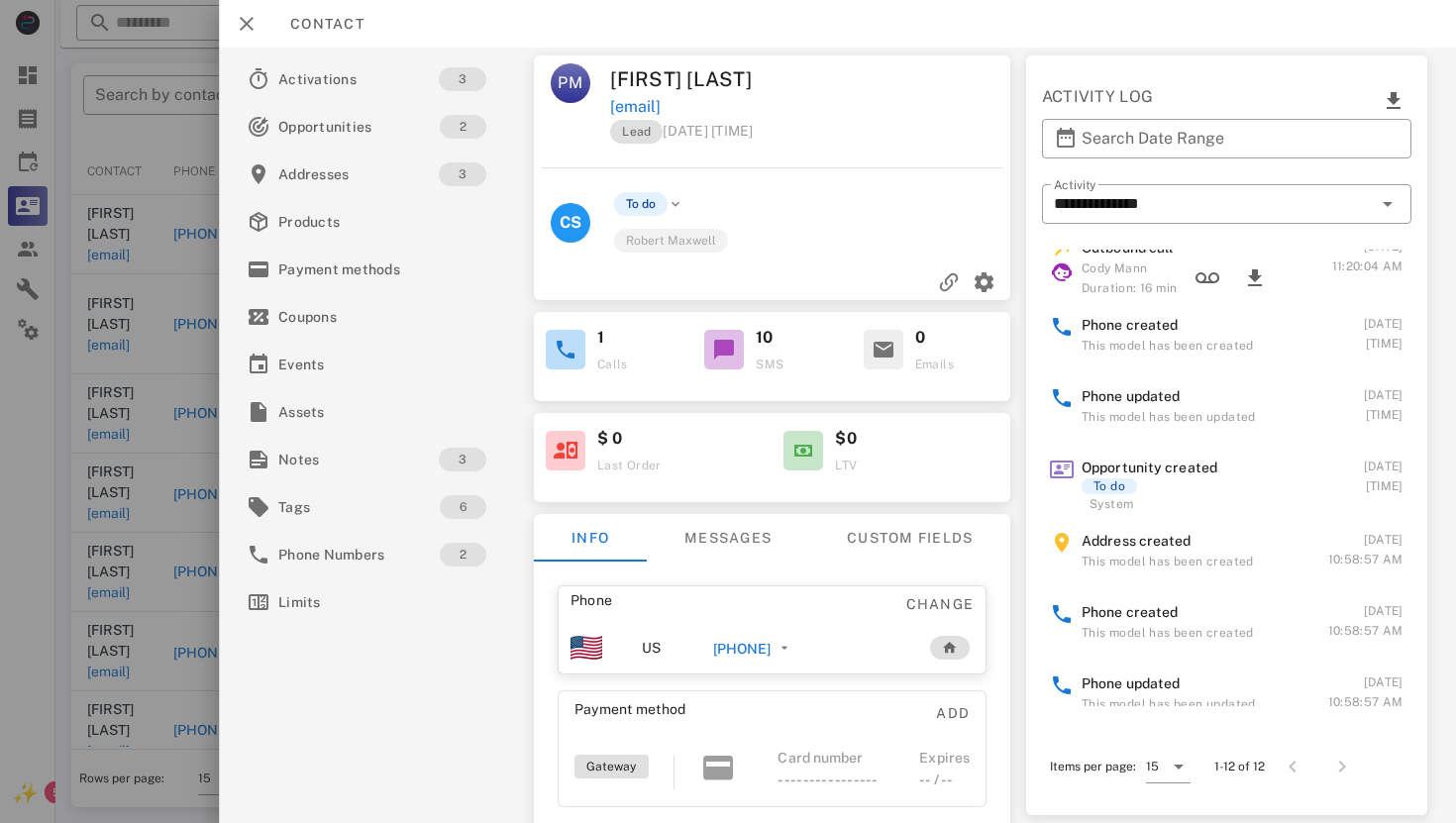 scroll, scrollTop: 453, scrollLeft: 0, axis: vertical 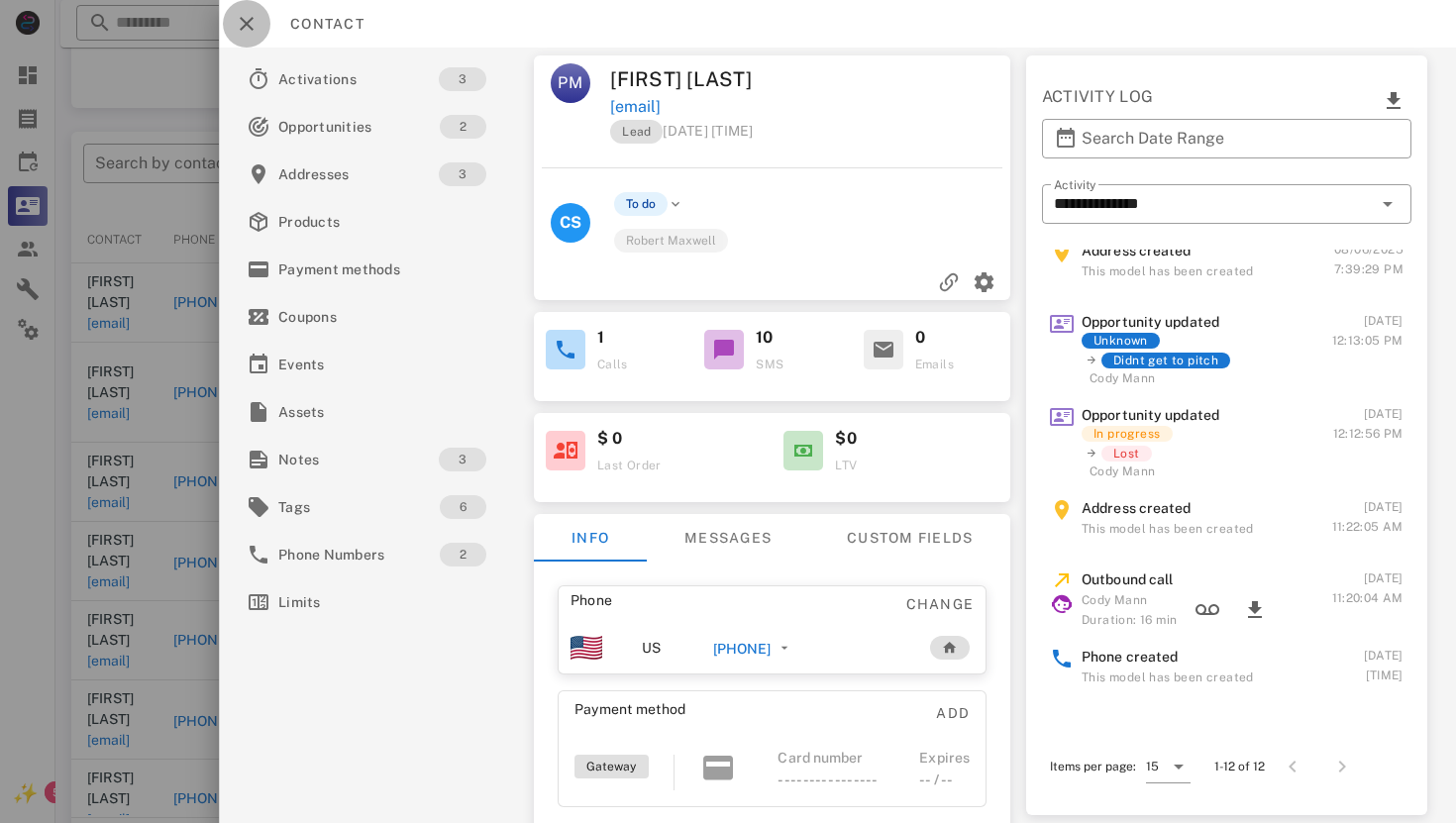 click at bounding box center (247, 24) 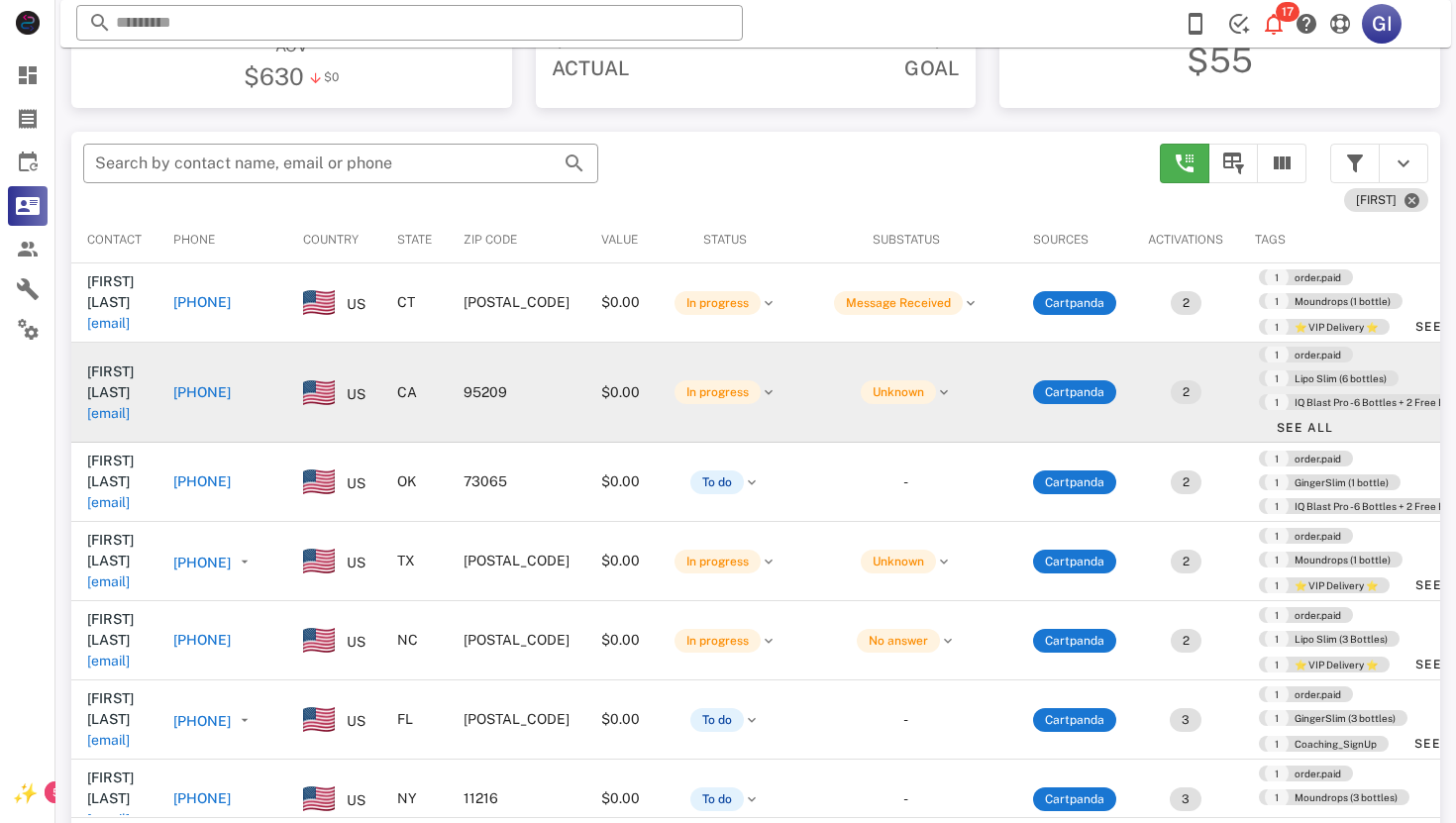 click on "[EMAIL]" at bounding box center [108, 413] 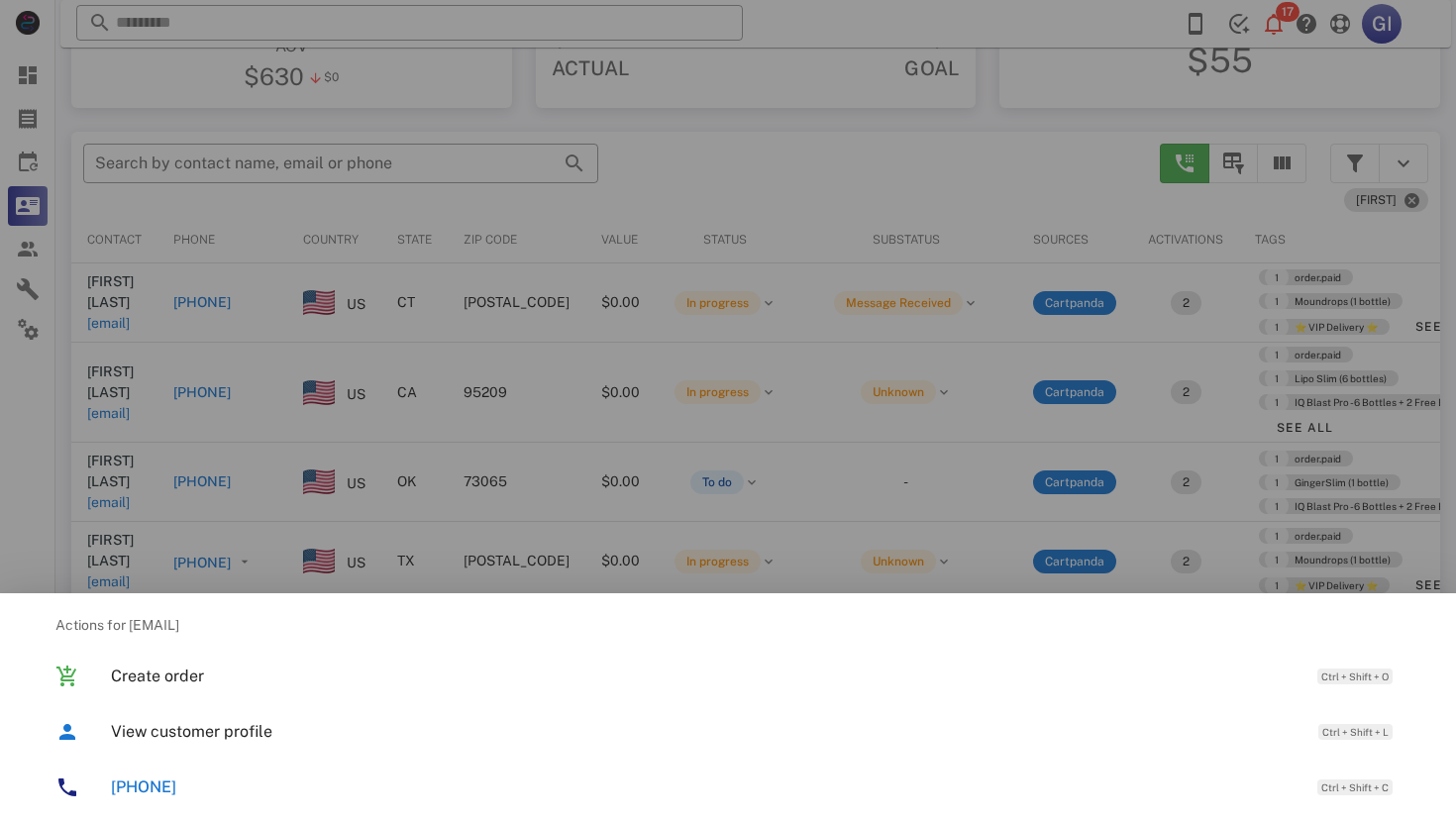 click at bounding box center (728, 411) 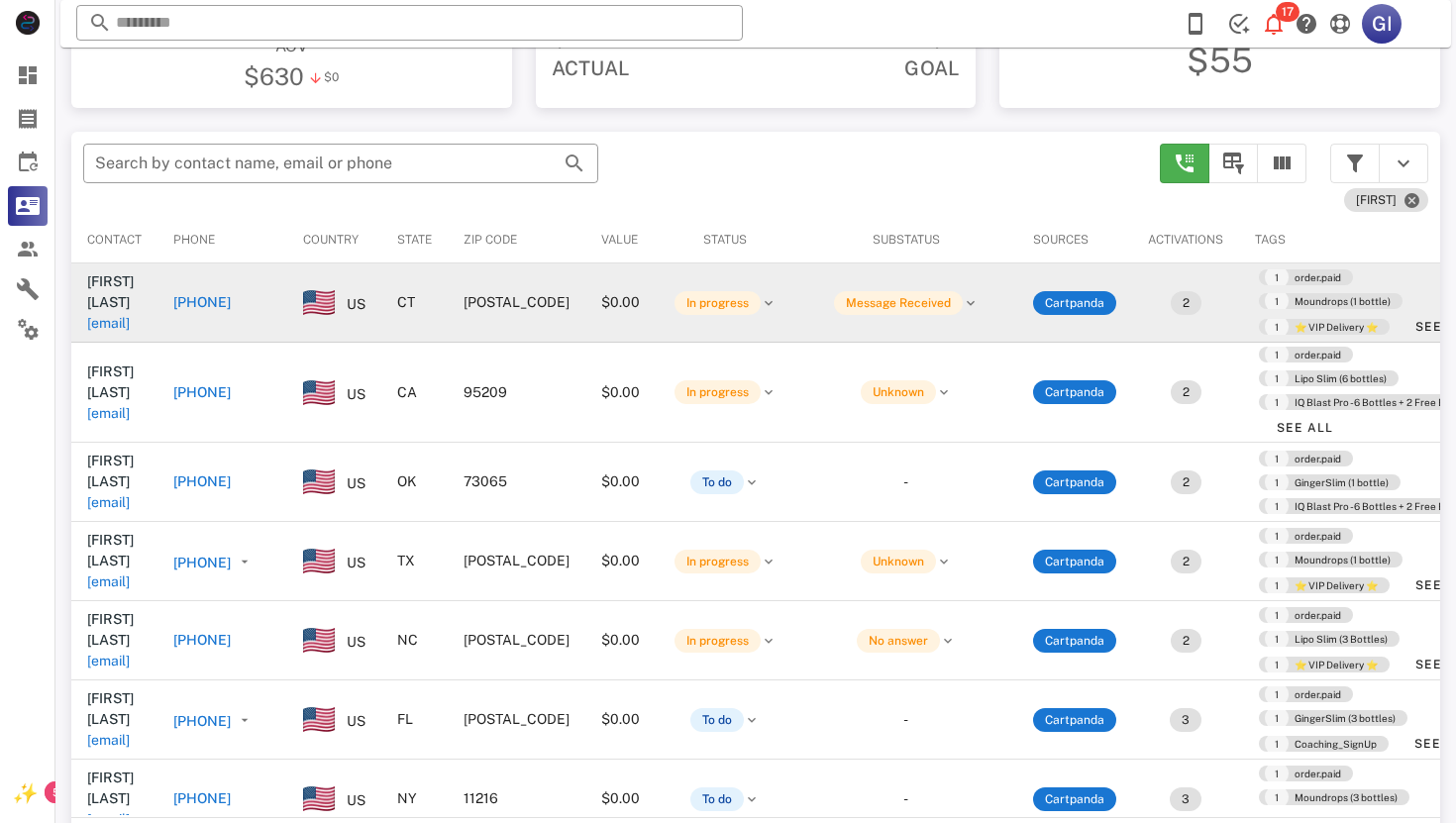 click on "[EMAIL]" at bounding box center (108, 323) 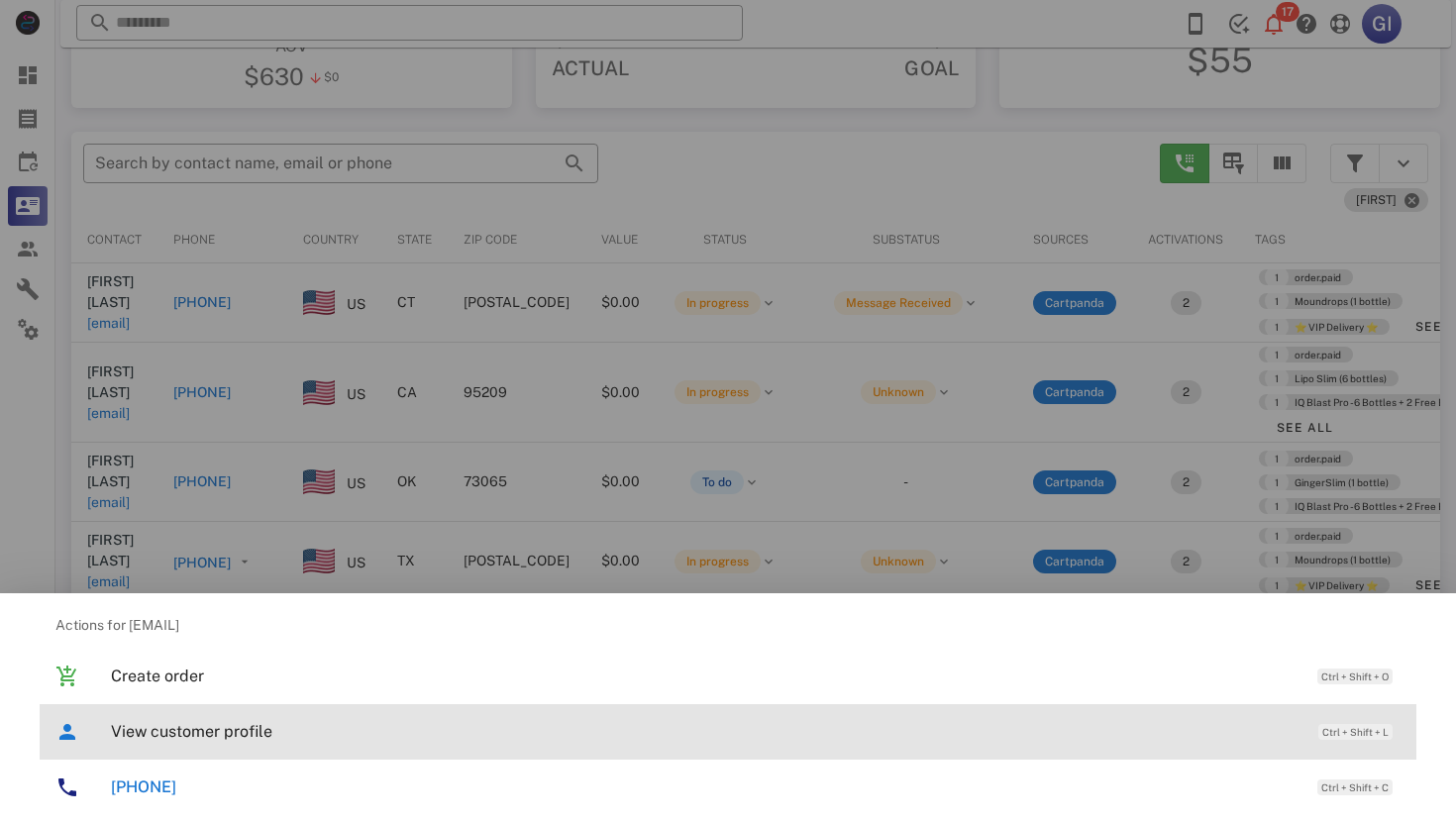 click on "View customer profile" at bounding box center [704, 731] 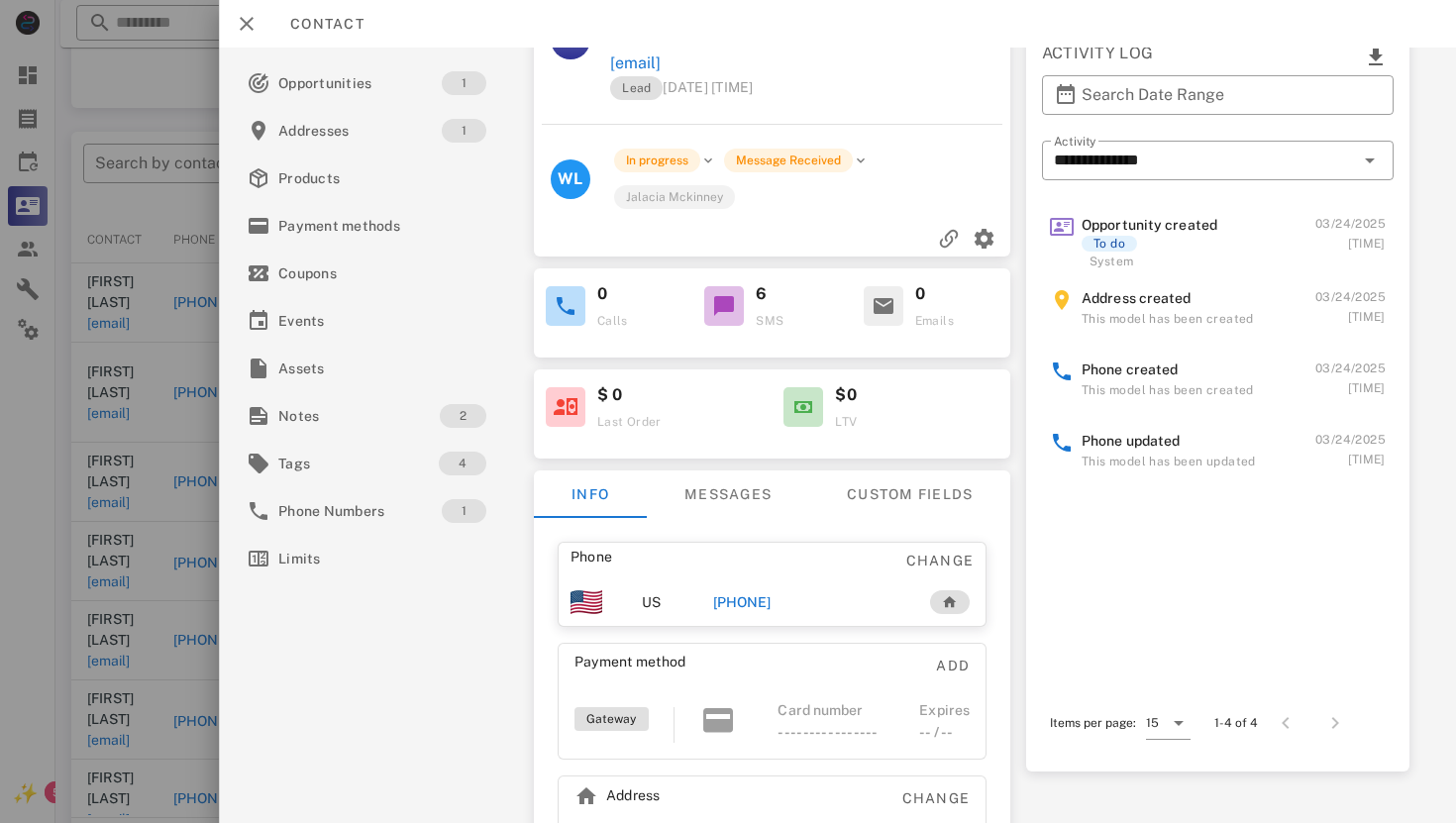 scroll, scrollTop: 0, scrollLeft: 0, axis: both 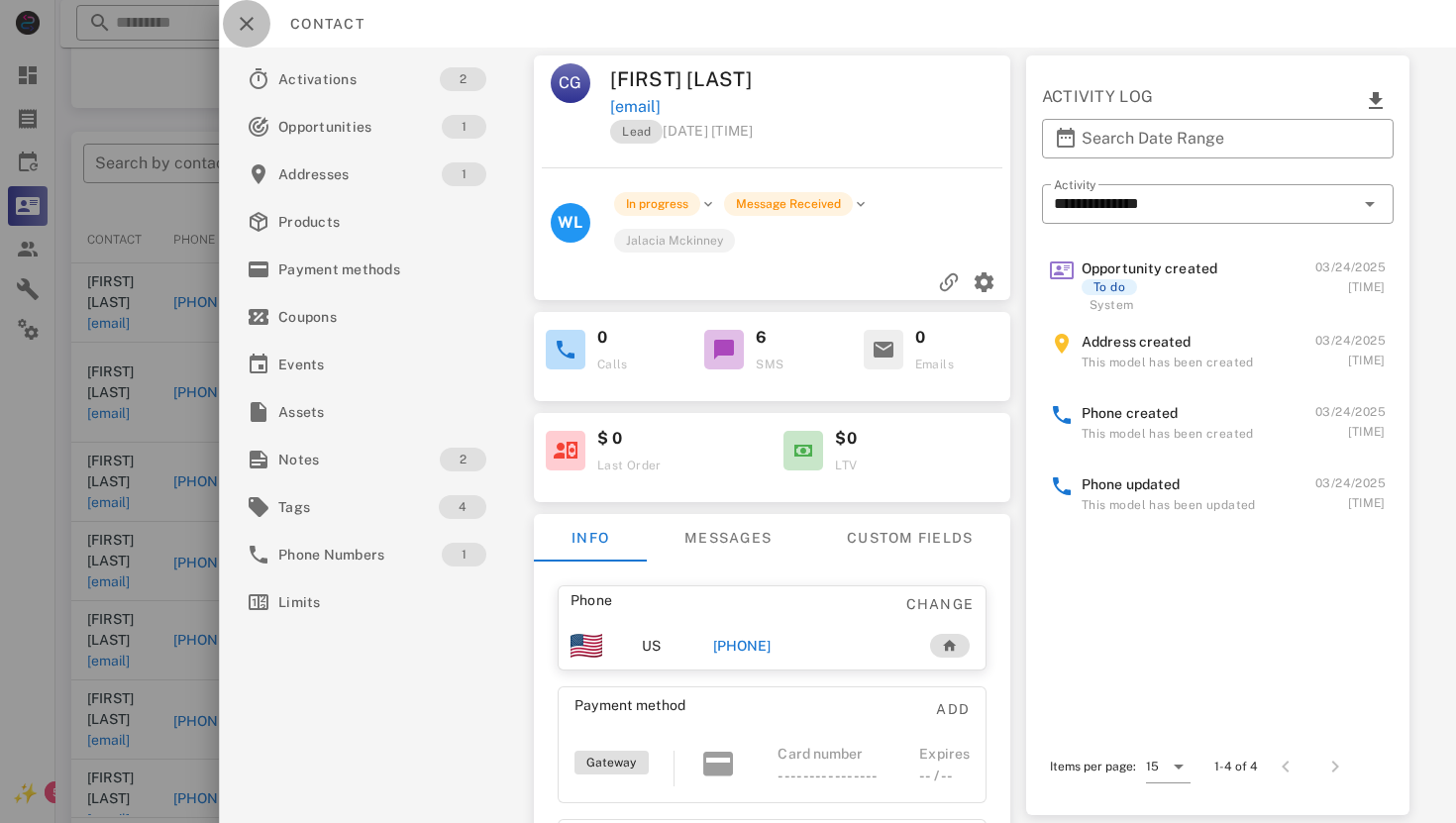 click at bounding box center (247, 24) 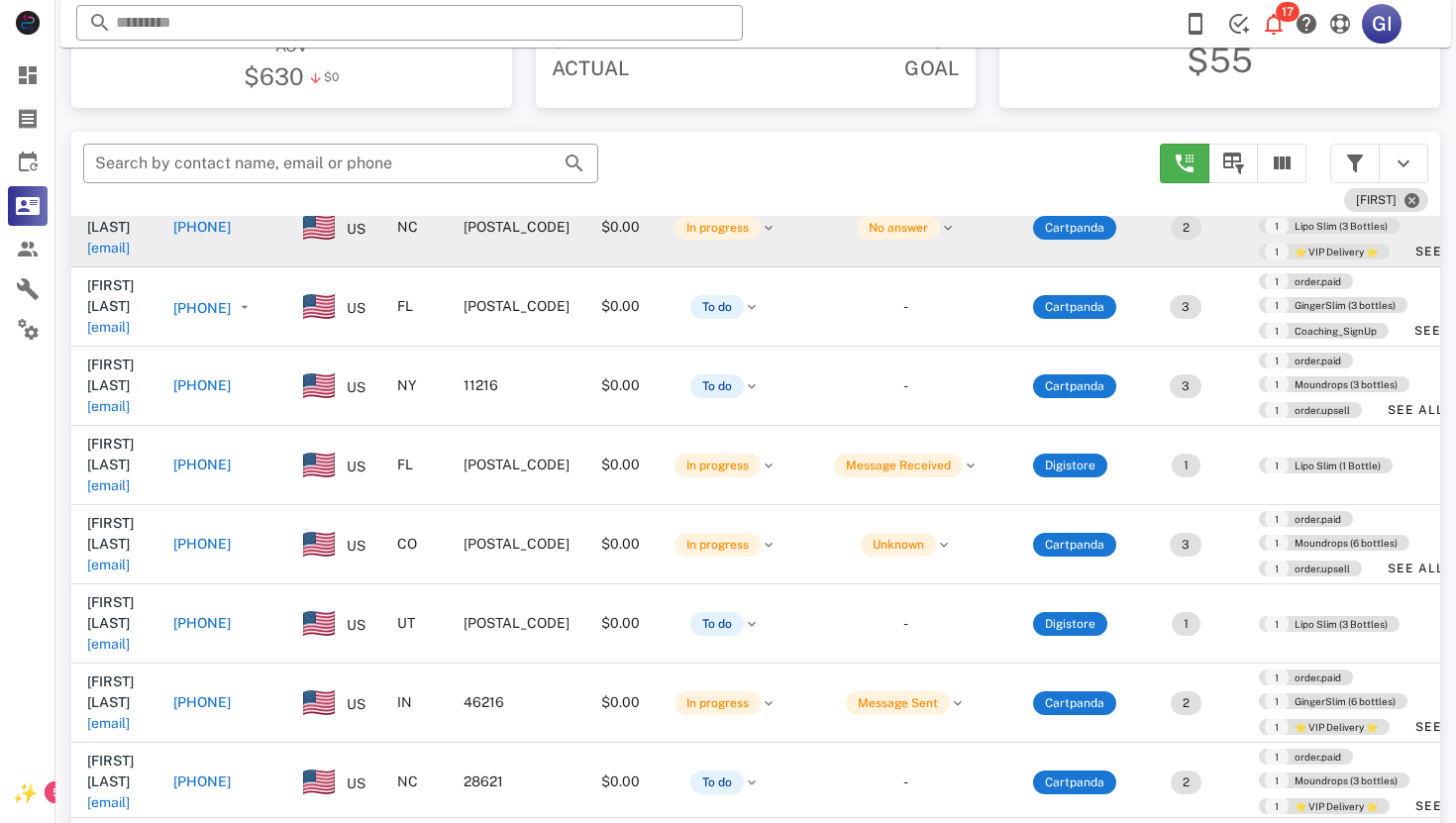 scroll, scrollTop: 452, scrollLeft: 0, axis: vertical 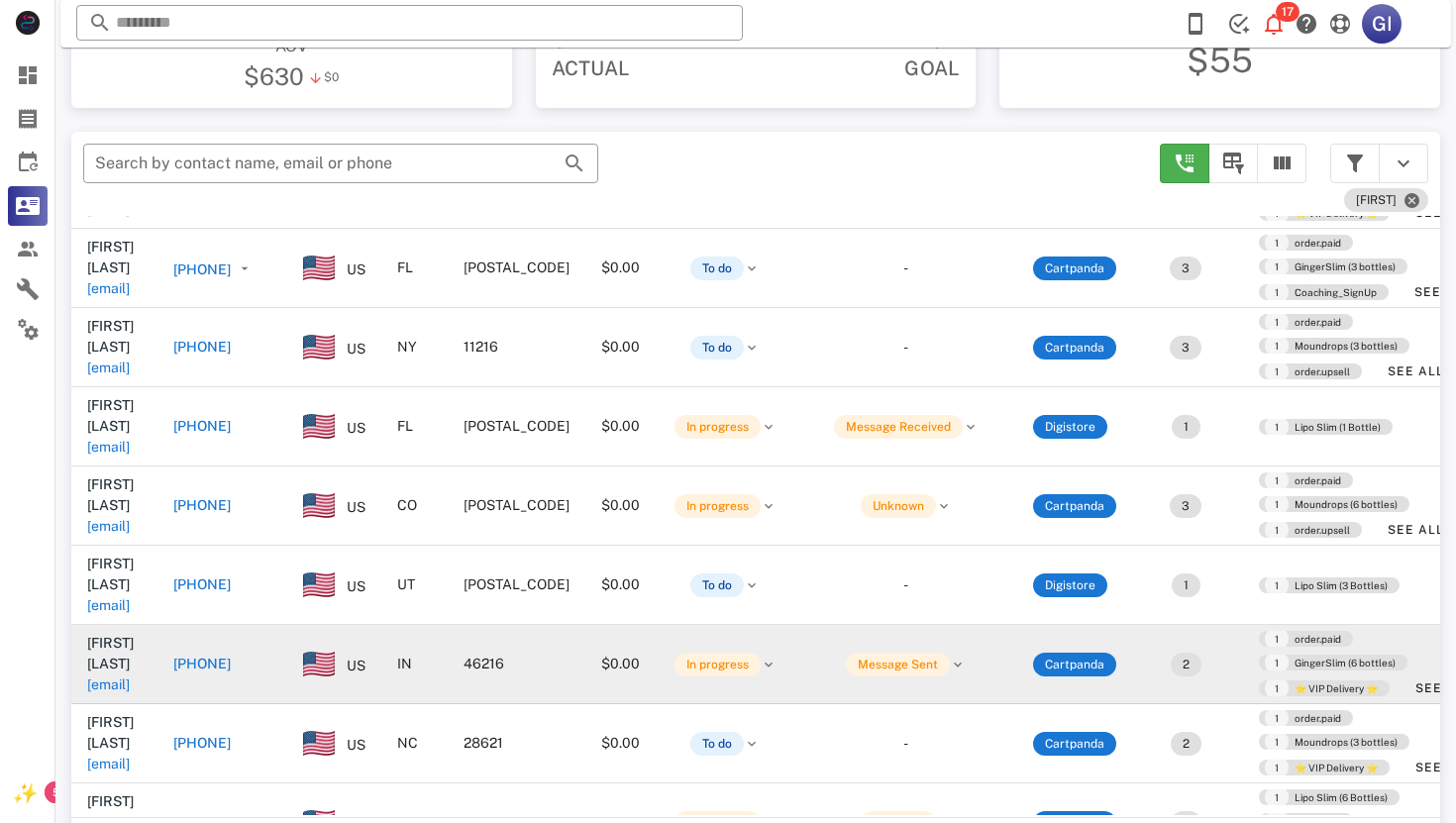 click on "[EMAIL]" at bounding box center (108, 684) 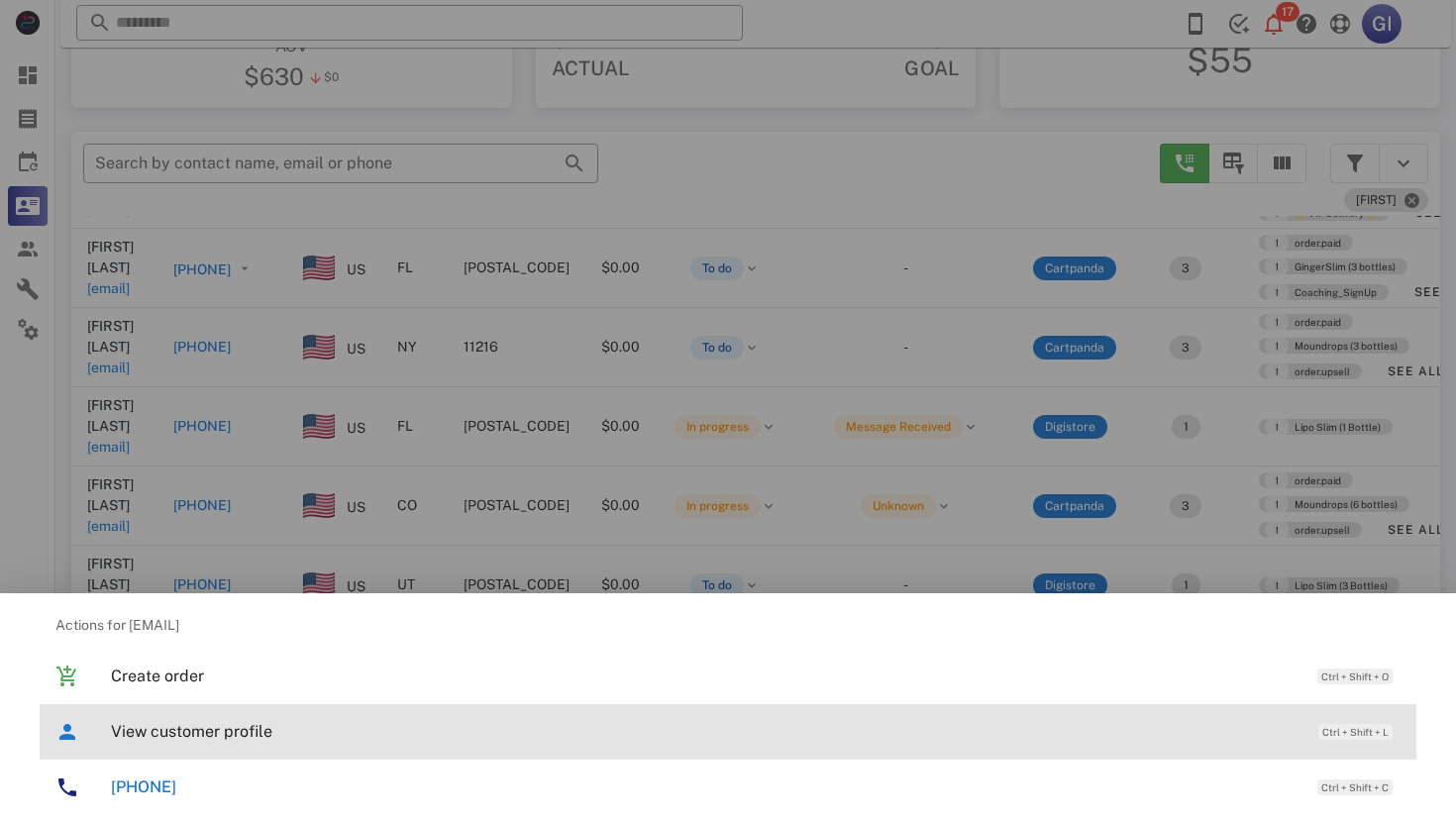 click on "View customer profile" at bounding box center [704, 731] 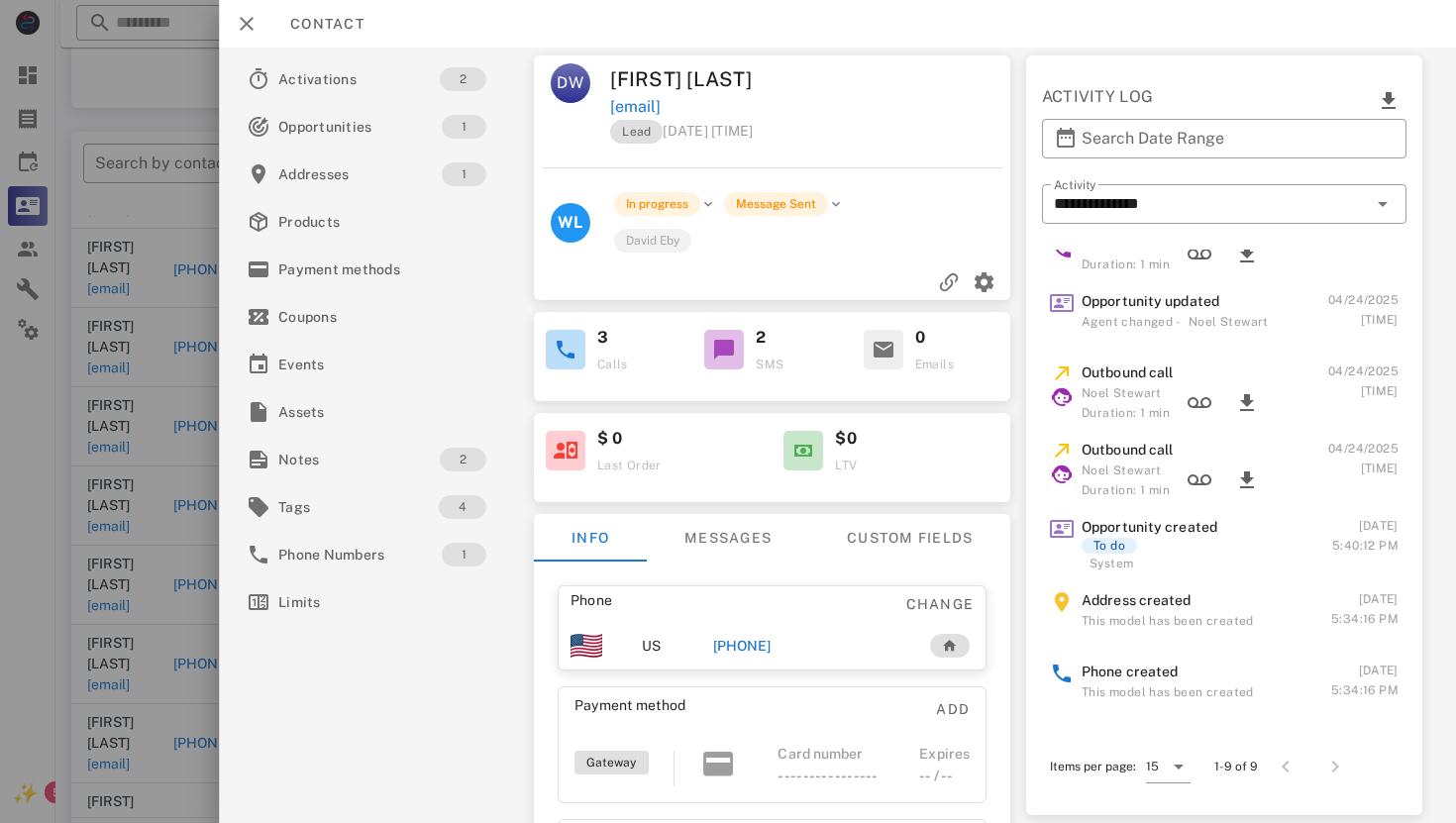 scroll, scrollTop: 15, scrollLeft: 0, axis: vertical 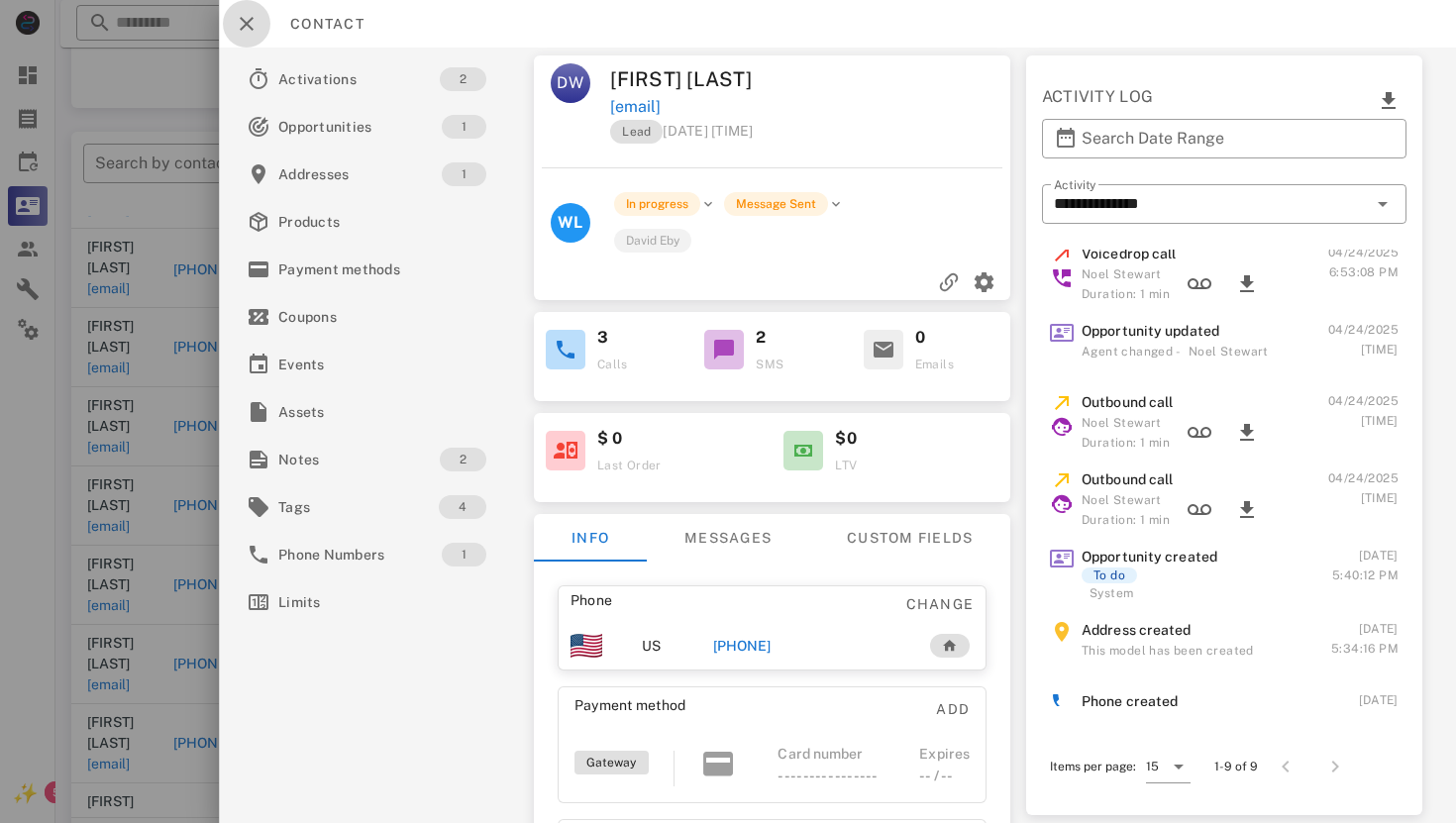 click at bounding box center (247, 24) 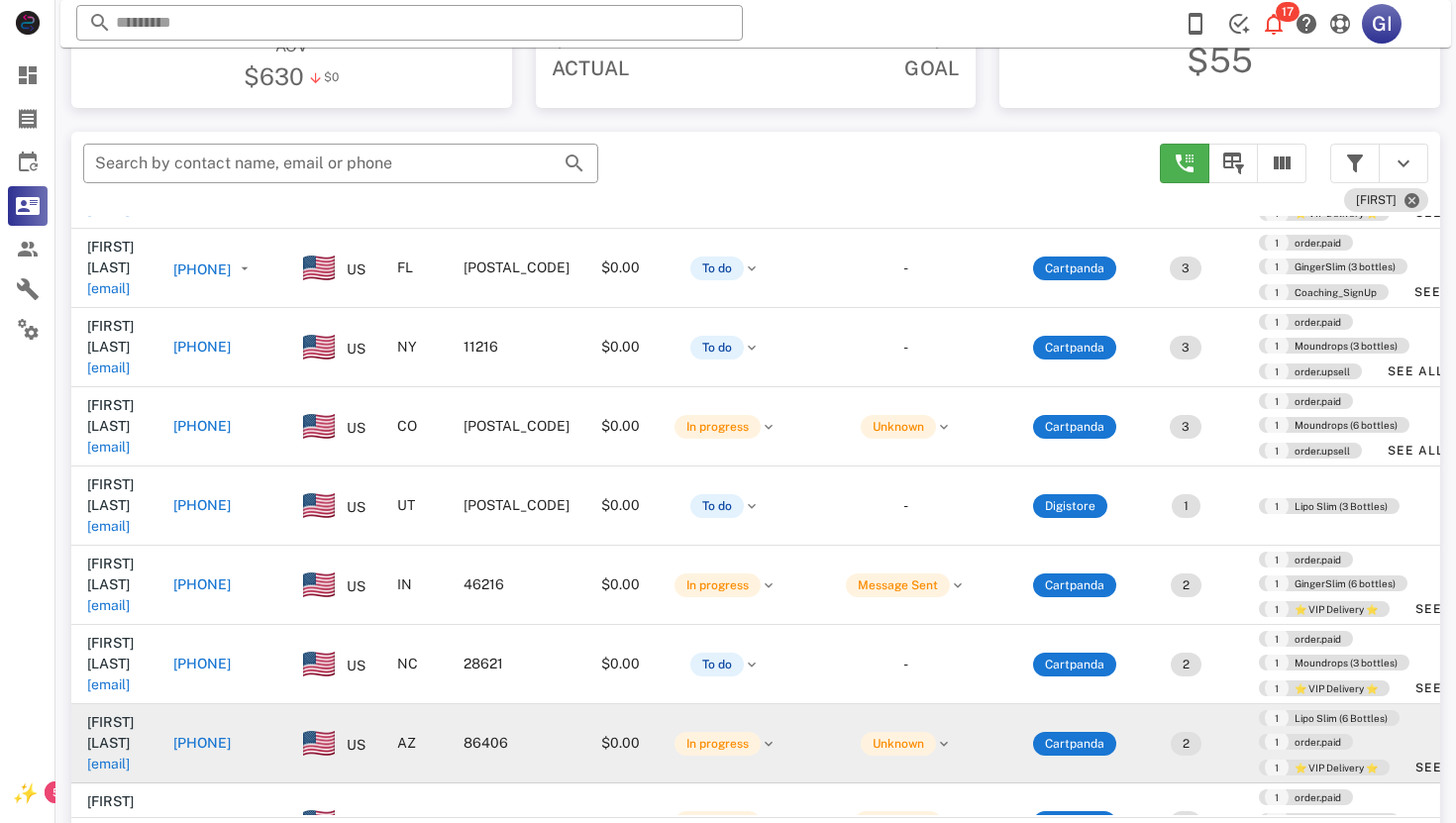 scroll, scrollTop: 541, scrollLeft: 0, axis: vertical 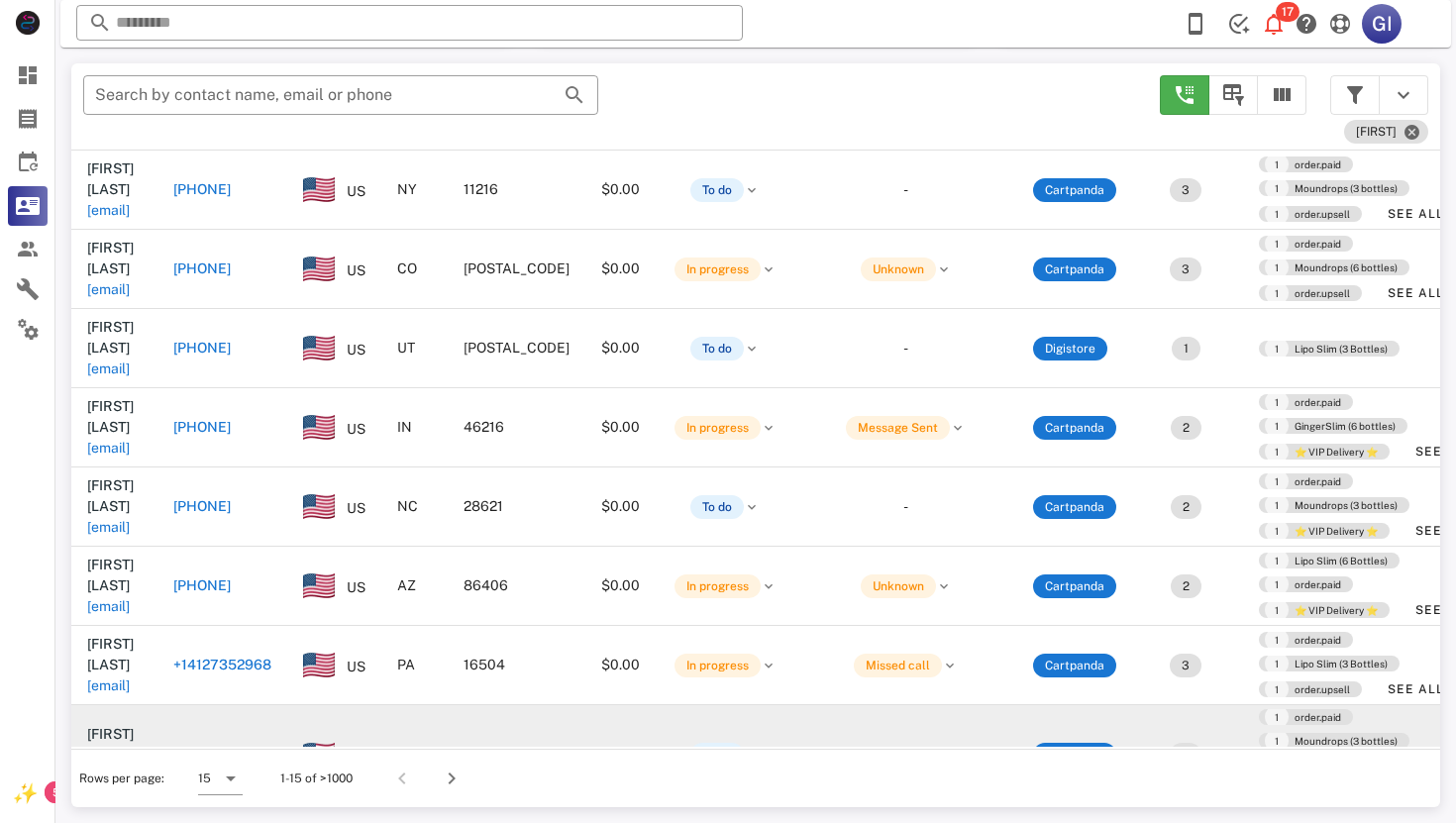 click on "[EMAIL]" at bounding box center (108, 775) 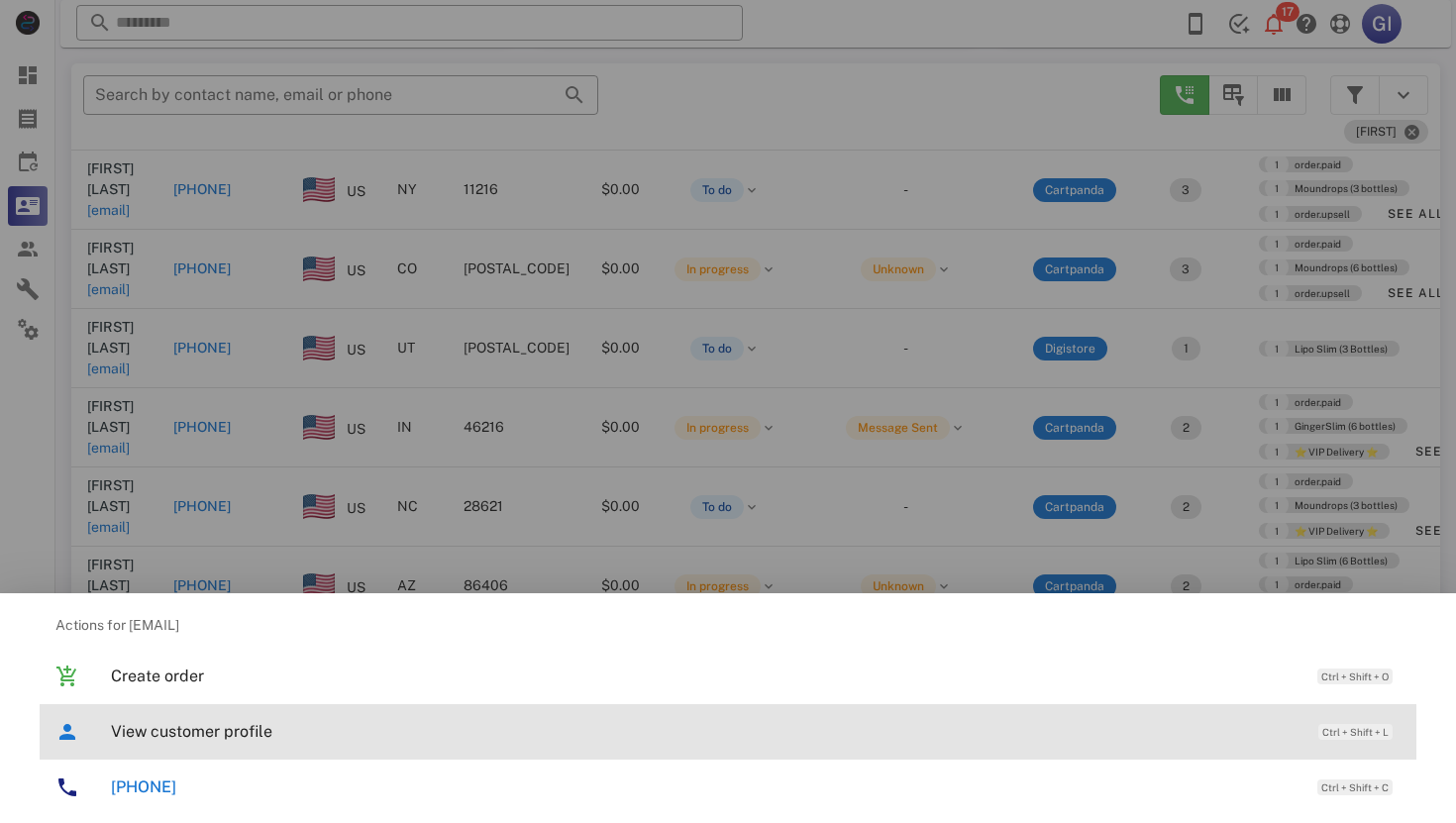 click on "View customer profile" at bounding box center [704, 731] 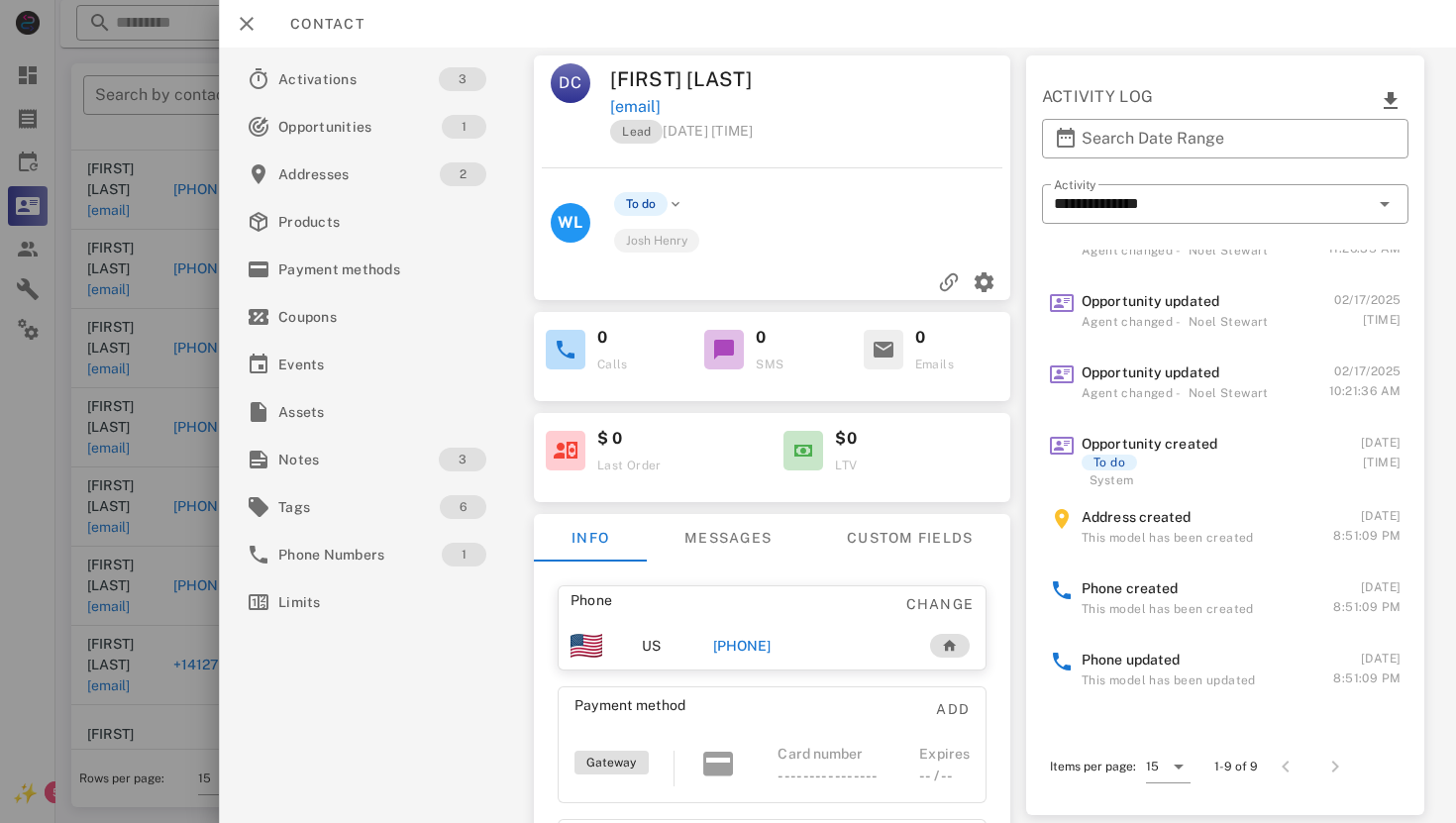 scroll, scrollTop: 187, scrollLeft: 0, axis: vertical 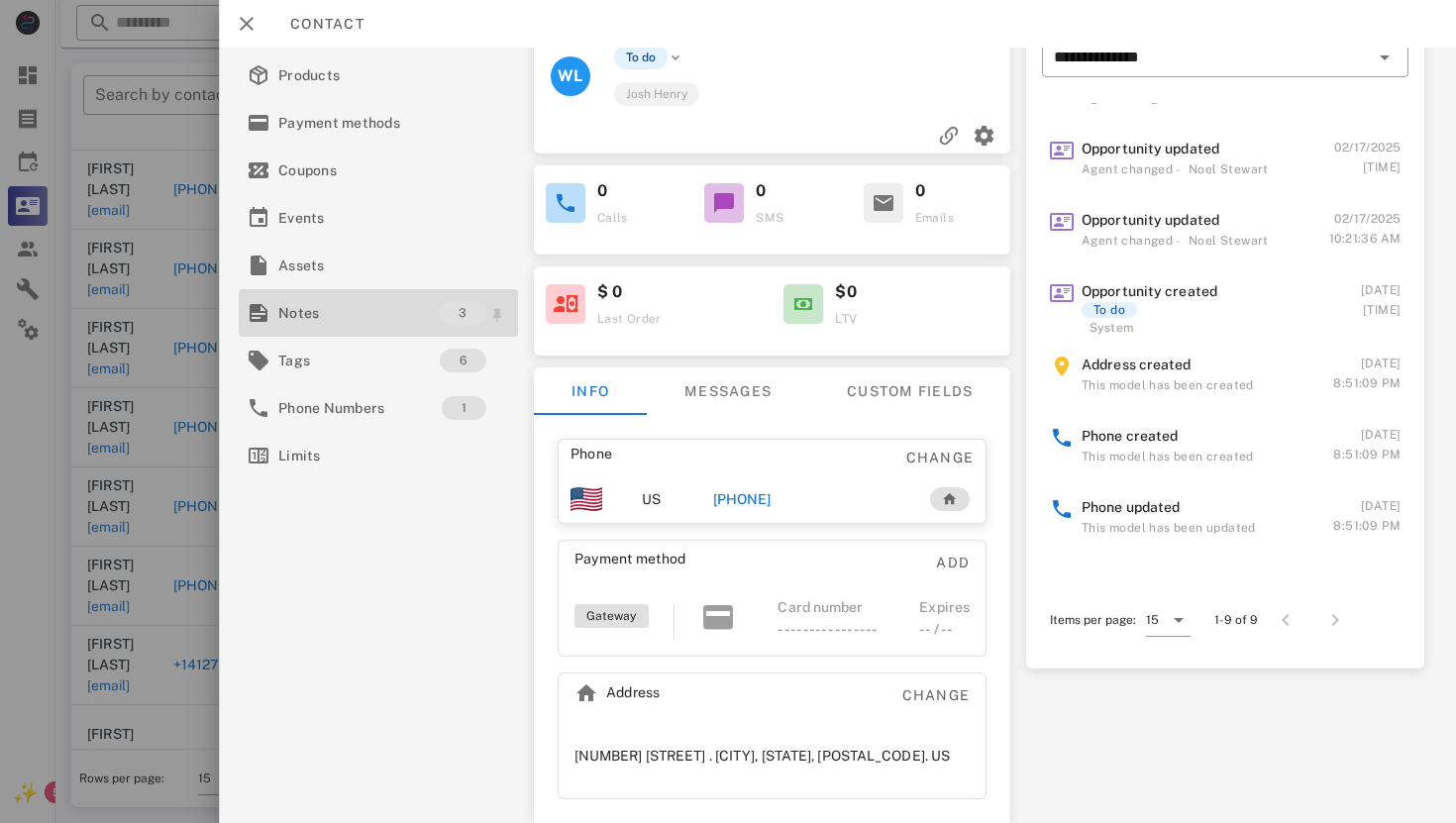 click on "Notes" at bounding box center (359, 313) 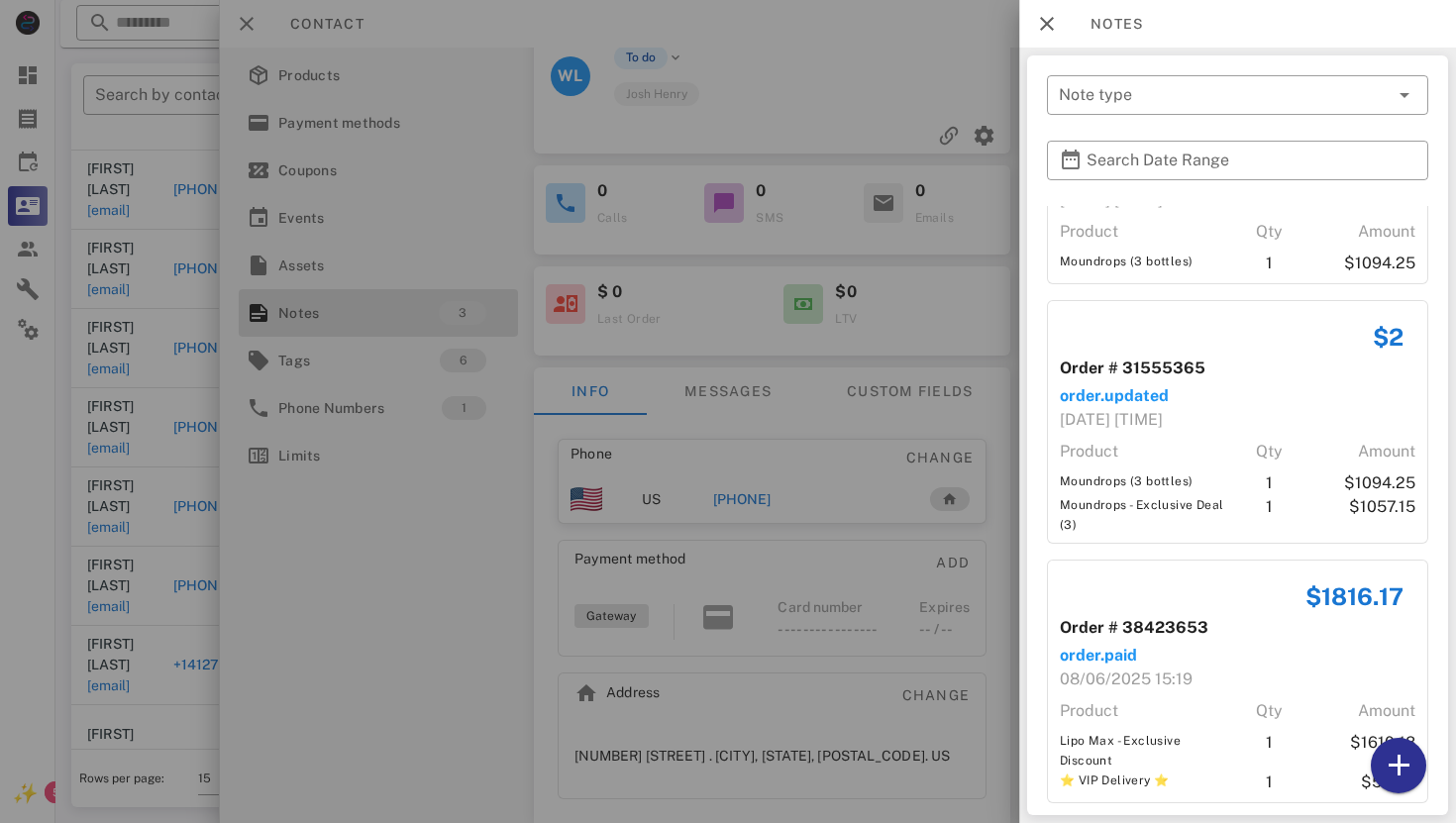 scroll, scrollTop: 151, scrollLeft: 0, axis: vertical 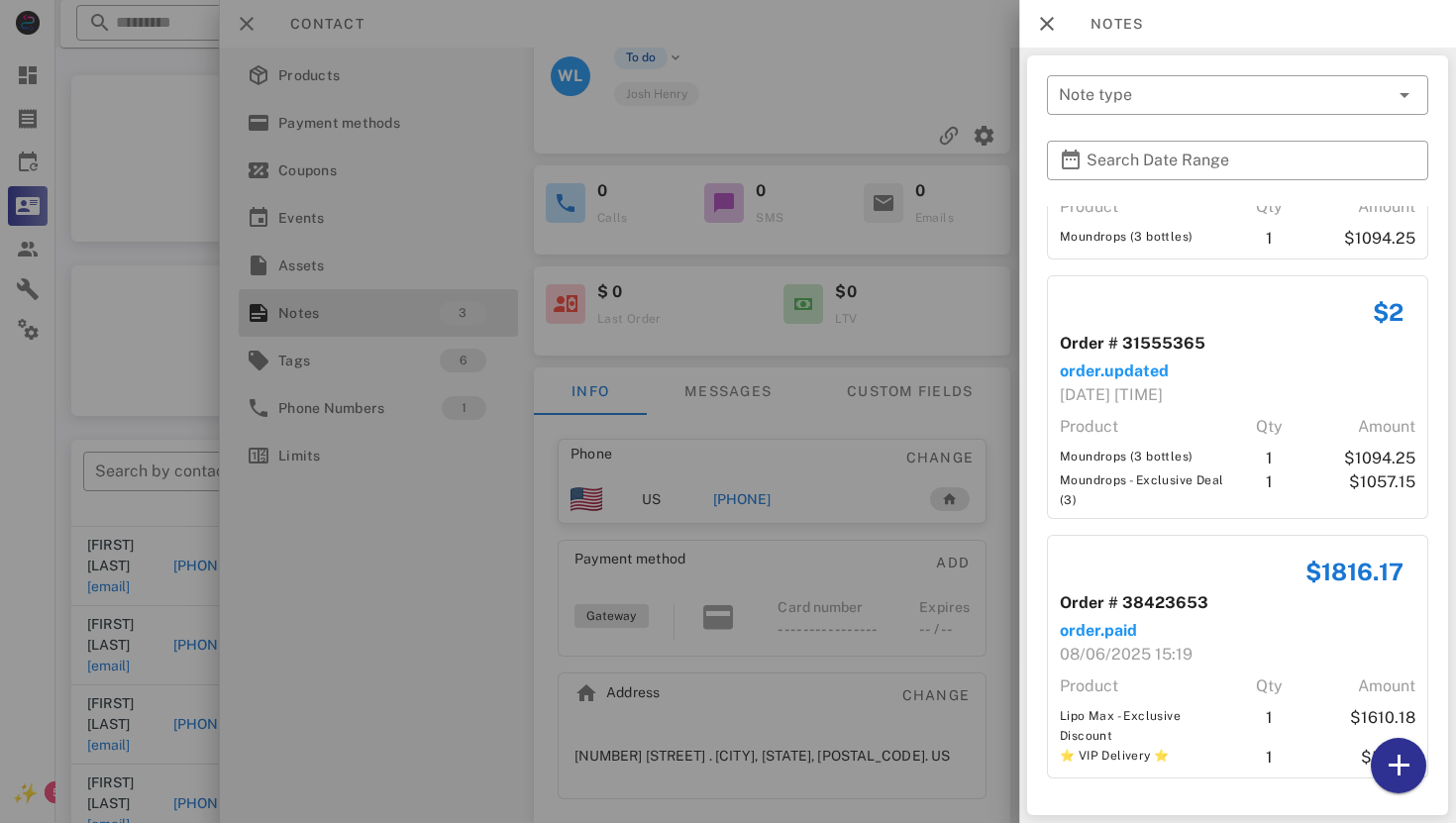 click at bounding box center (728, 411) 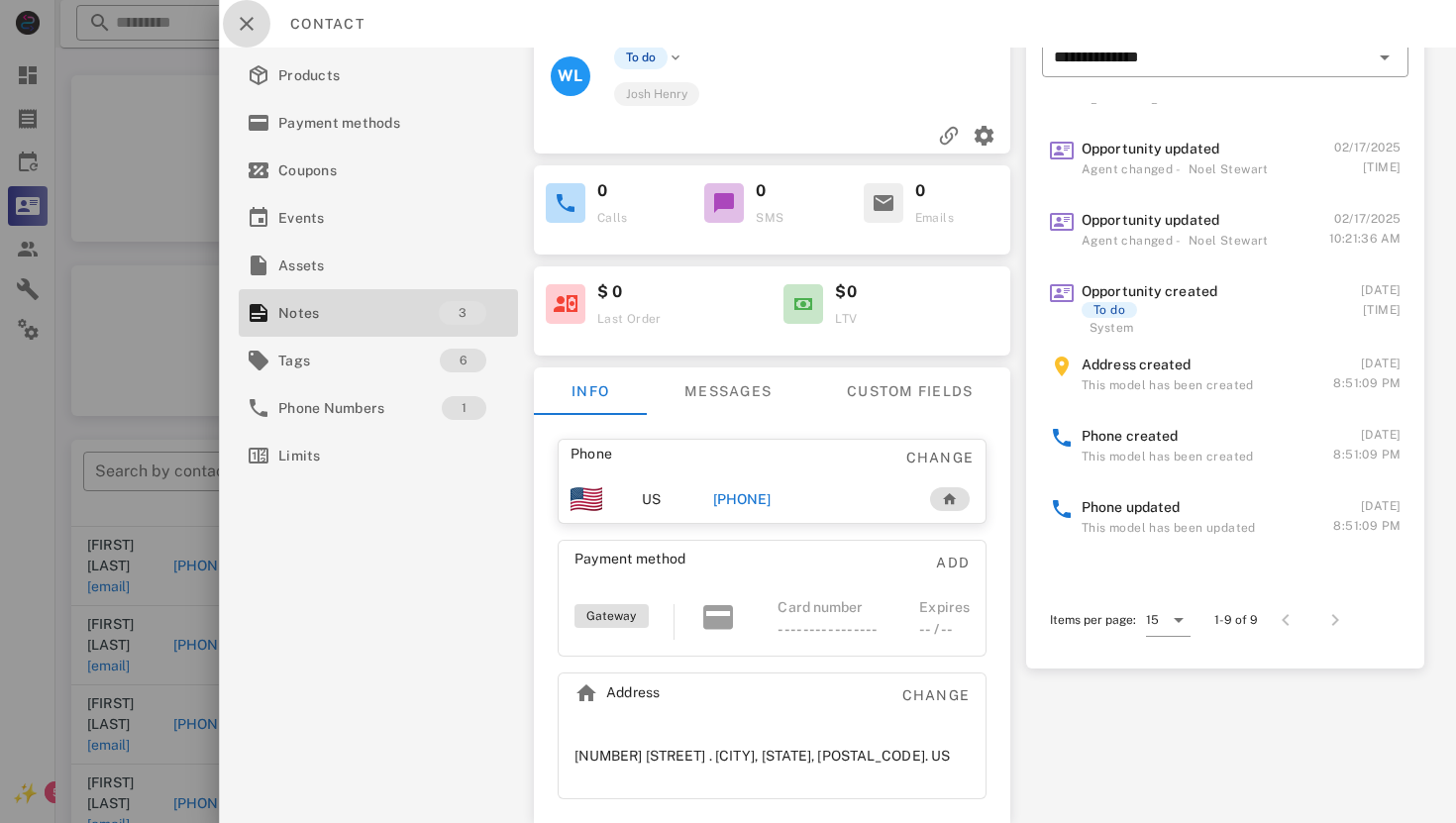 click at bounding box center [247, 24] 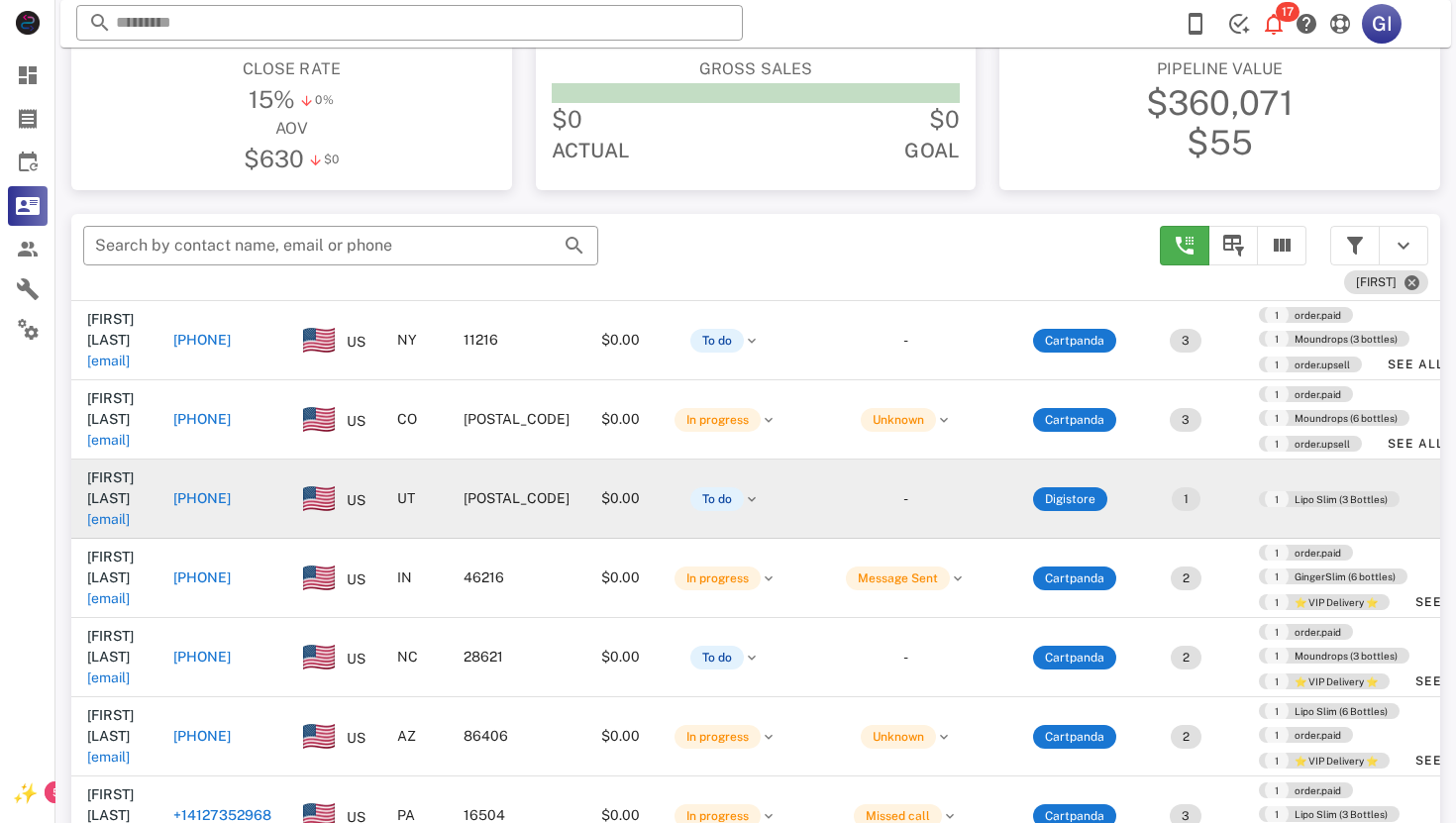 scroll, scrollTop: 376, scrollLeft: 0, axis: vertical 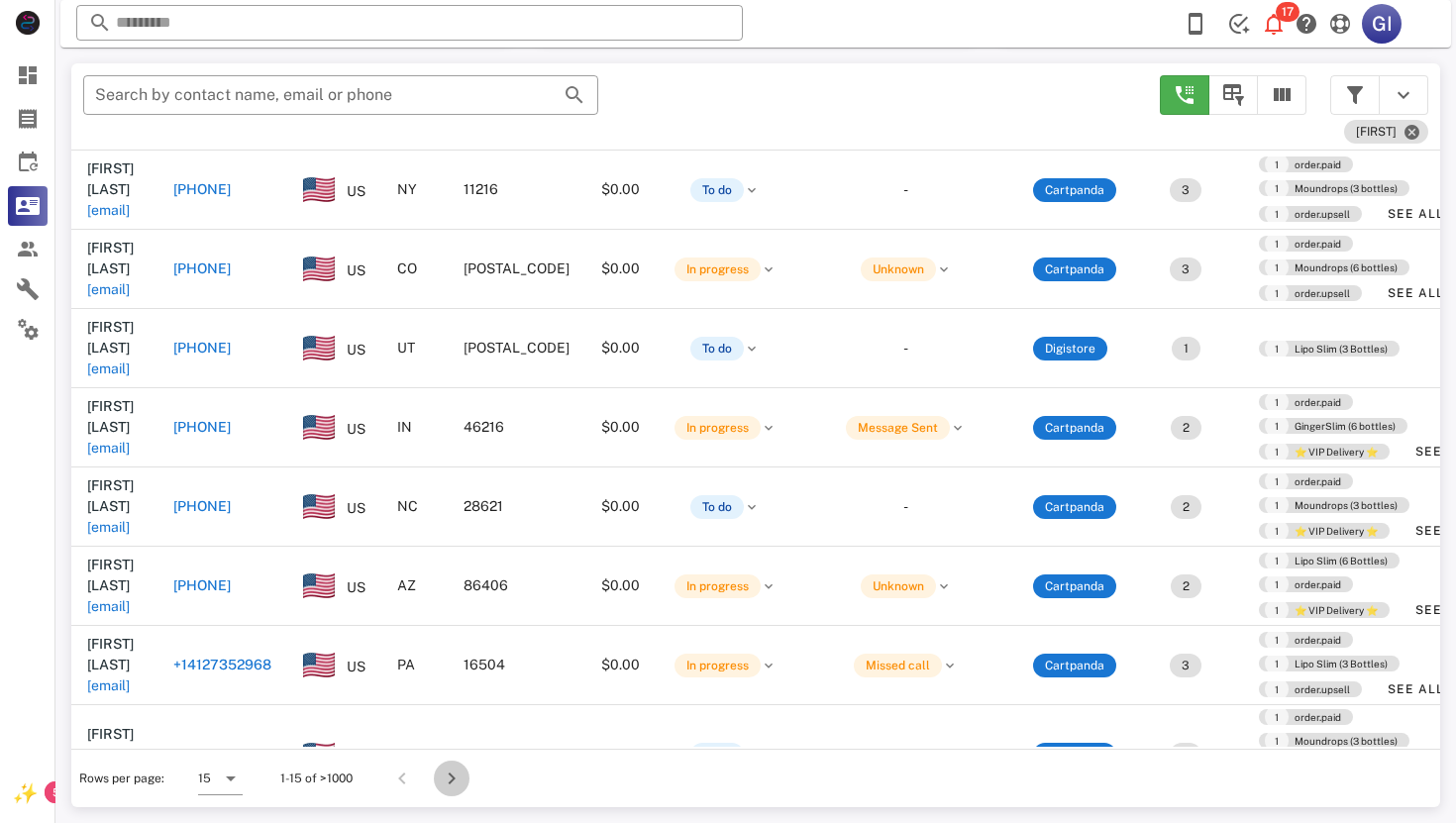click at bounding box center (452, 778) 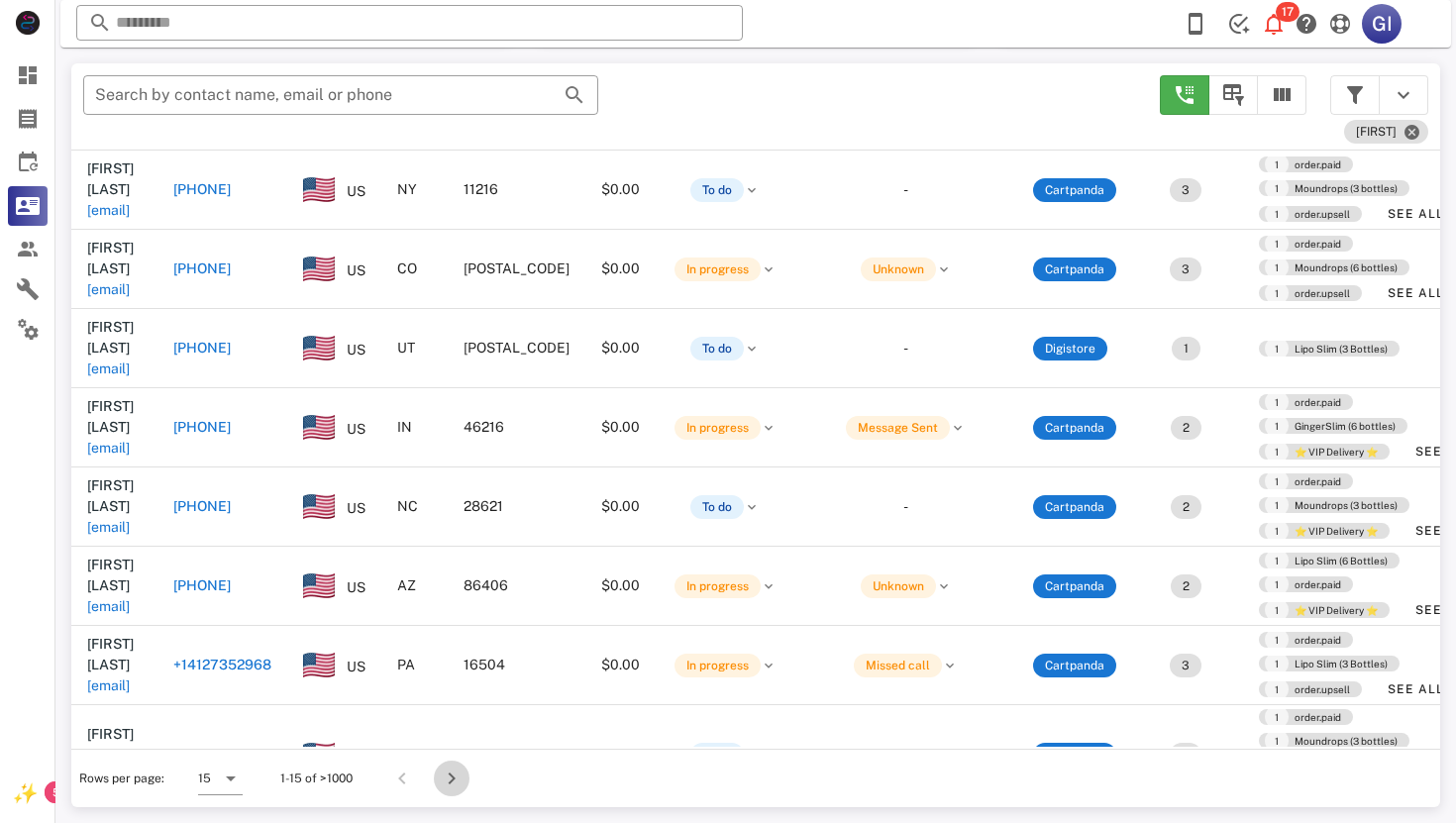 type 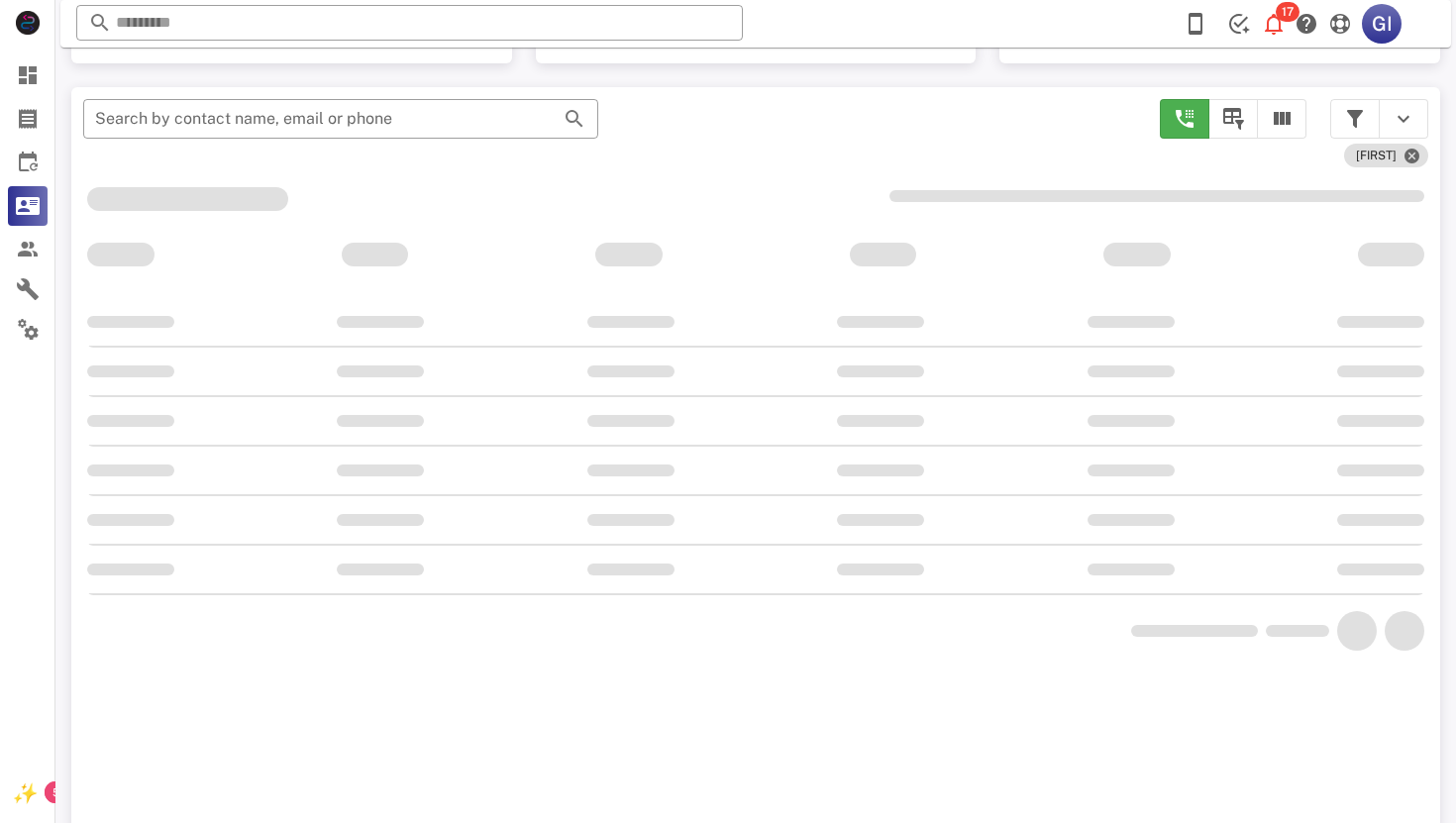 scroll, scrollTop: 376, scrollLeft: 0, axis: vertical 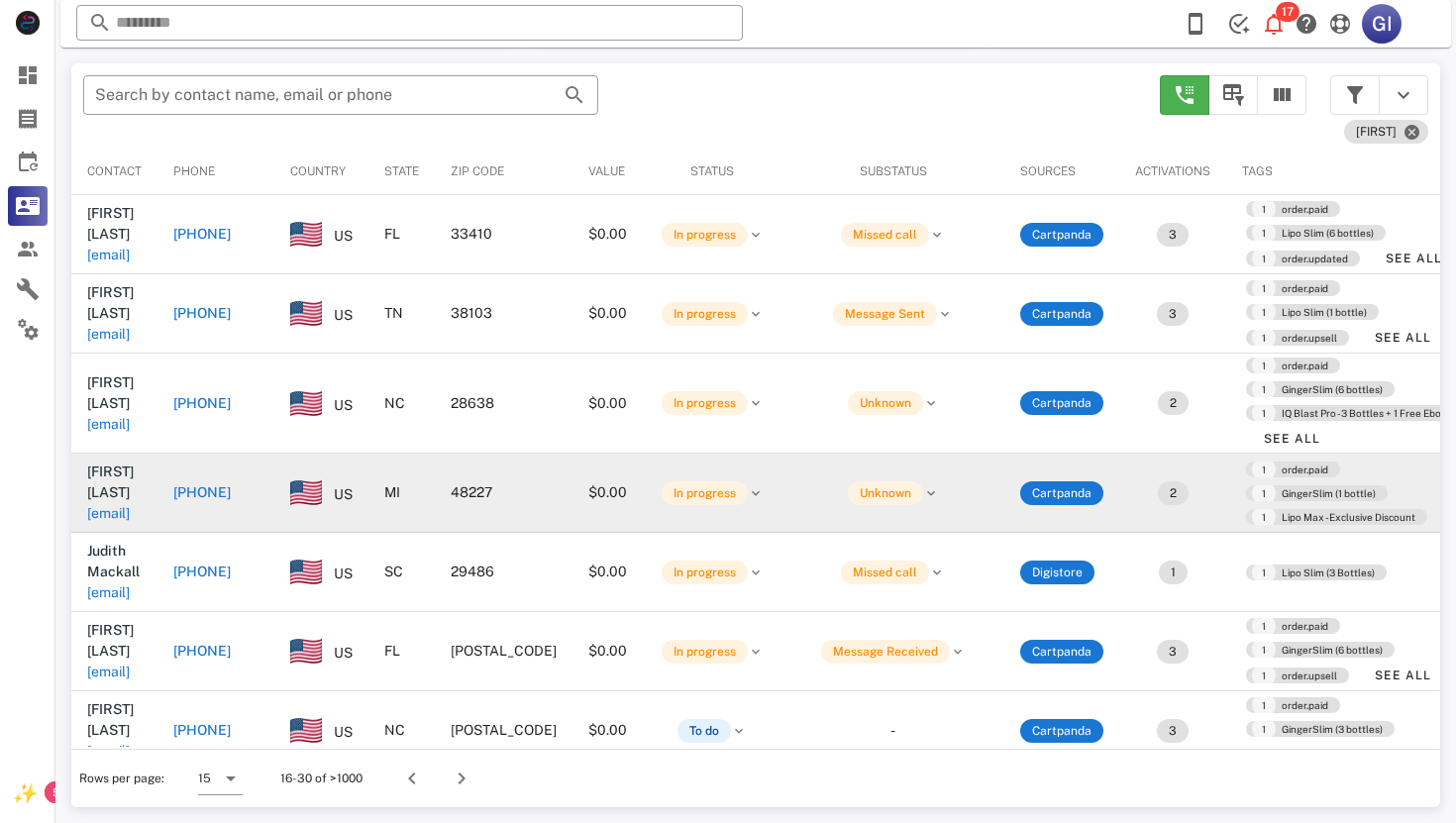 click on "[EMAIL]" at bounding box center (108, 513) 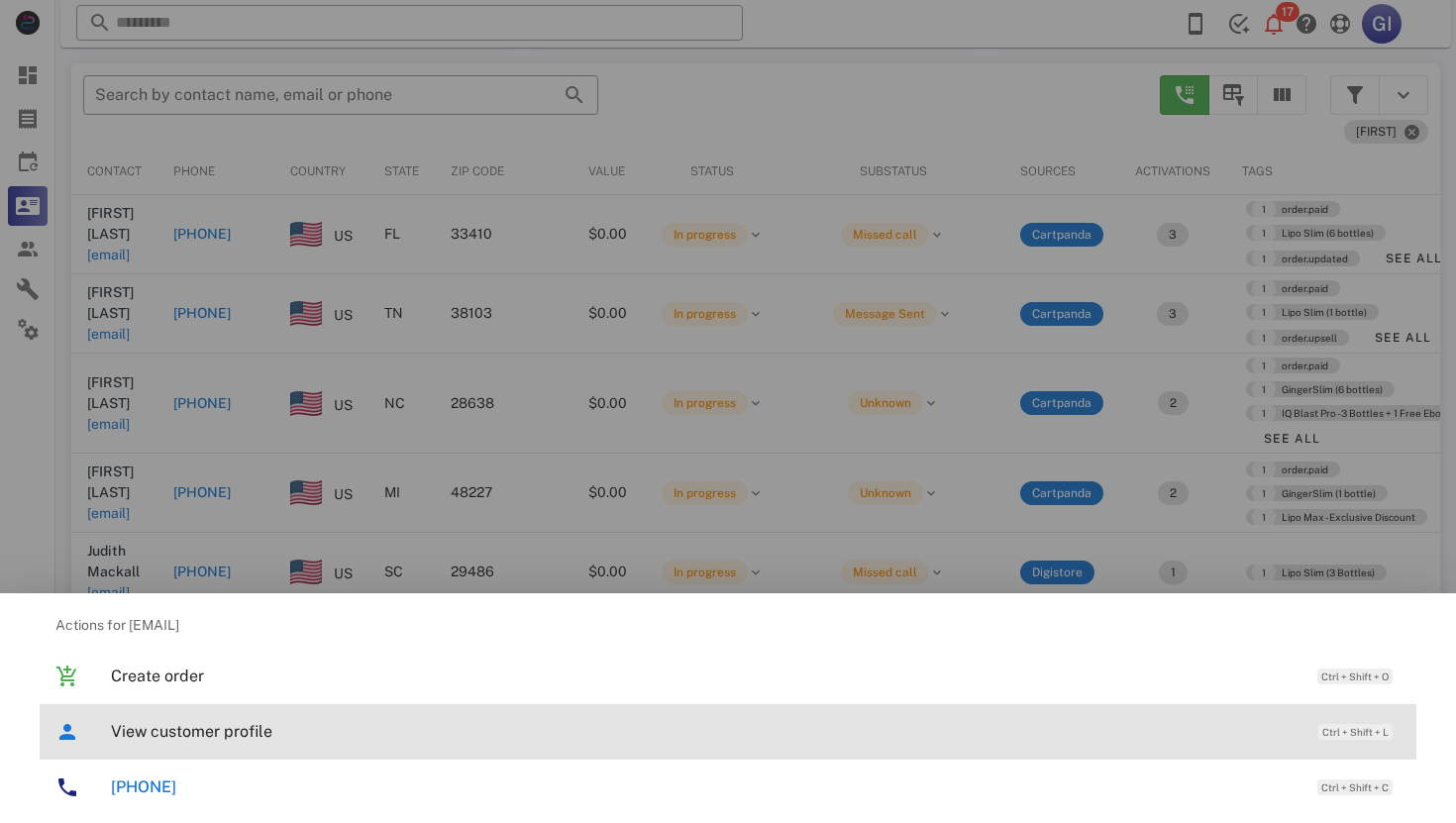 click on "View customer profile Ctrl + Shift + L" at bounding box center [756, 731] 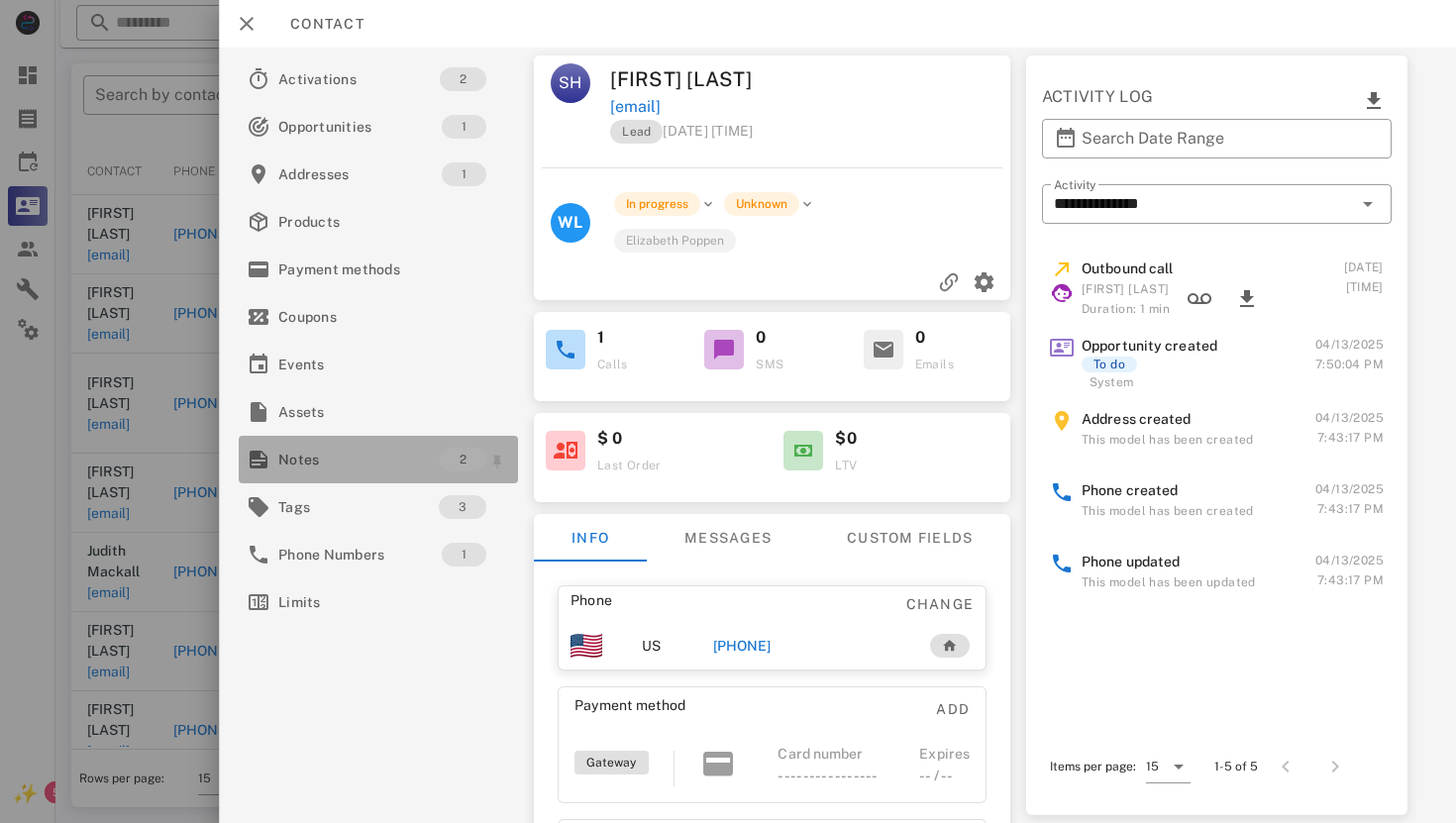 click on "Notes" at bounding box center (359, 460) 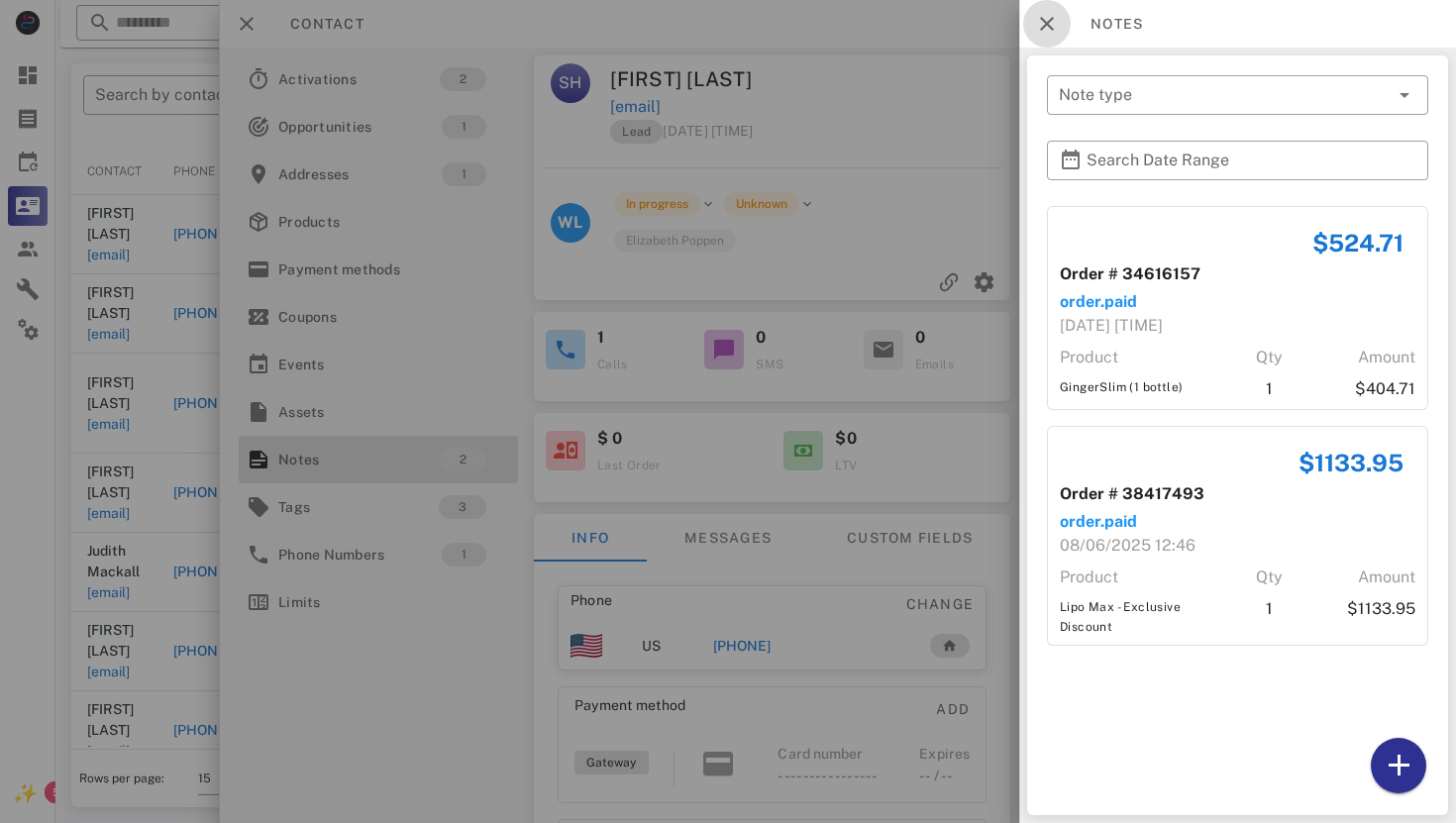 click at bounding box center (1047, 24) 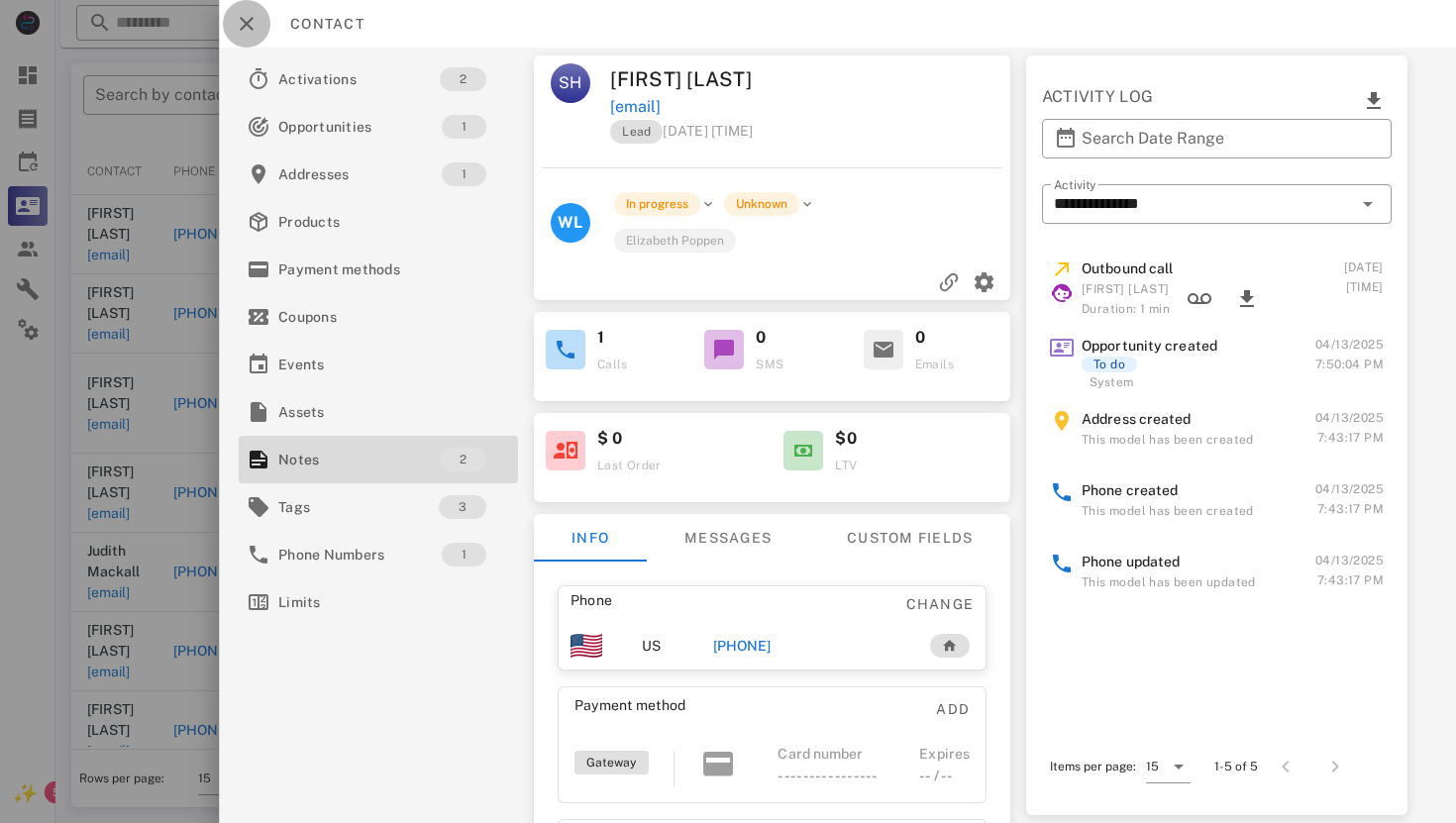 click at bounding box center (247, 24) 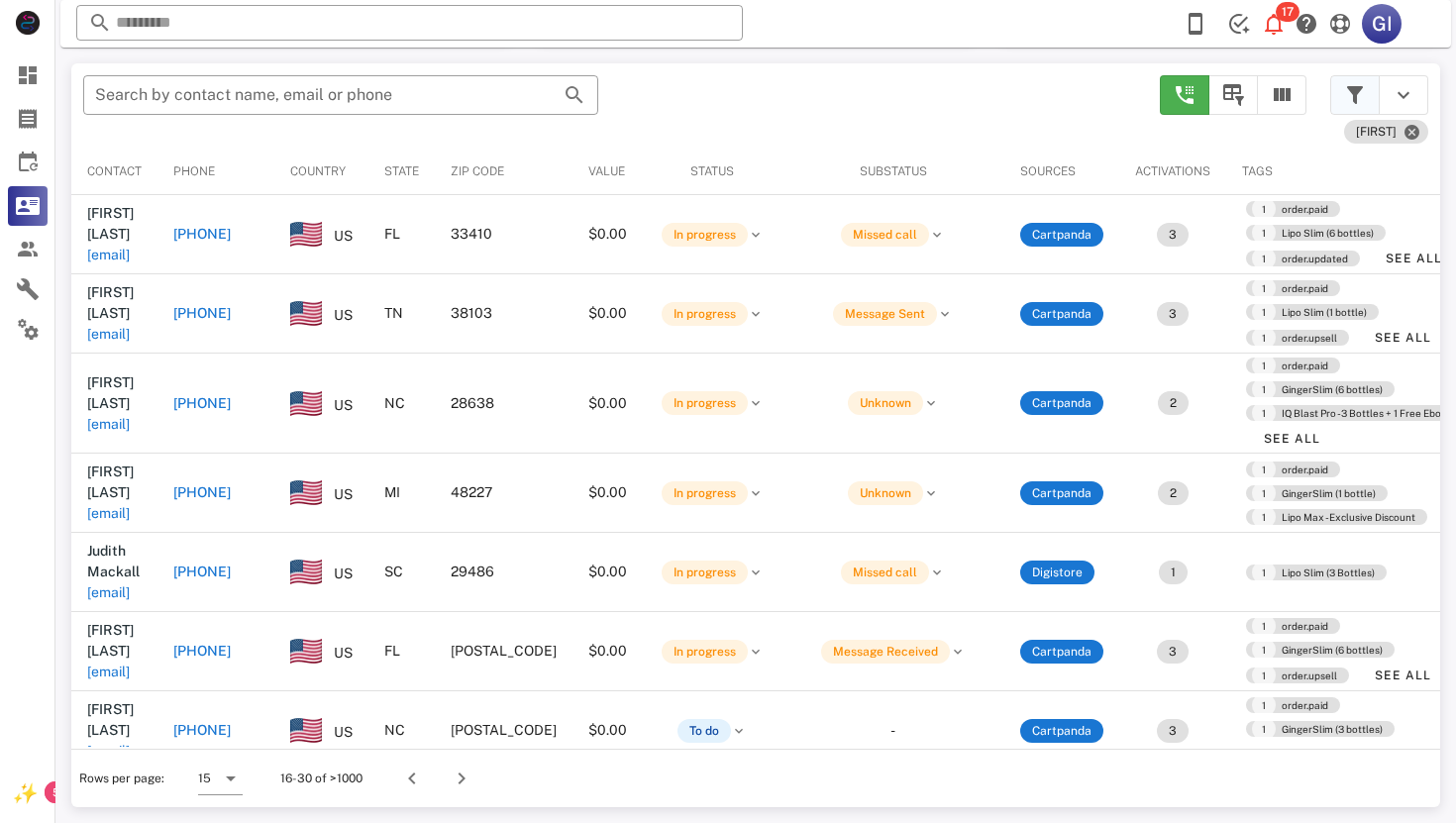 click at bounding box center (1355, 95) 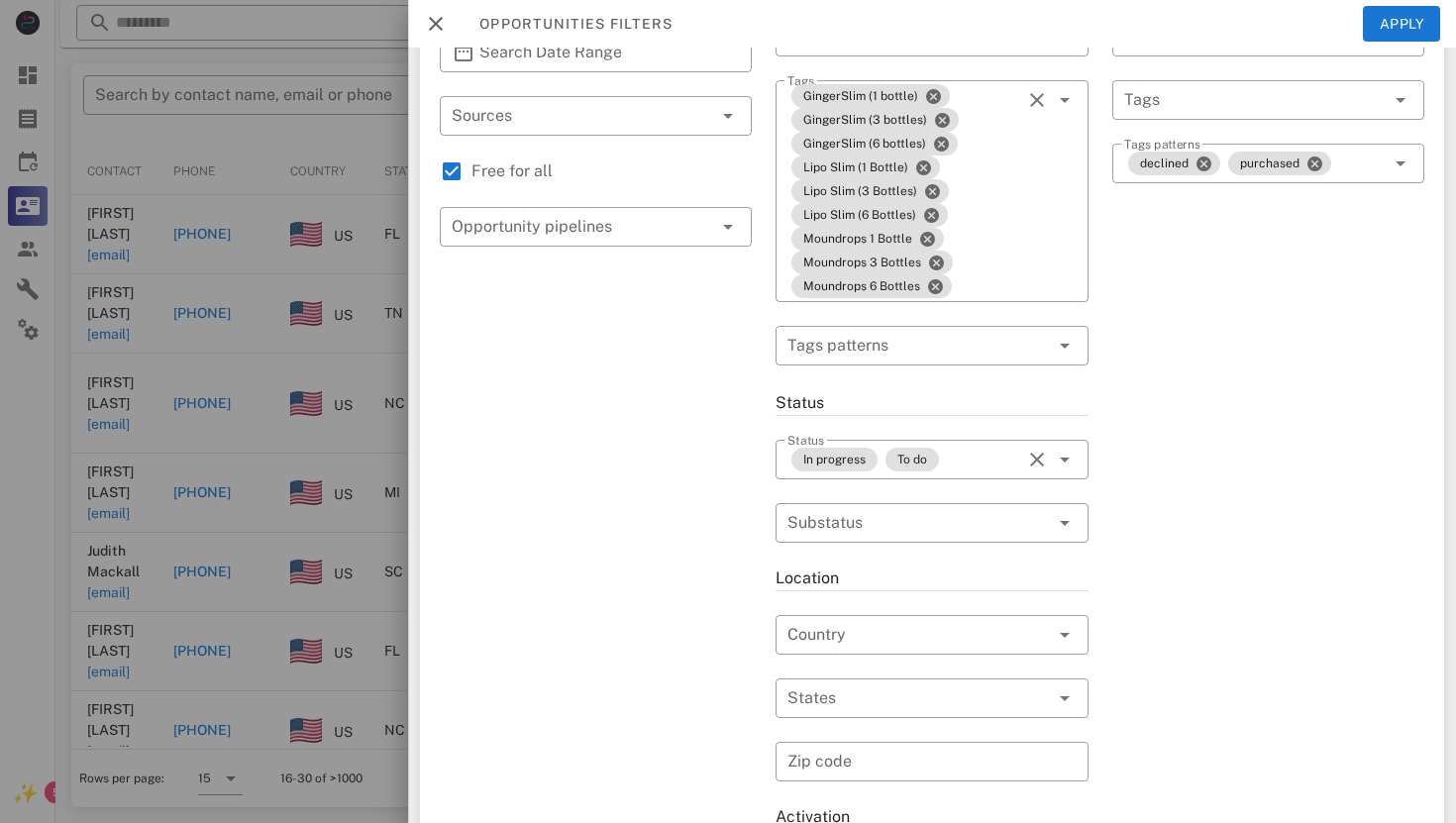scroll, scrollTop: 0, scrollLeft: 0, axis: both 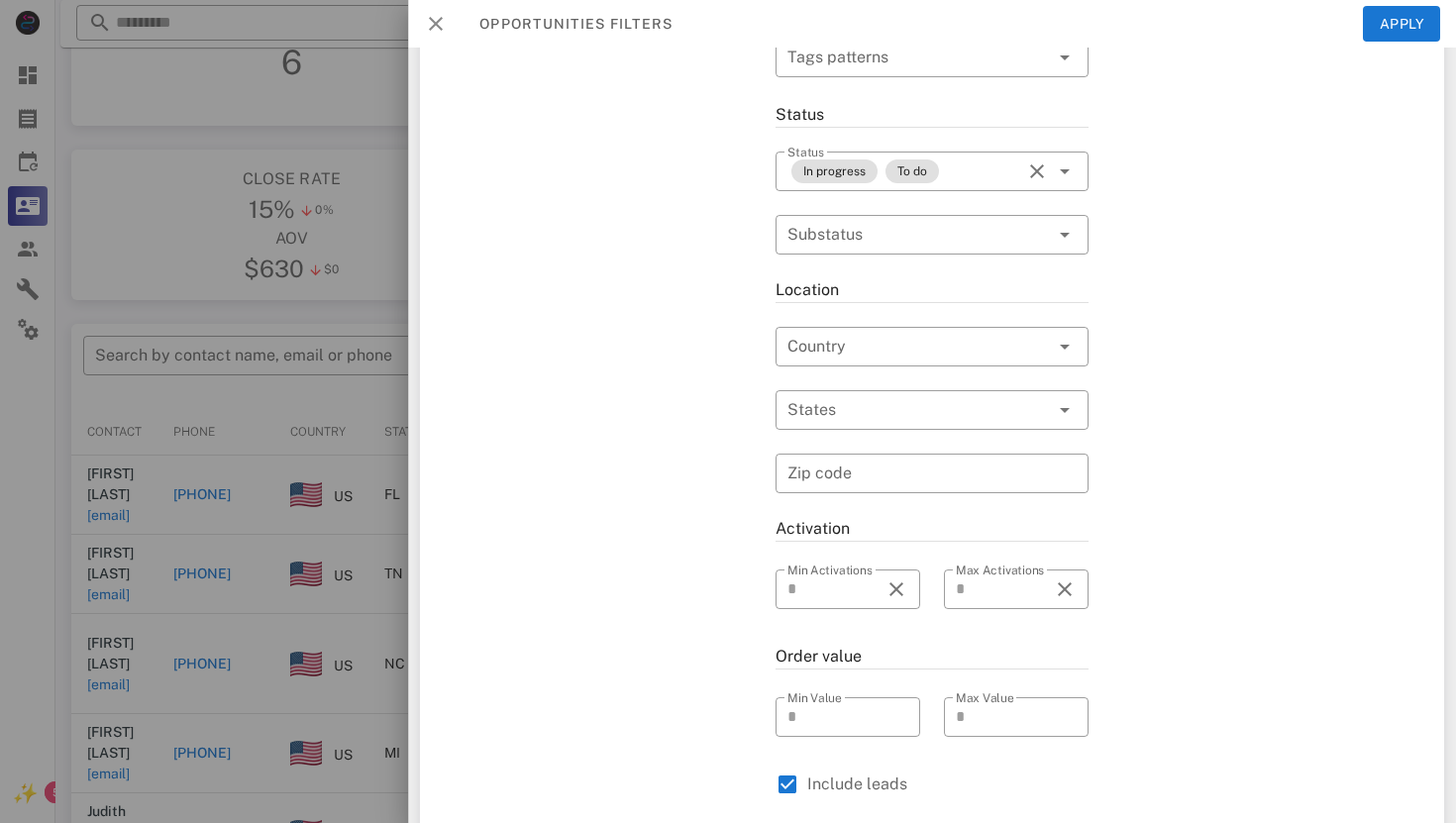 click at bounding box center [436, 24] 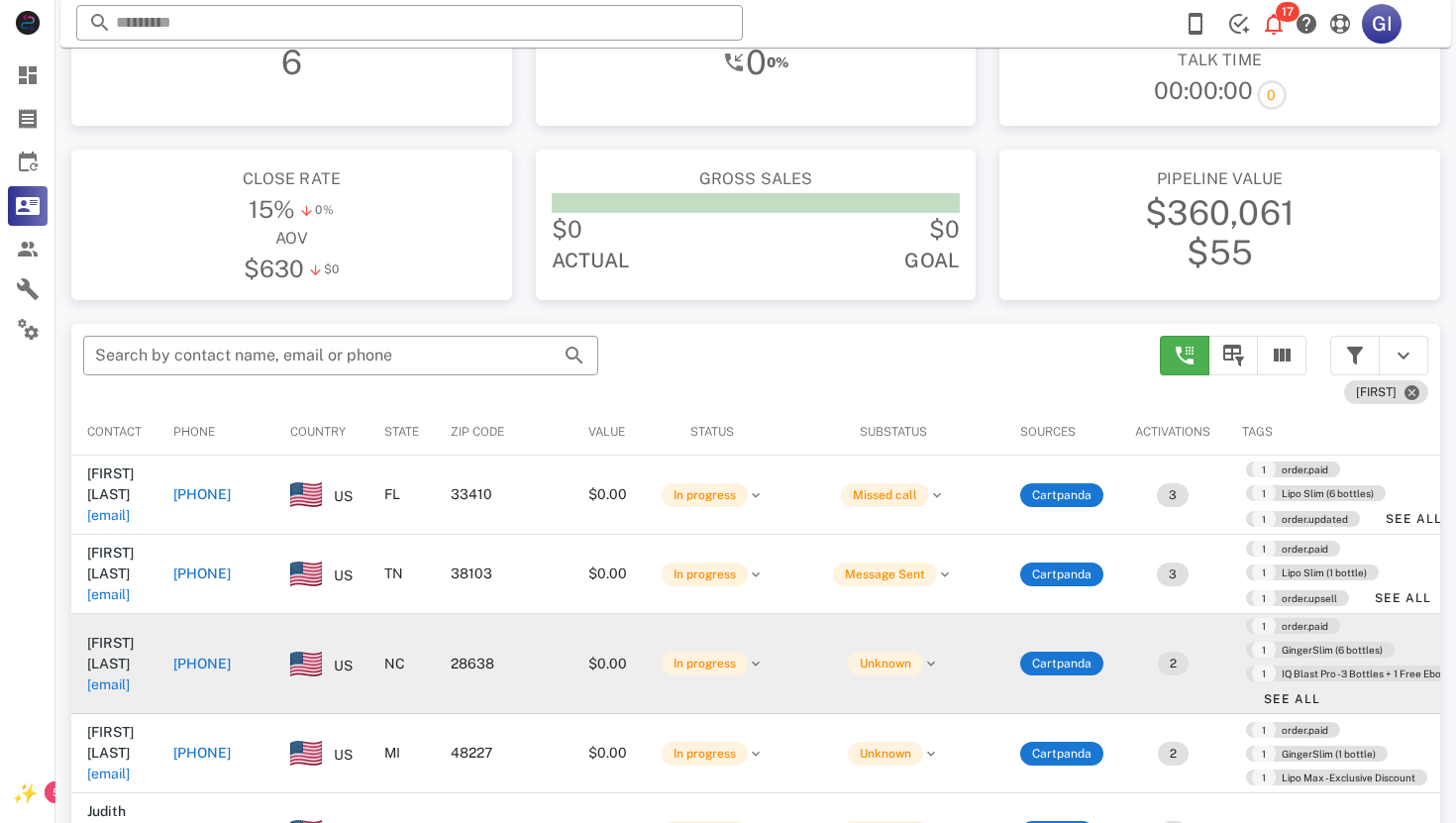 click on "[EMAIL]" at bounding box center [108, 684] 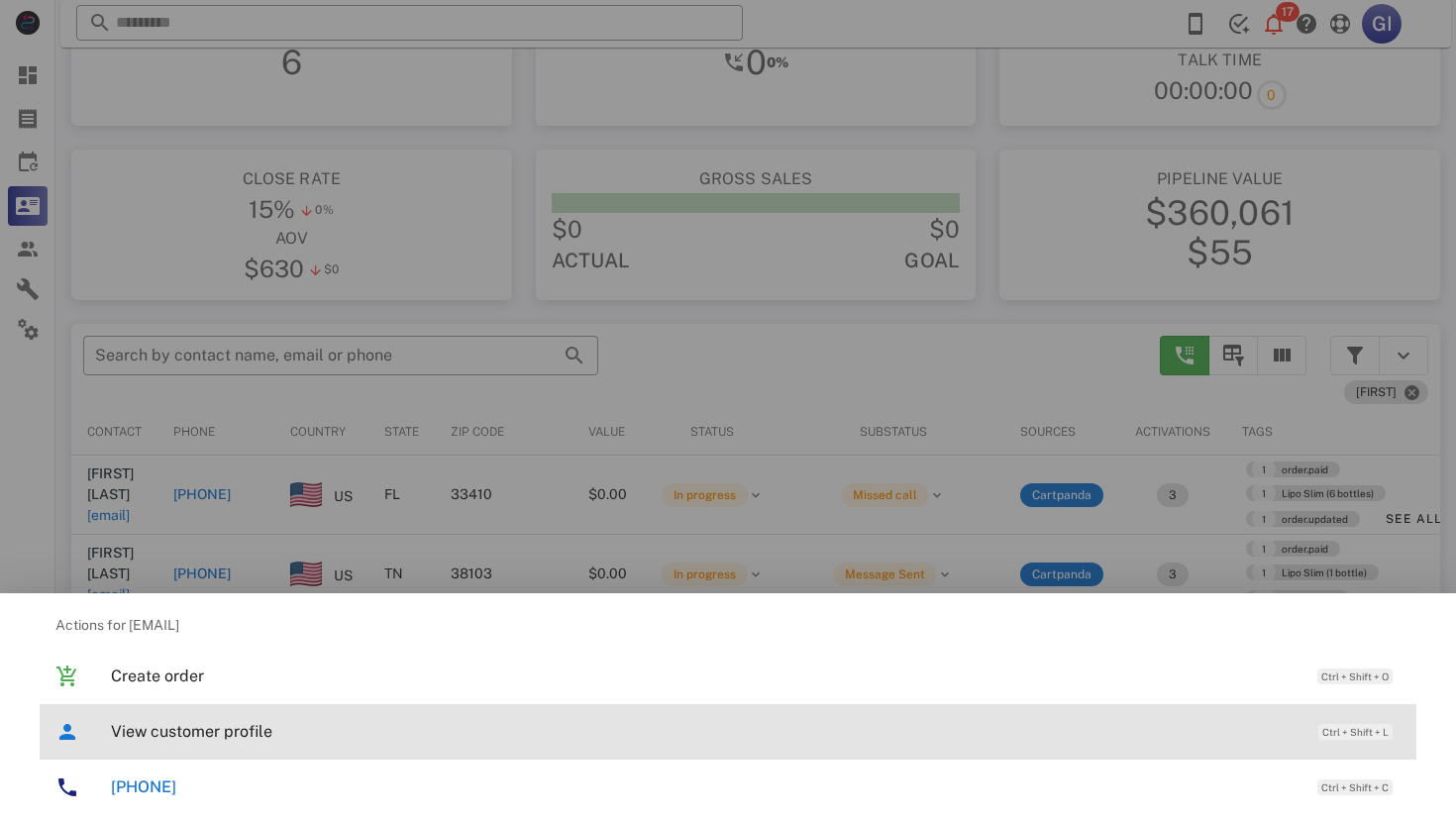 click on "View customer profile" at bounding box center [704, 731] 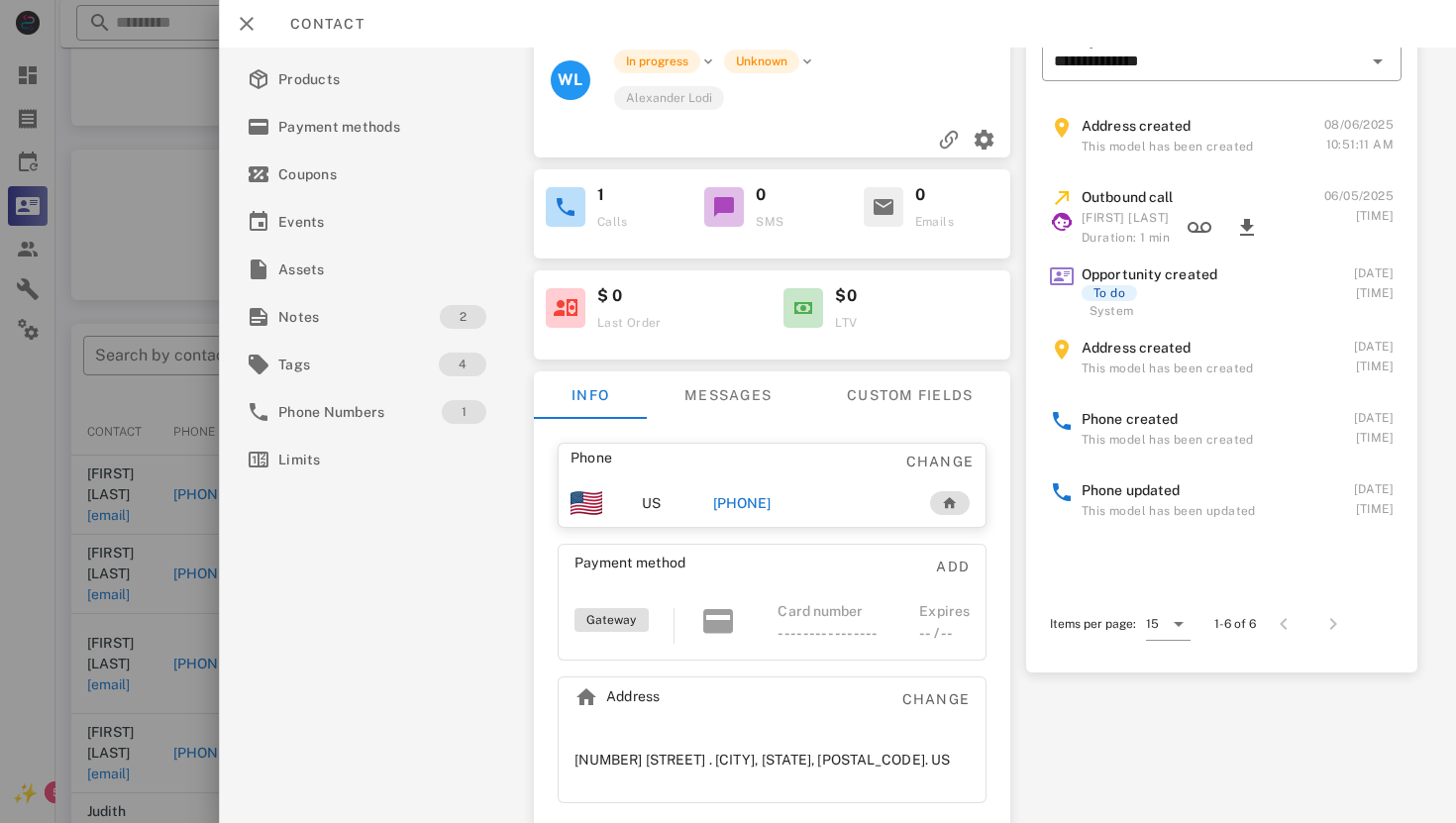 scroll, scrollTop: 148, scrollLeft: 0, axis: vertical 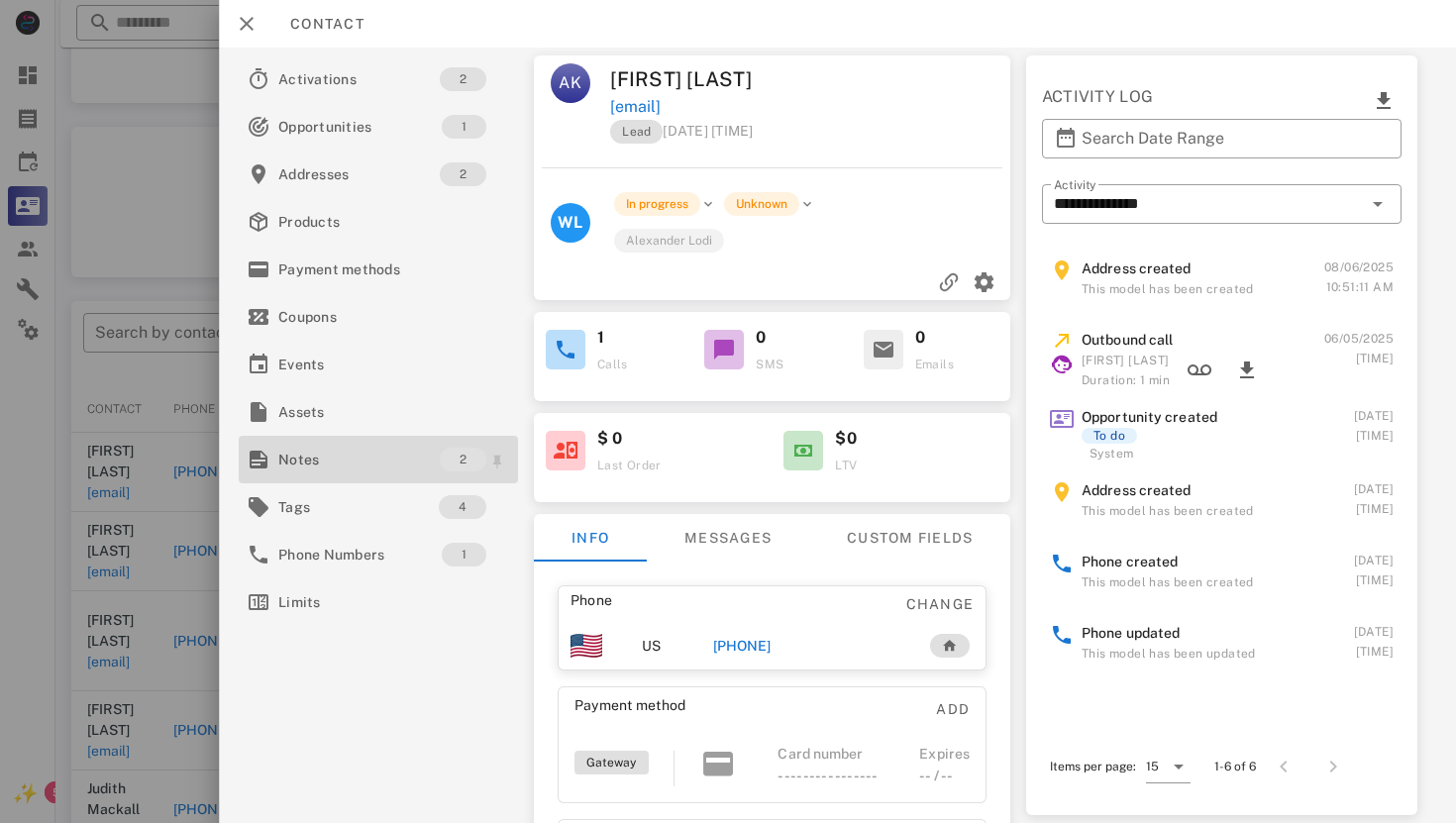 click on "Notes" at bounding box center [359, 460] 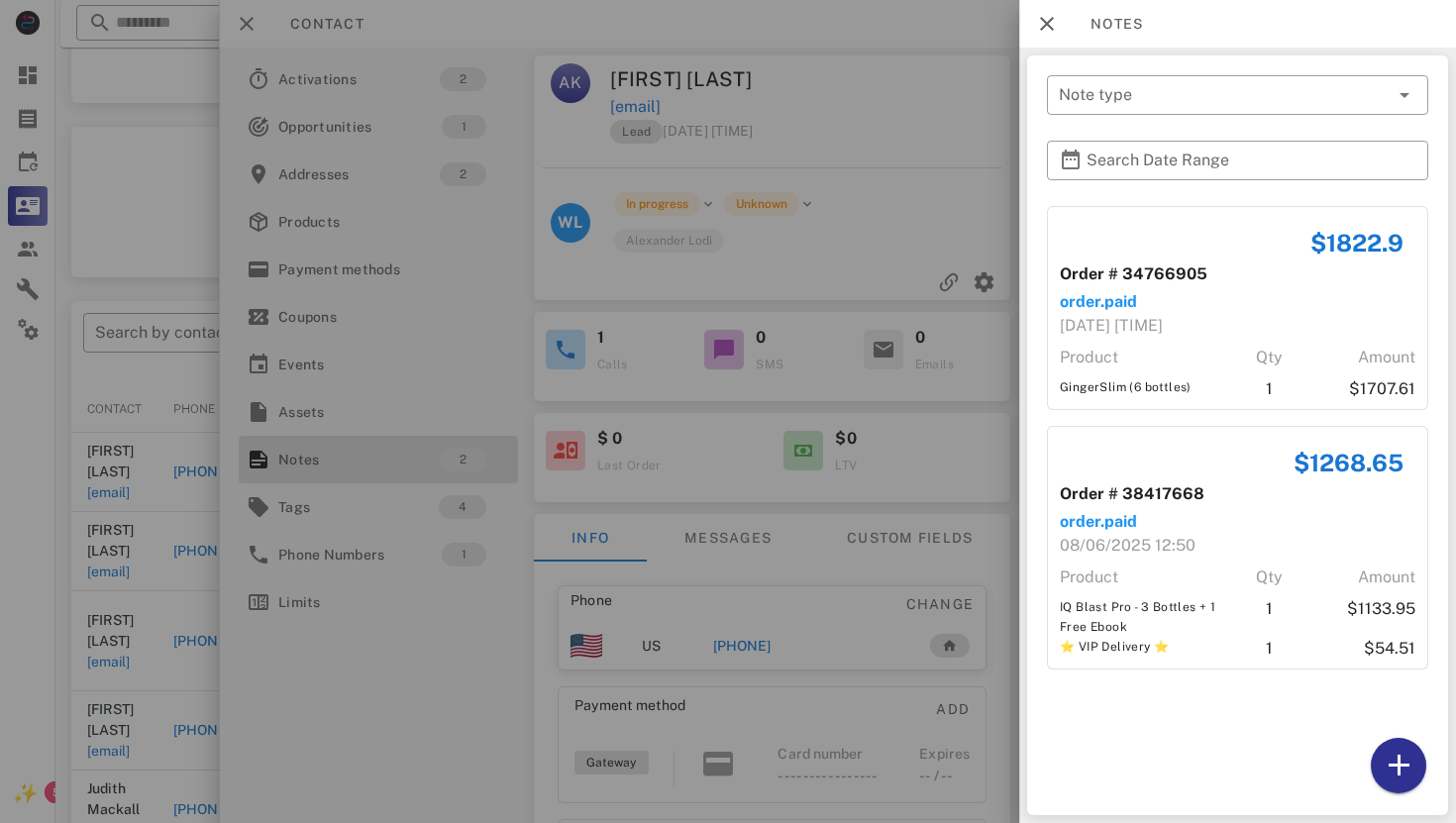 click at bounding box center (728, 411) 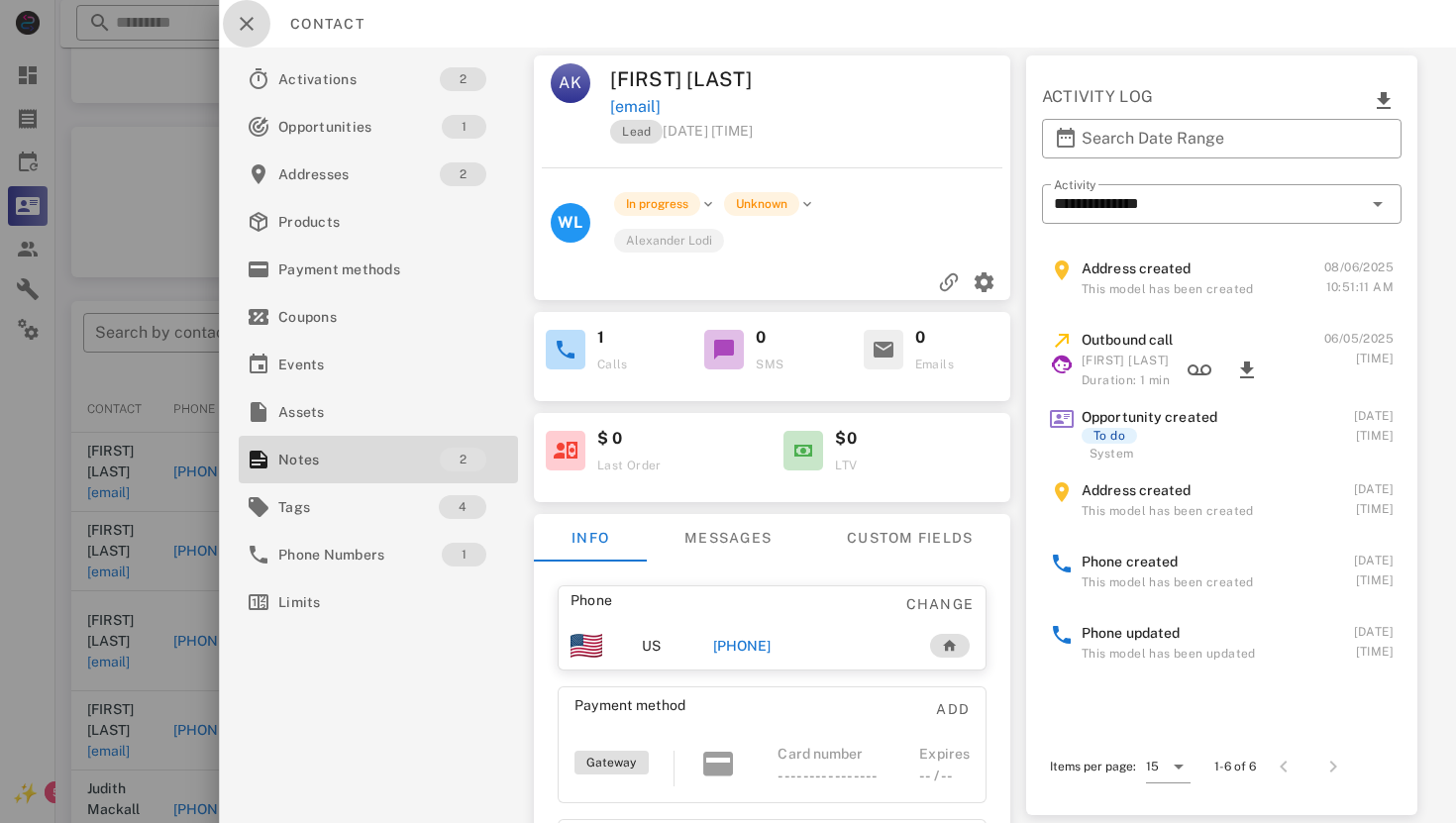 click at bounding box center (247, 24) 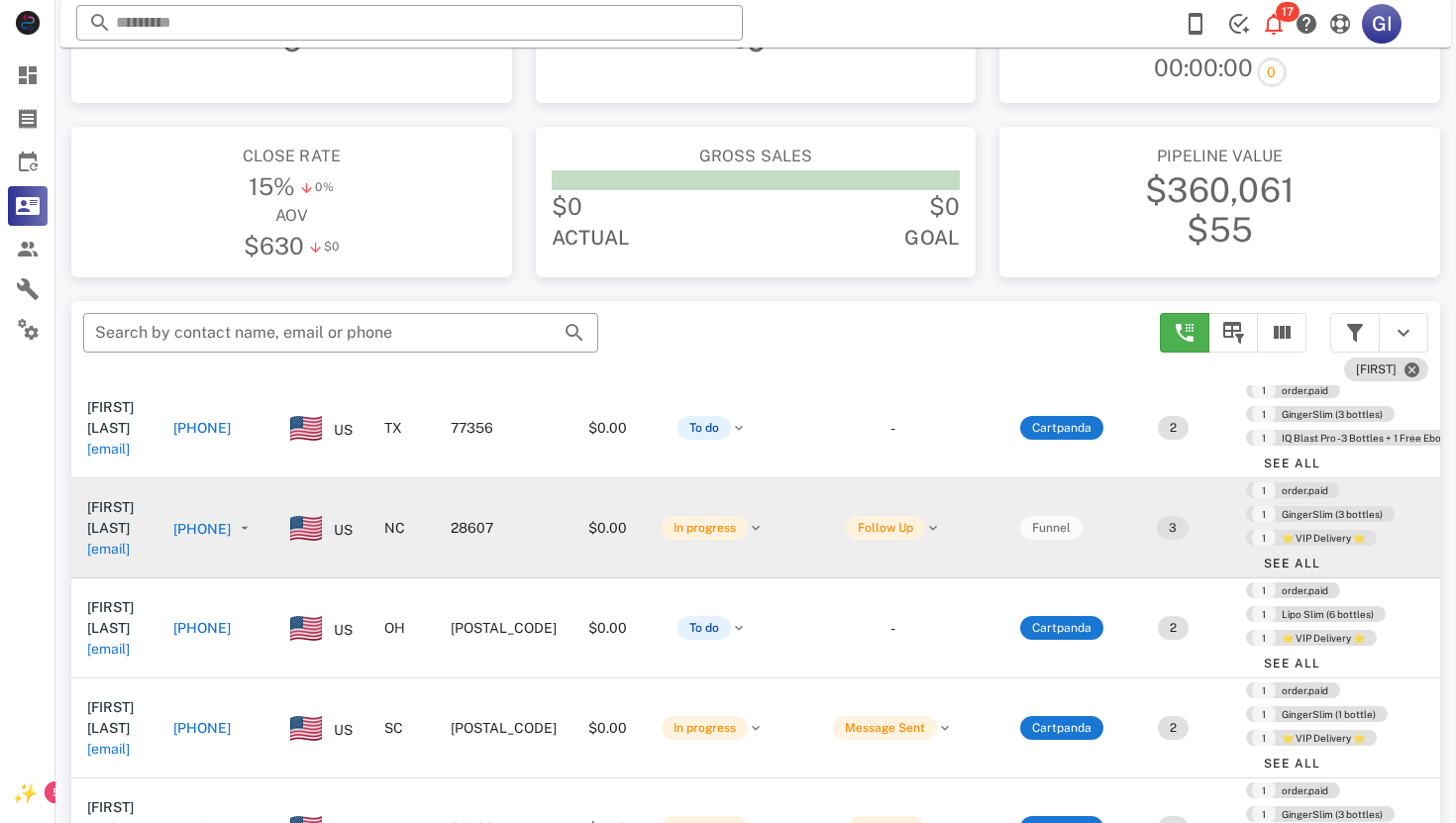 scroll, scrollTop: 728, scrollLeft: 0, axis: vertical 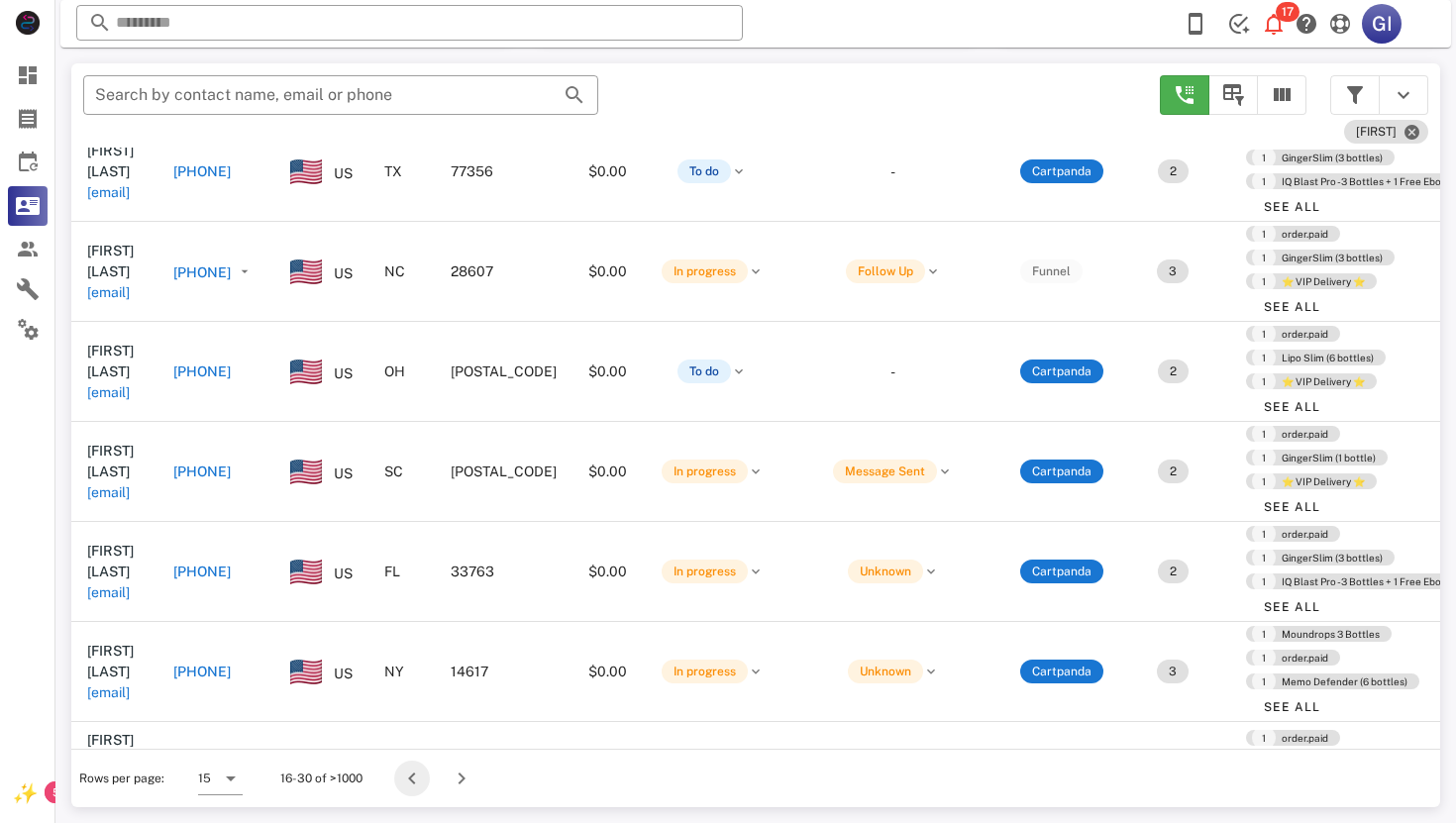 click at bounding box center (412, 778) 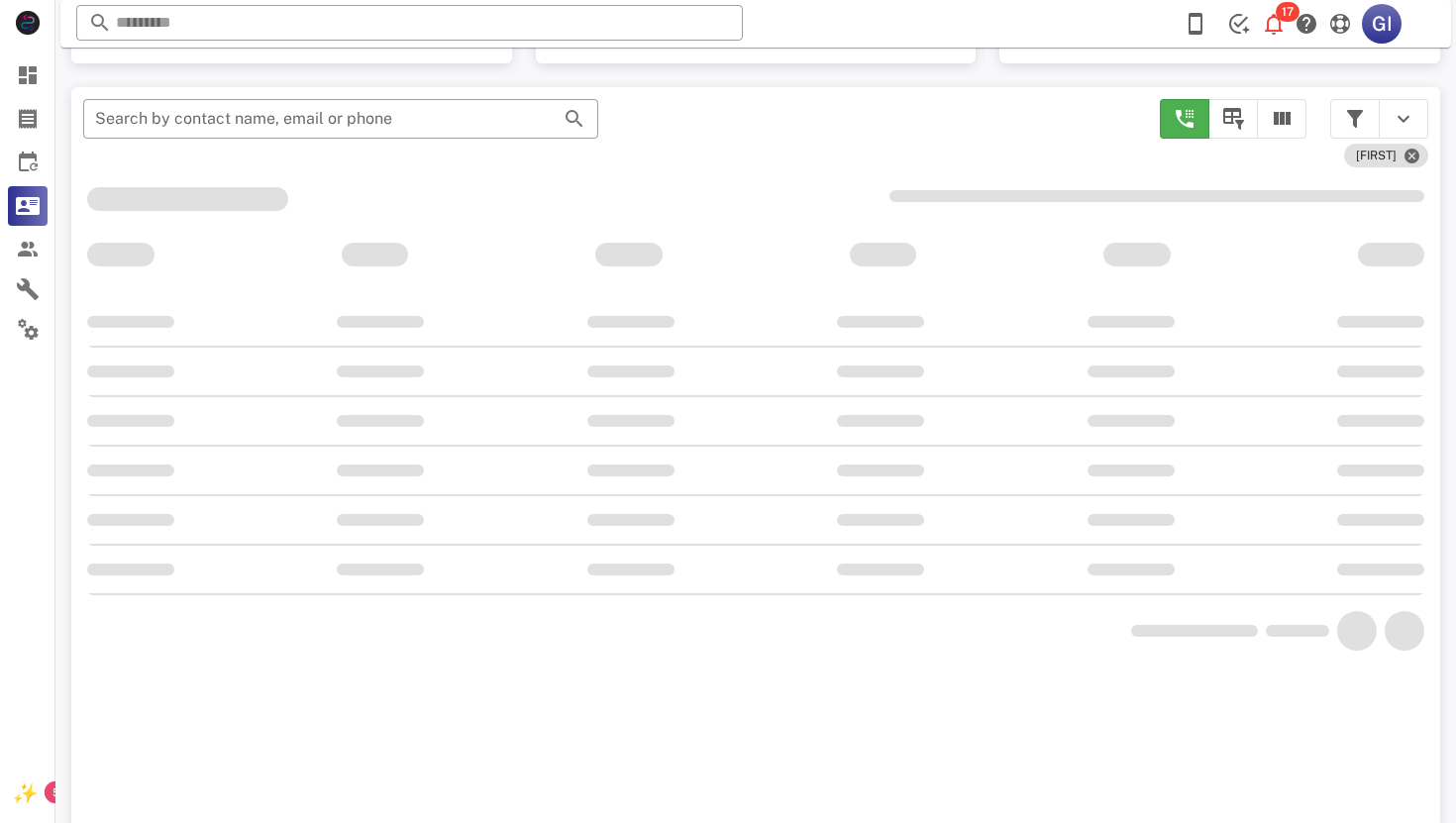 scroll, scrollTop: 376, scrollLeft: 0, axis: vertical 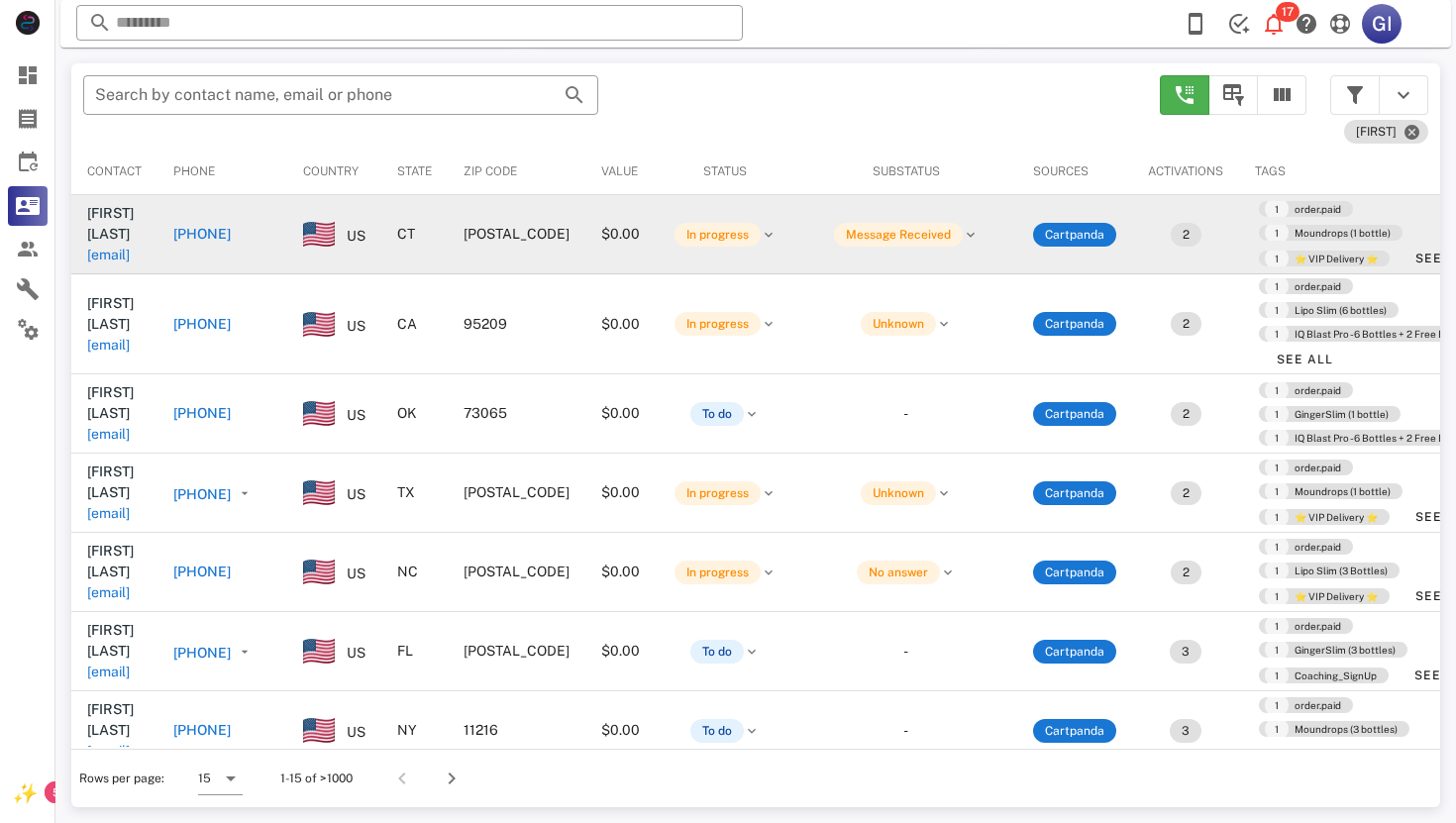 click on "[EMAIL]" at bounding box center [108, 255] 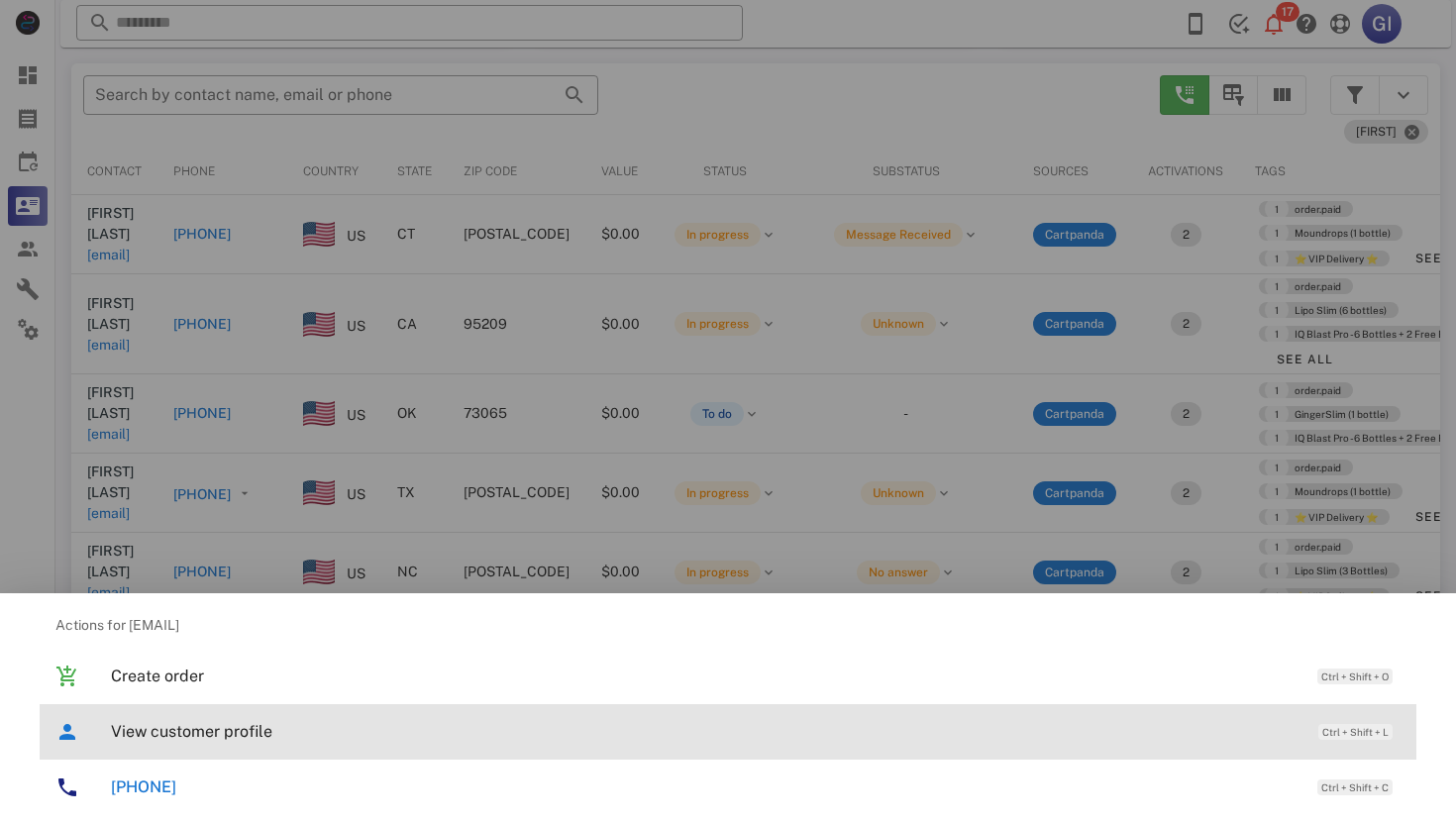 click on "View customer profile" at bounding box center (704, 731) 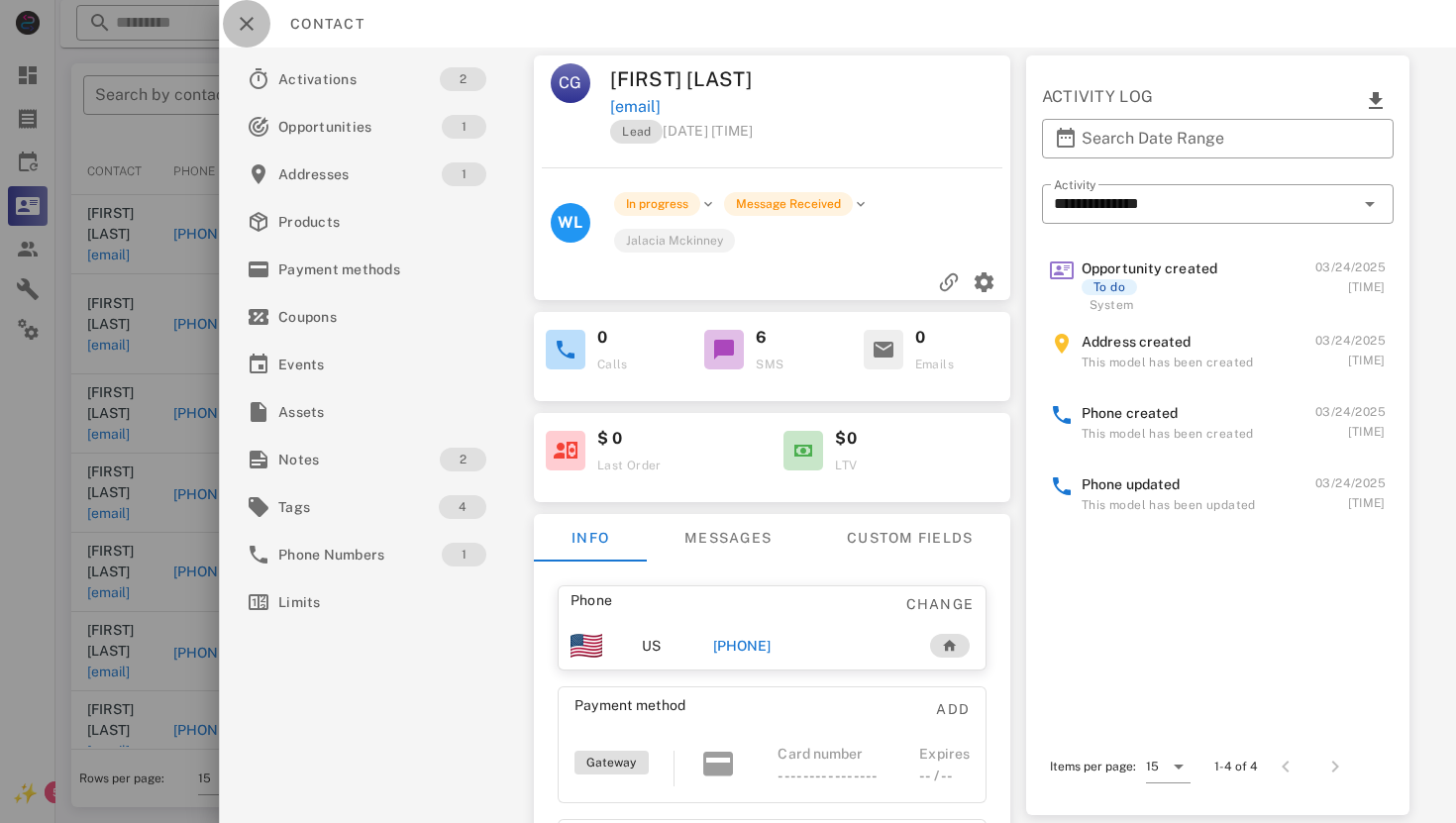 click at bounding box center [247, 24] 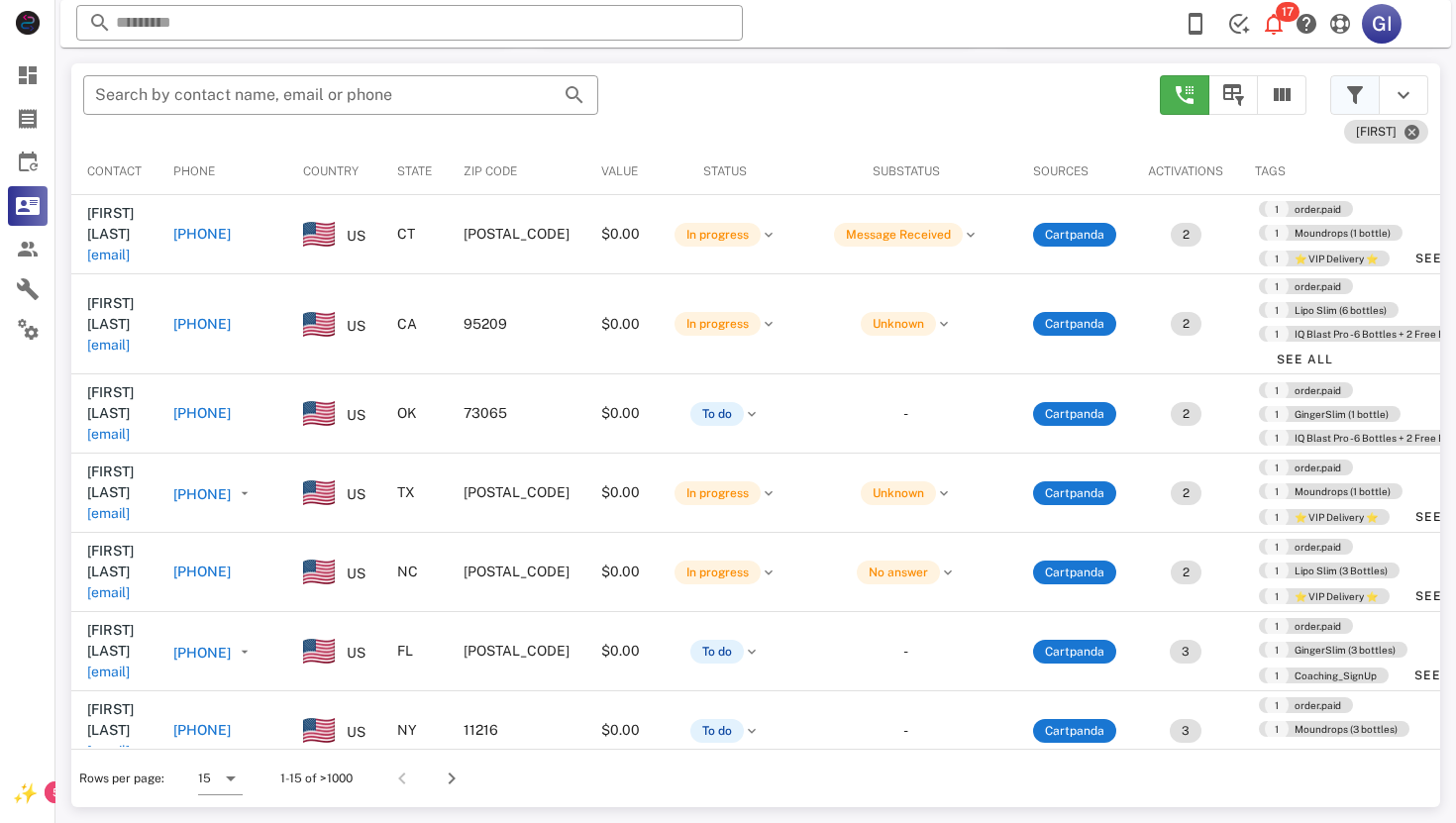 click at bounding box center [1355, 95] 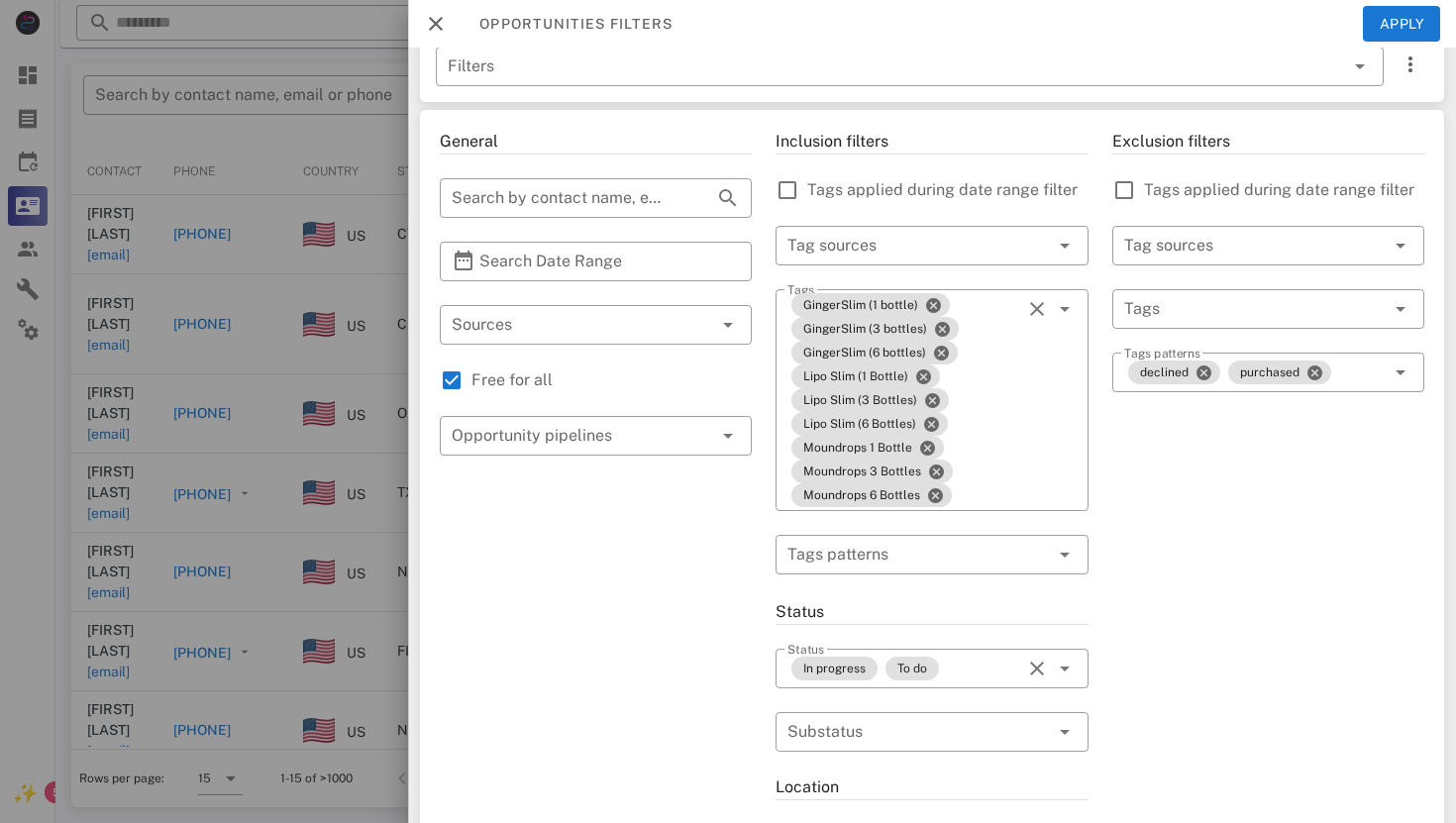 scroll, scrollTop: 0, scrollLeft: 0, axis: both 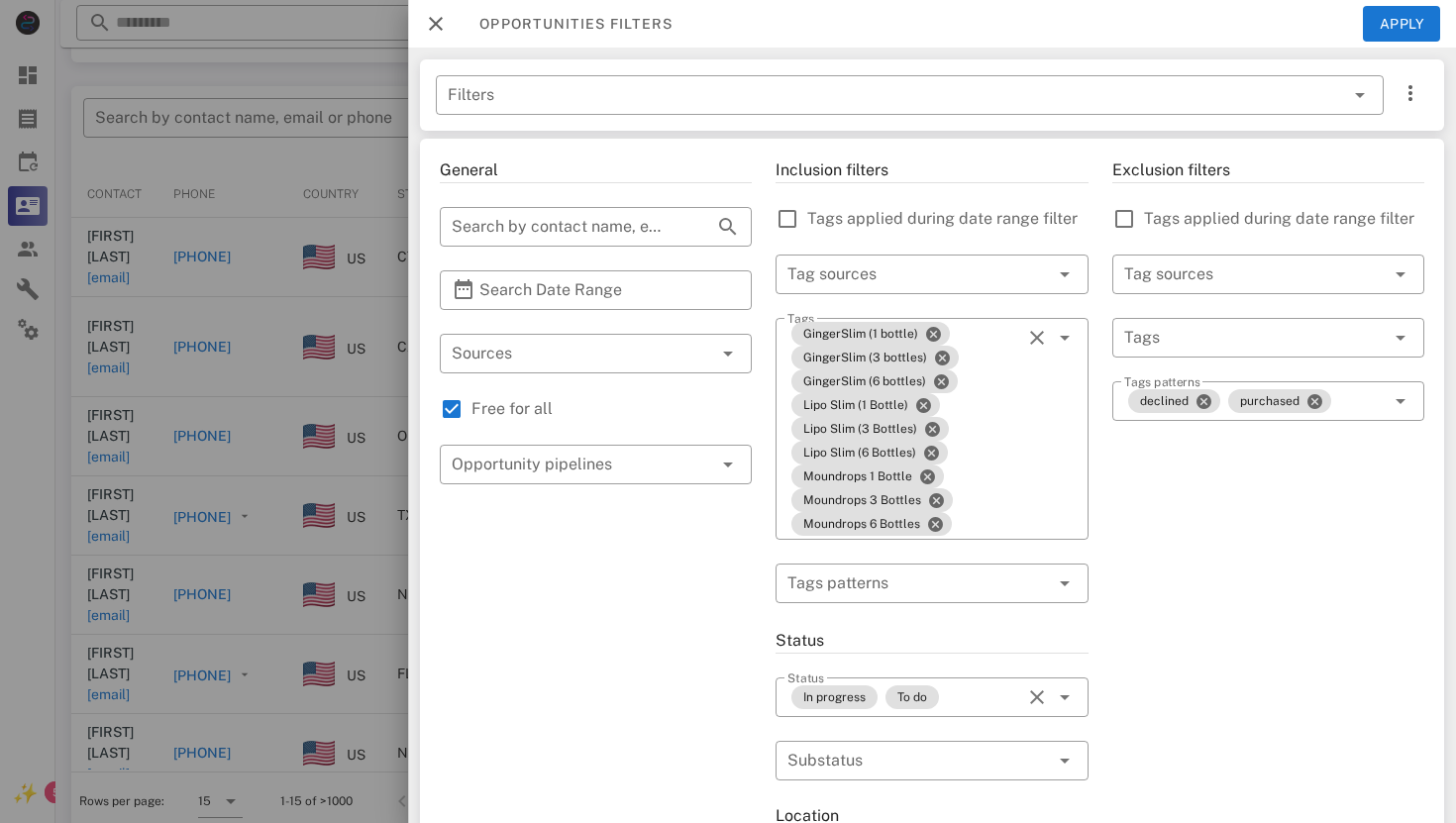 click at bounding box center [436, 24] 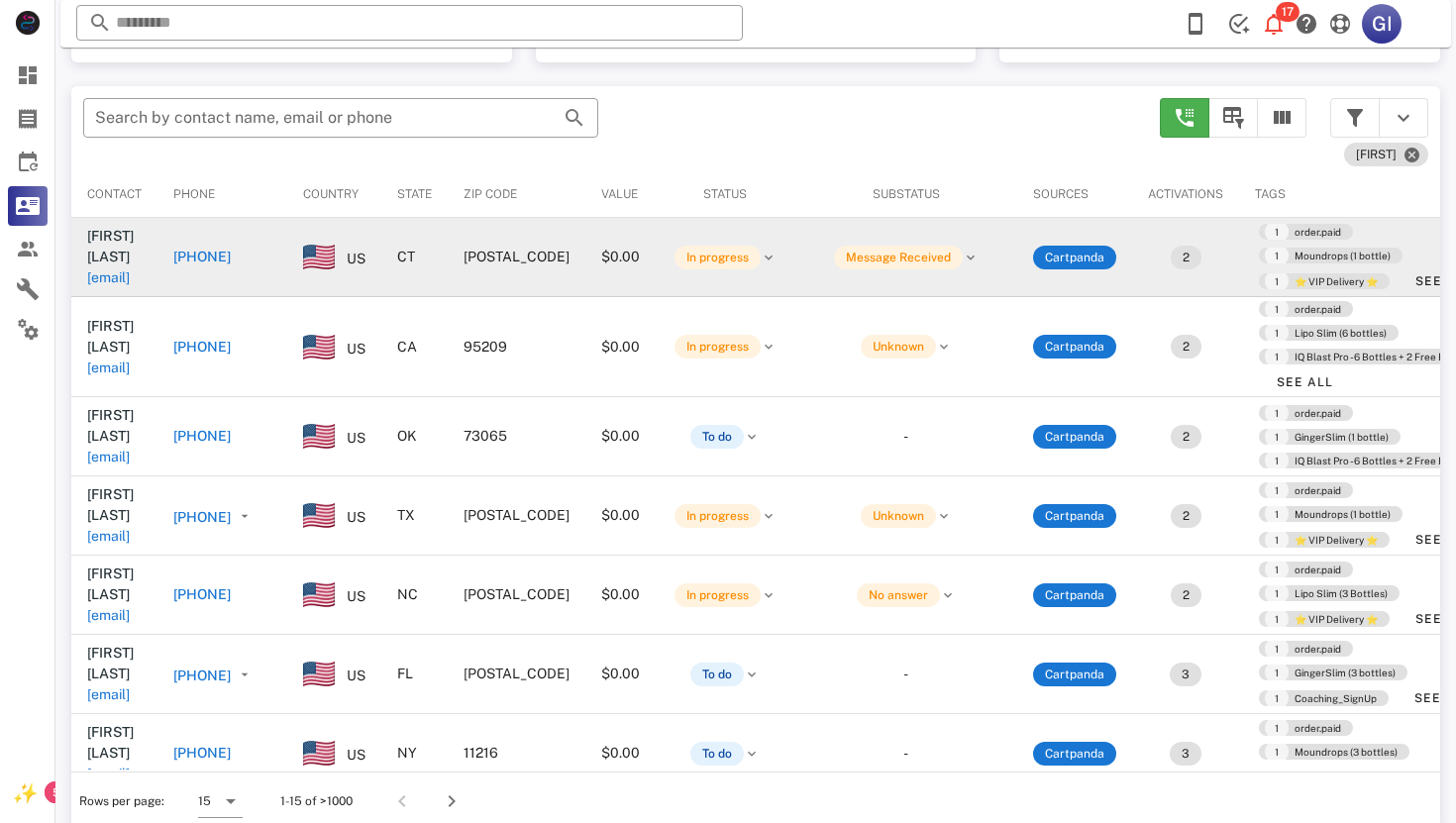 click on "[EMAIL]" at bounding box center [108, 277] 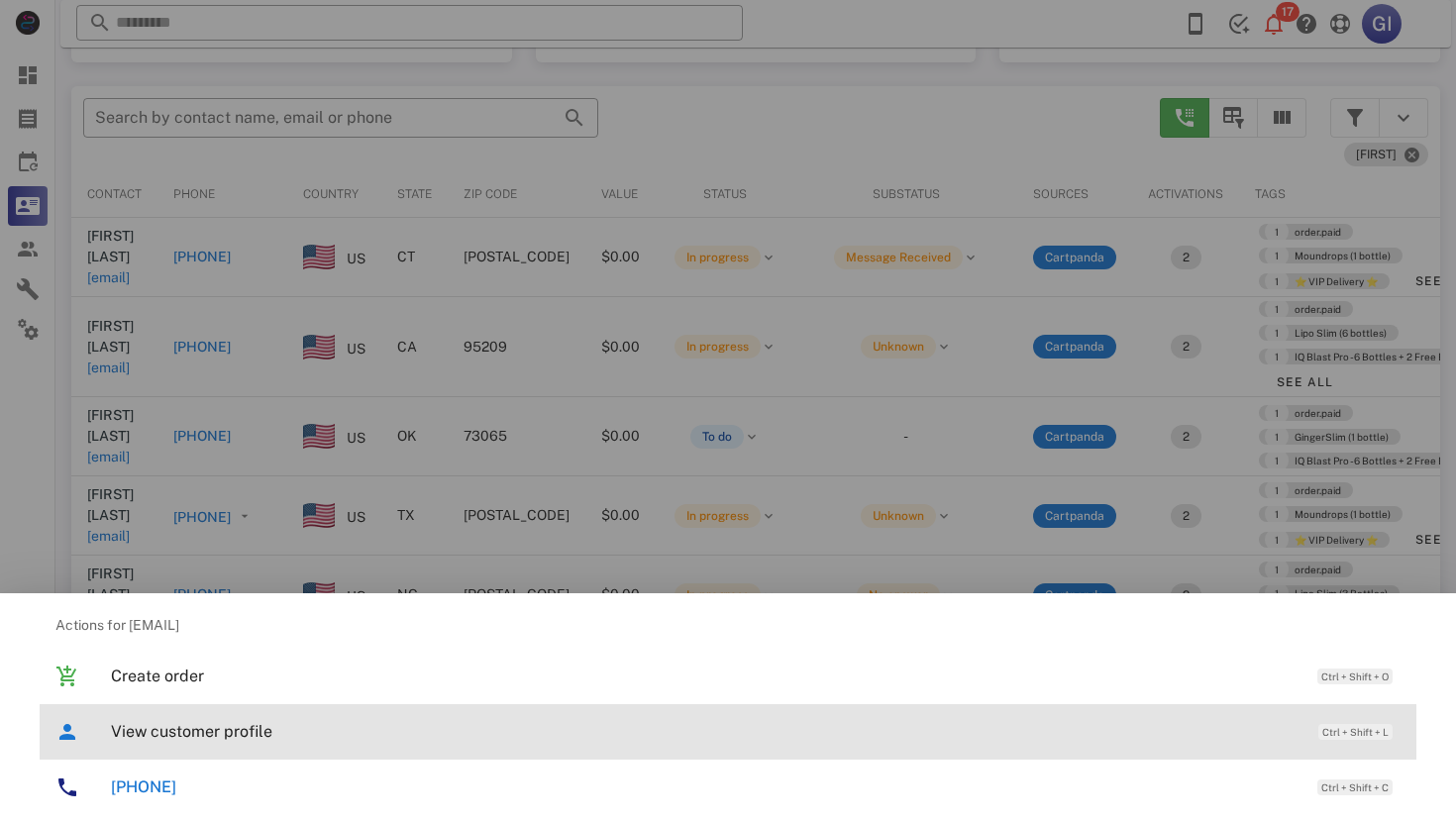 click on "View customer profile" at bounding box center [704, 731] 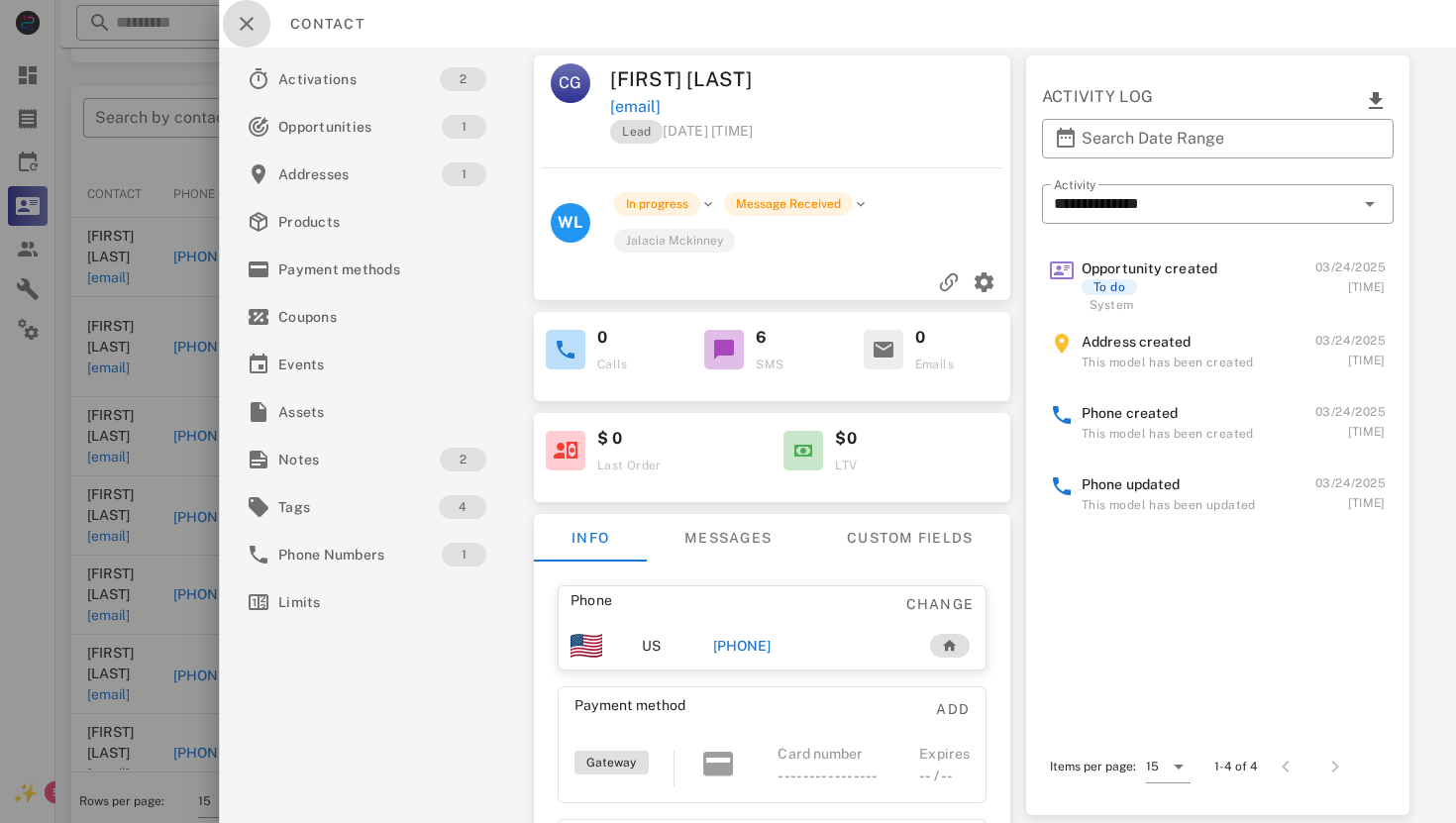 click at bounding box center (247, 24) 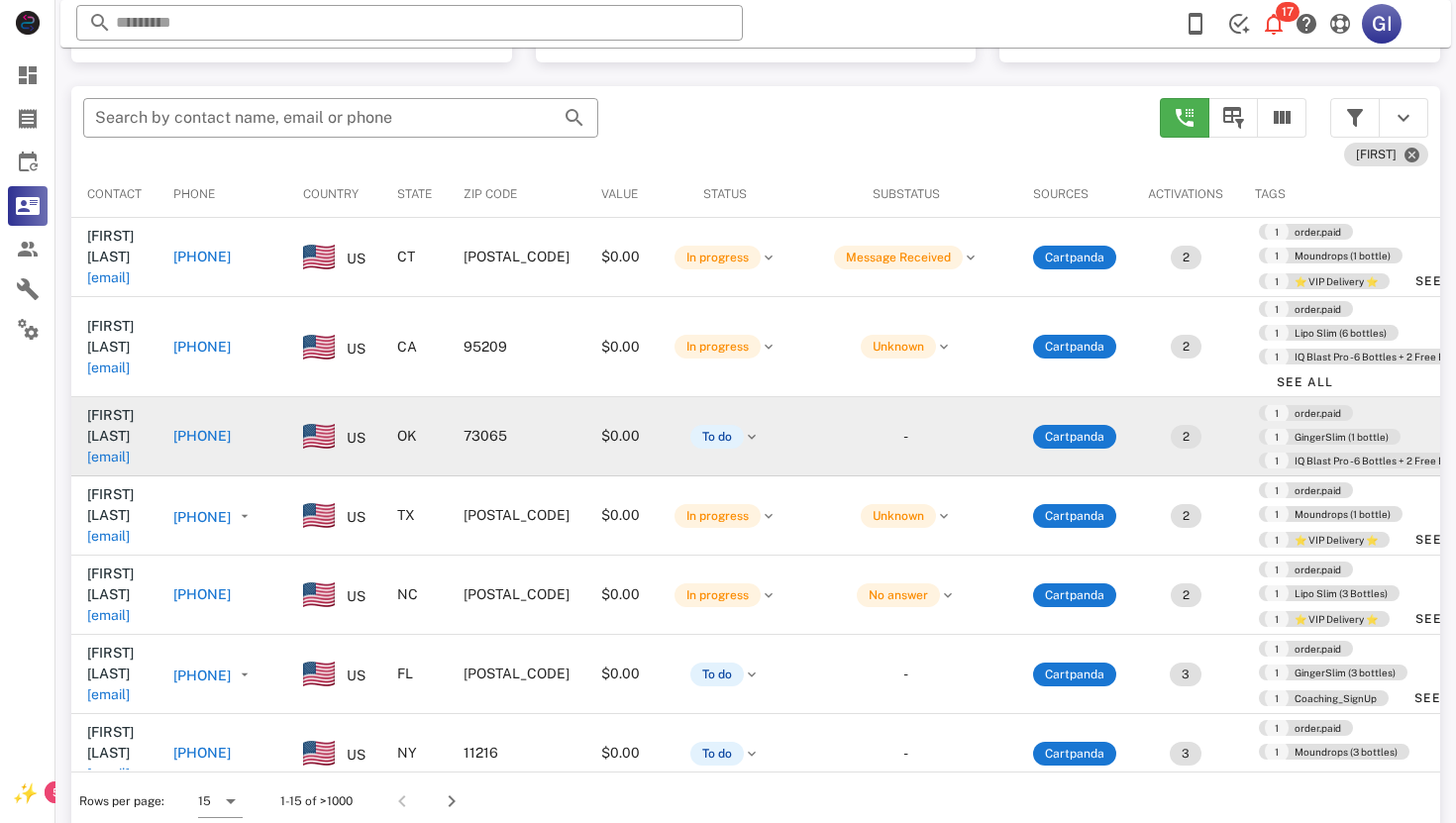 click on "[EMAIL]" at bounding box center (108, 457) 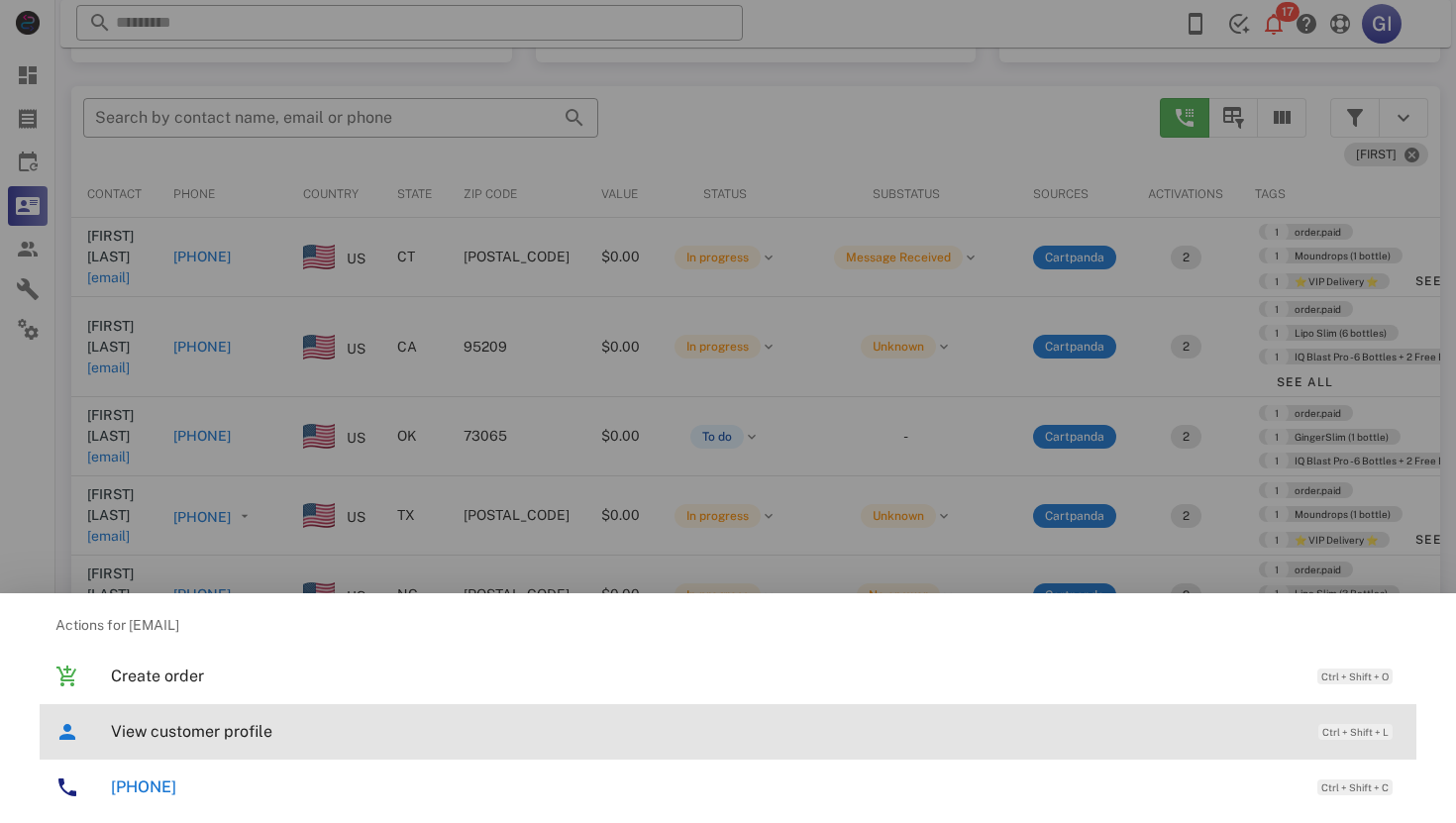 click on "View customer profile" at bounding box center (704, 731) 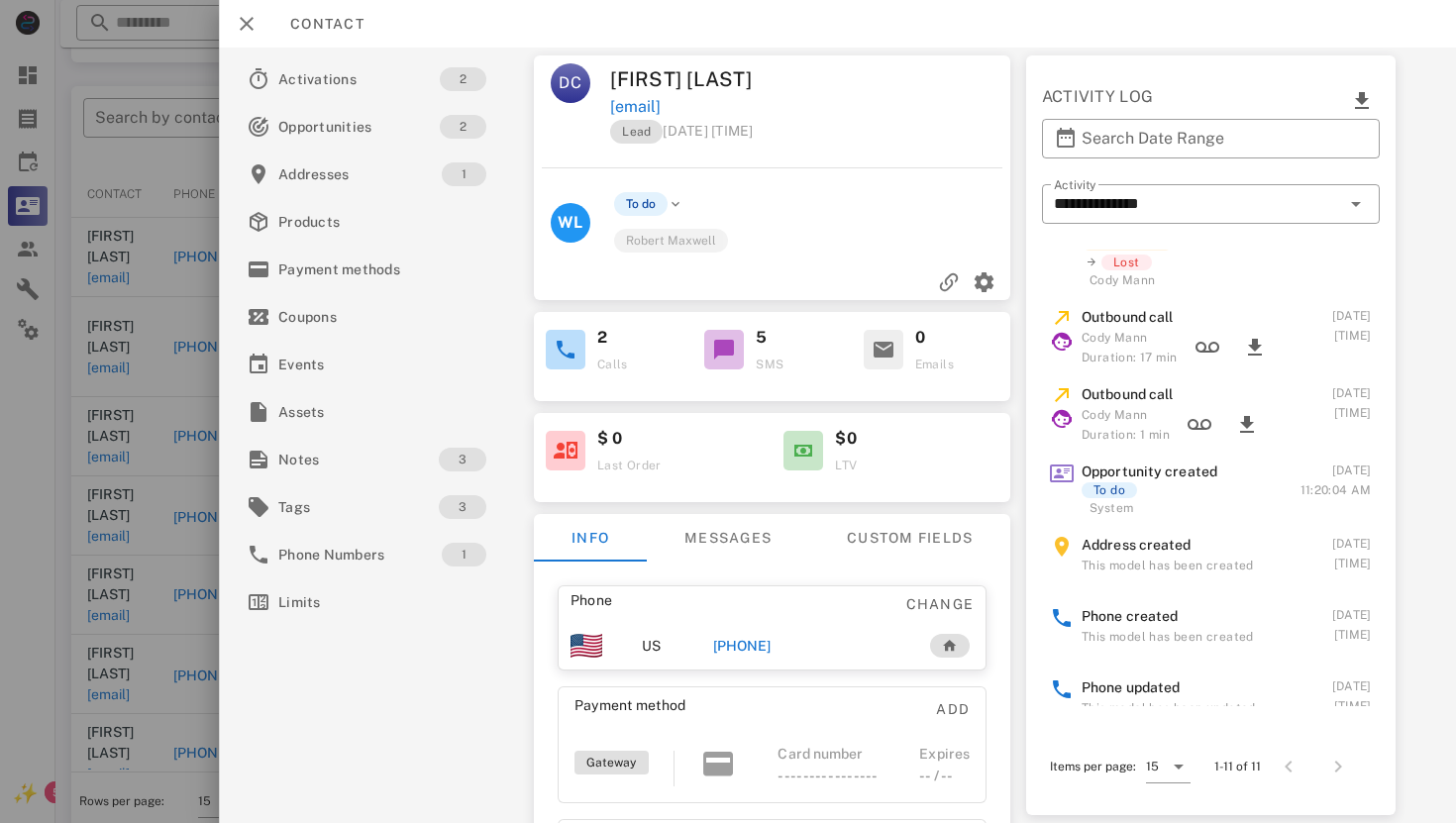 scroll, scrollTop: 431, scrollLeft: 0, axis: vertical 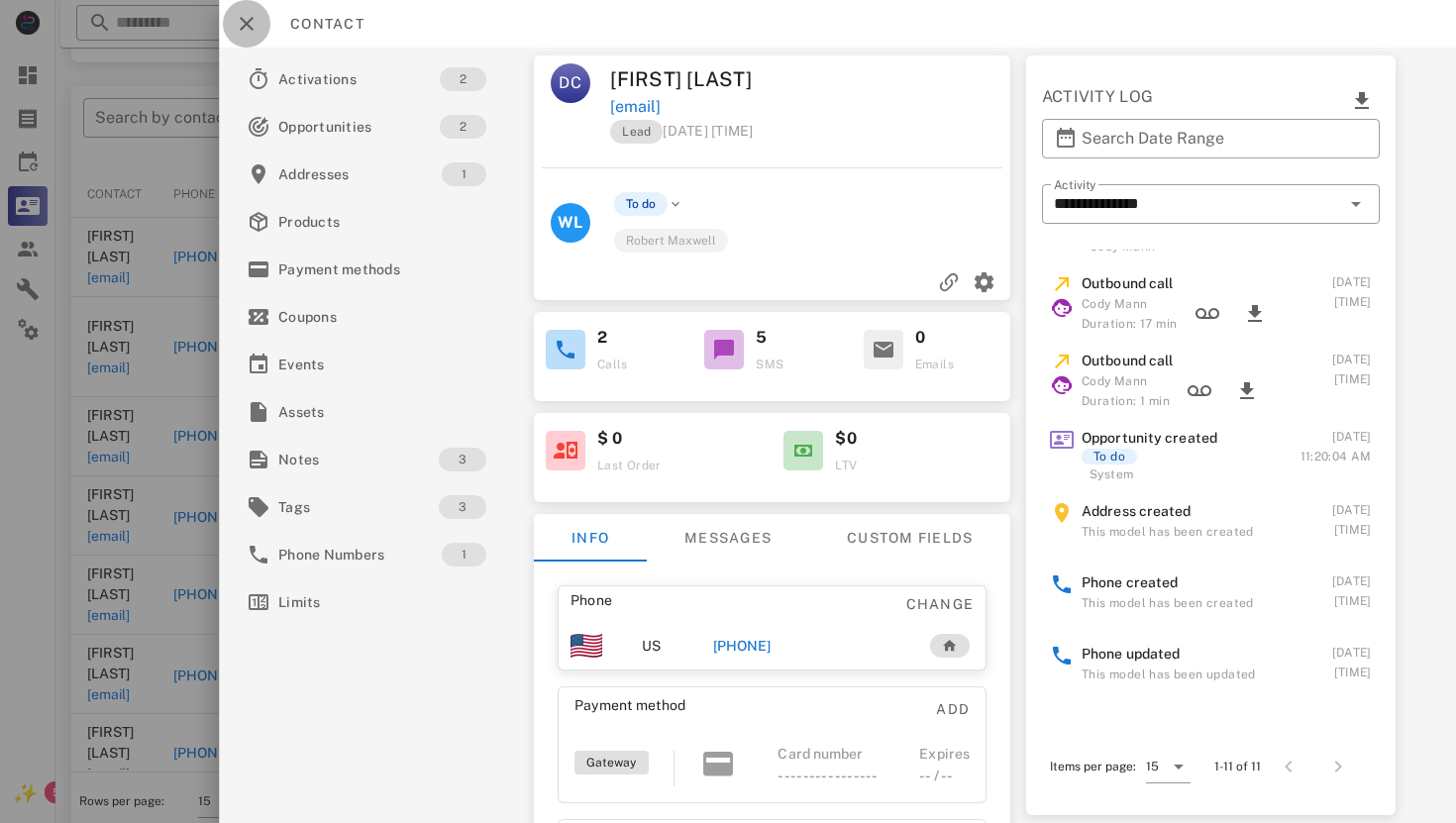 click at bounding box center [247, 24] 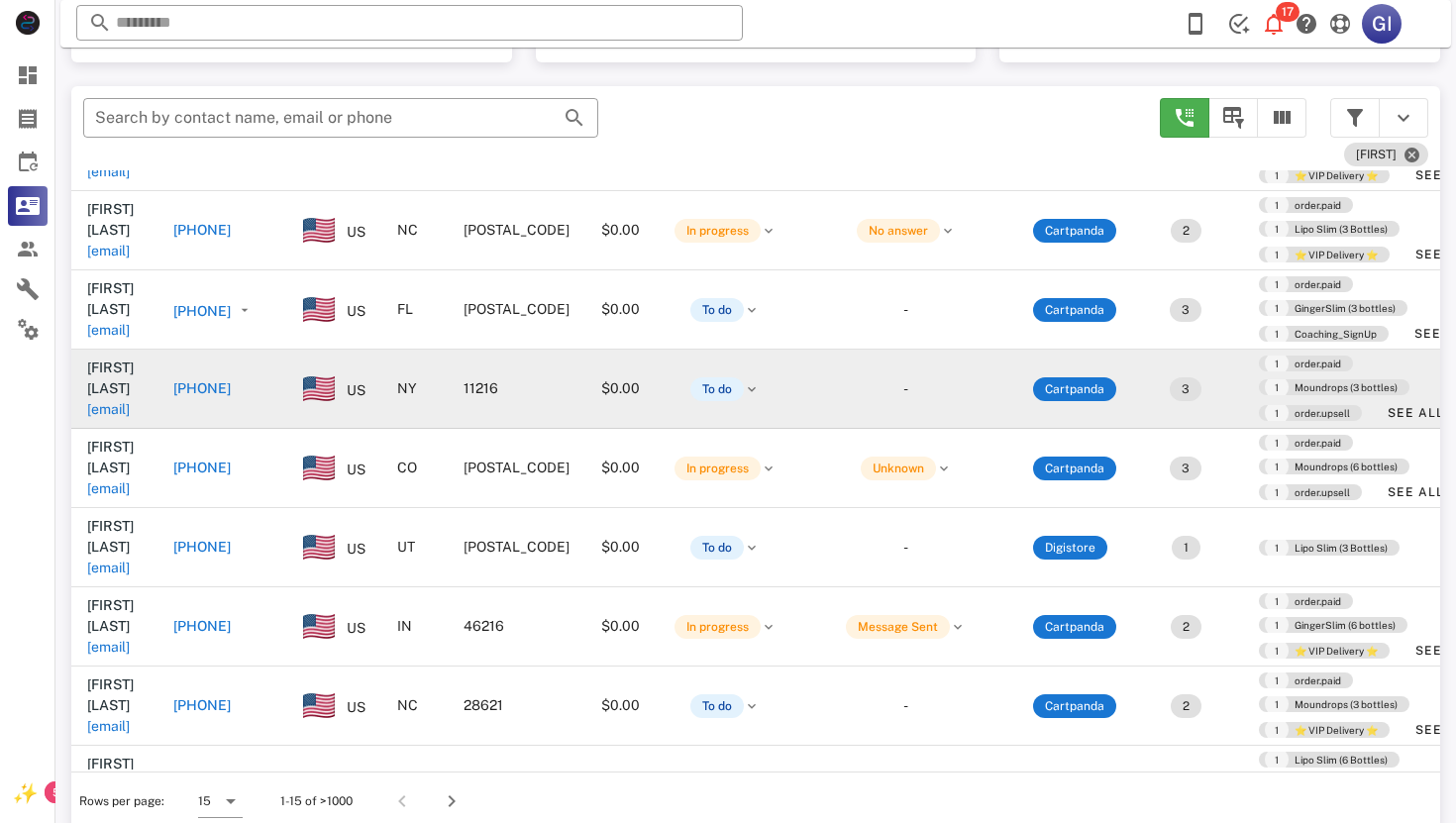 scroll, scrollTop: 381, scrollLeft: 0, axis: vertical 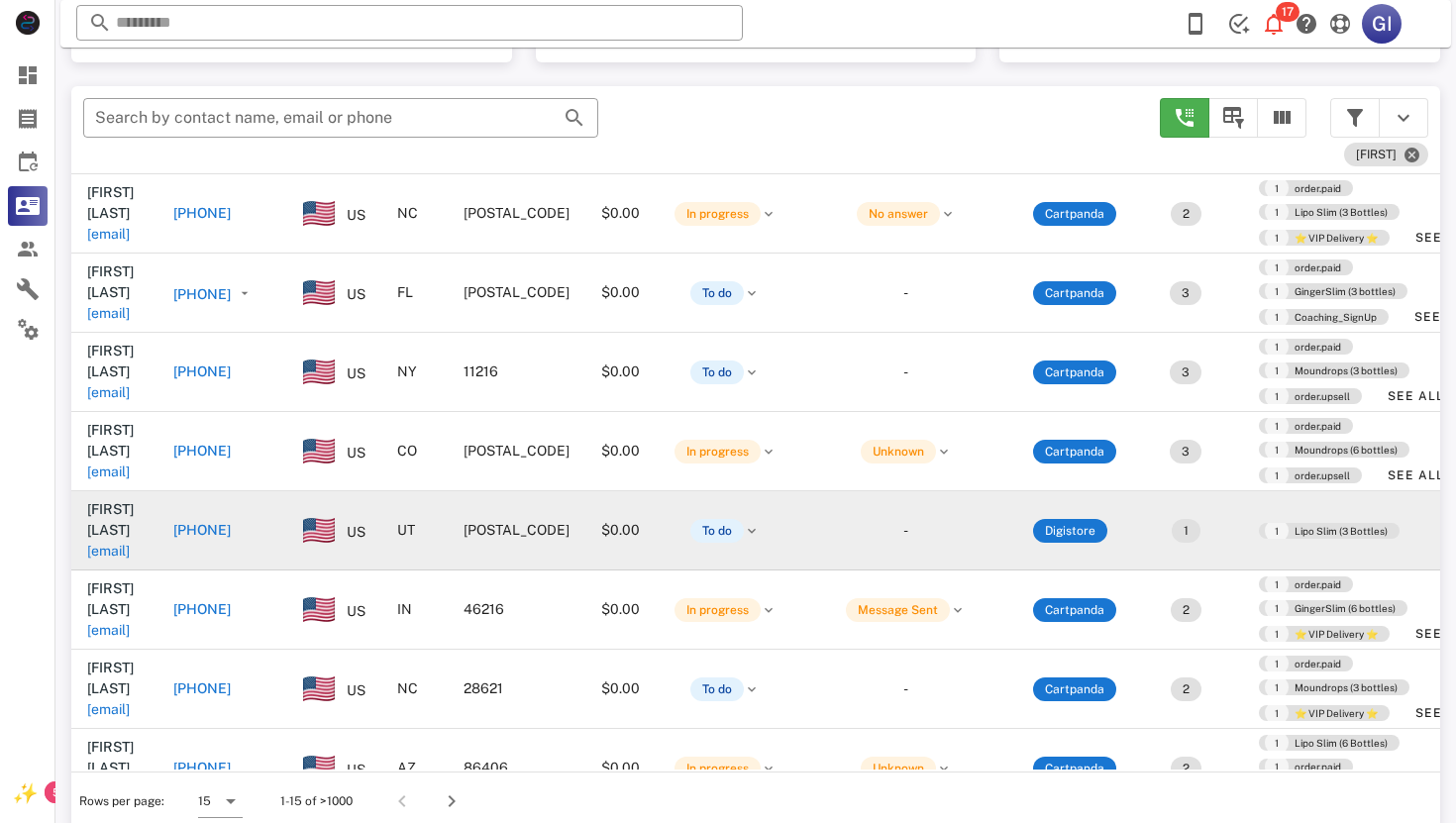 click on "[EMAIL]" at bounding box center (108, 551) 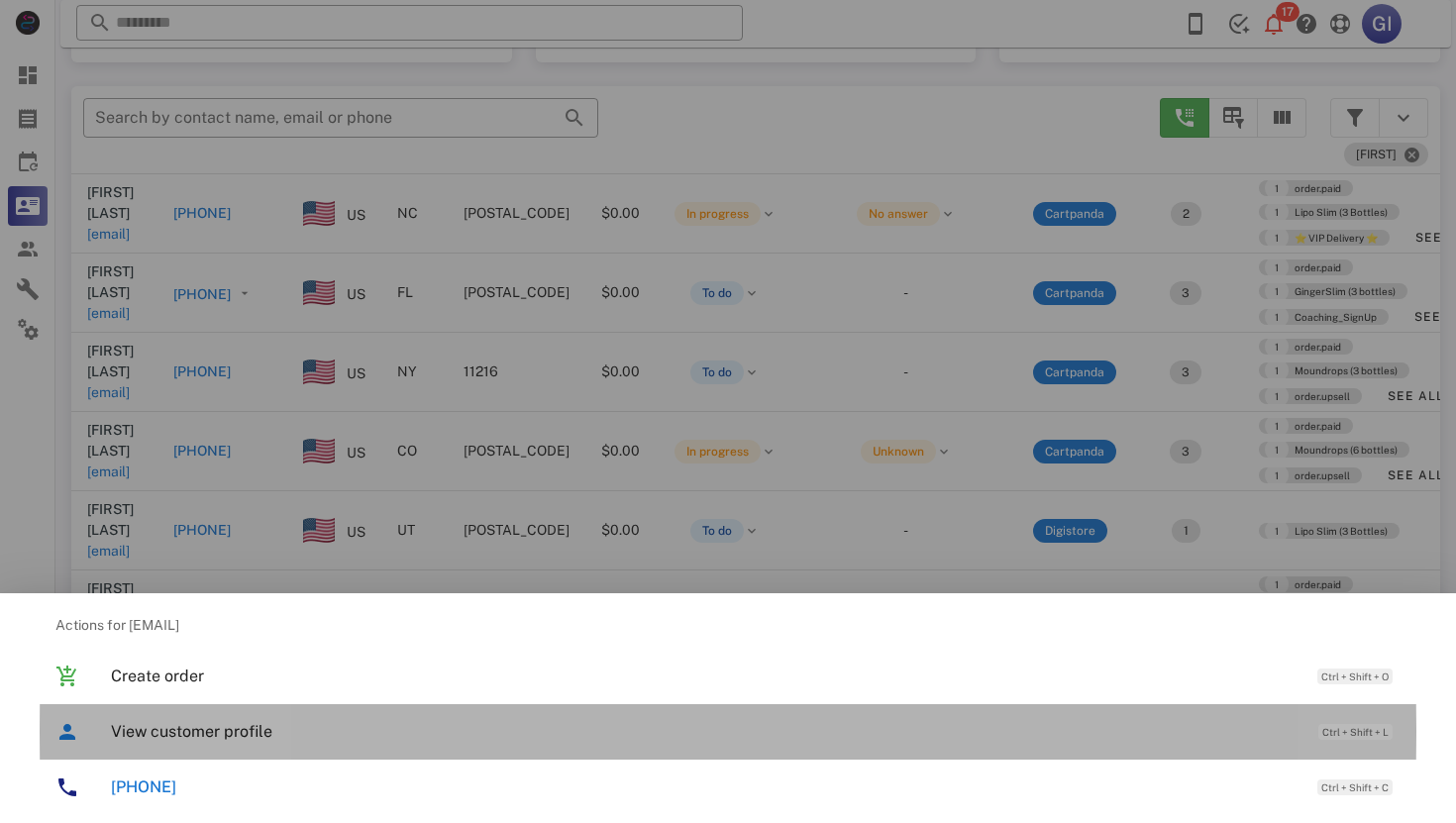 click on "View customer profile" at bounding box center (704, 731) 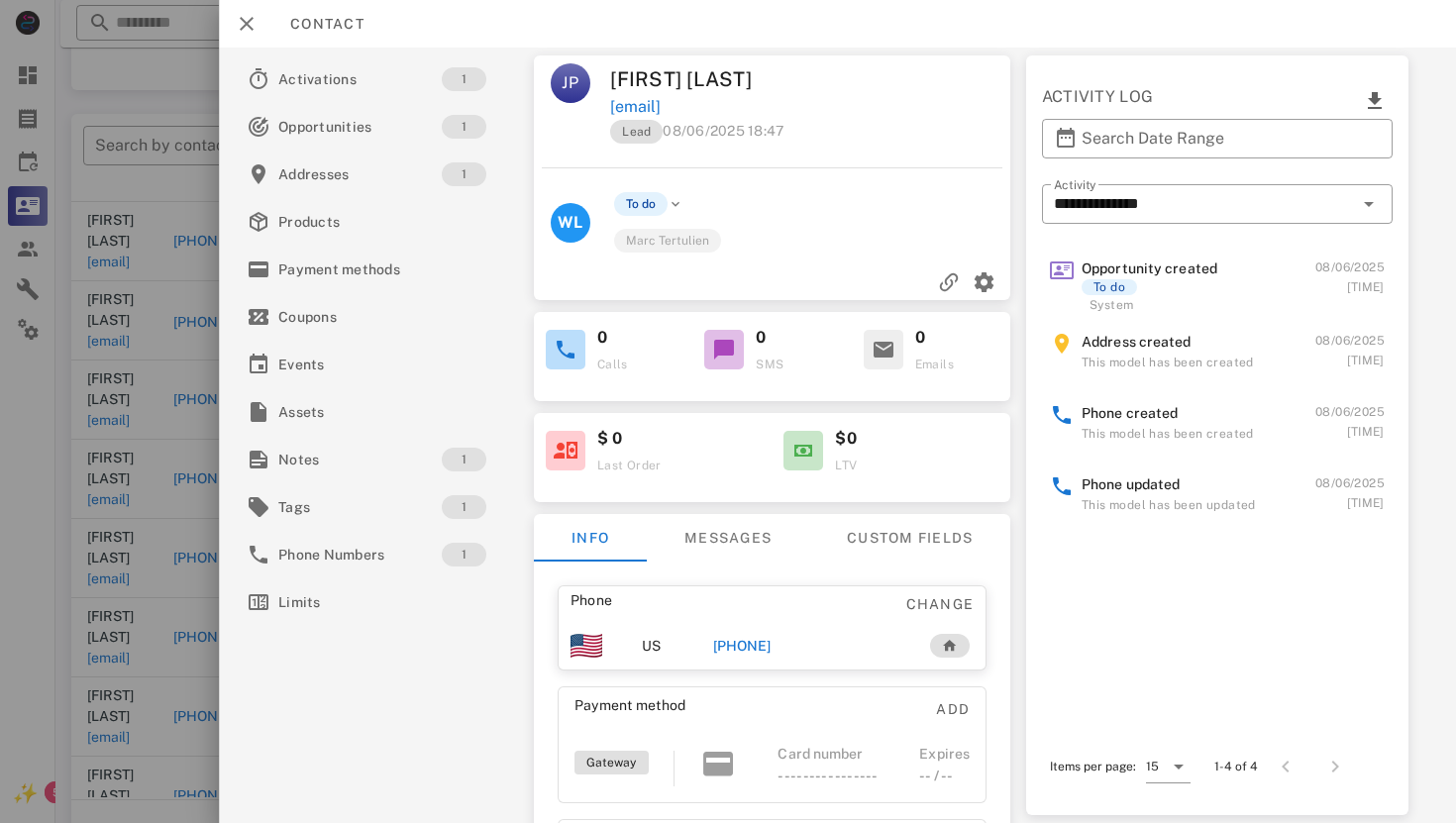 scroll, scrollTop: 329, scrollLeft: 0, axis: vertical 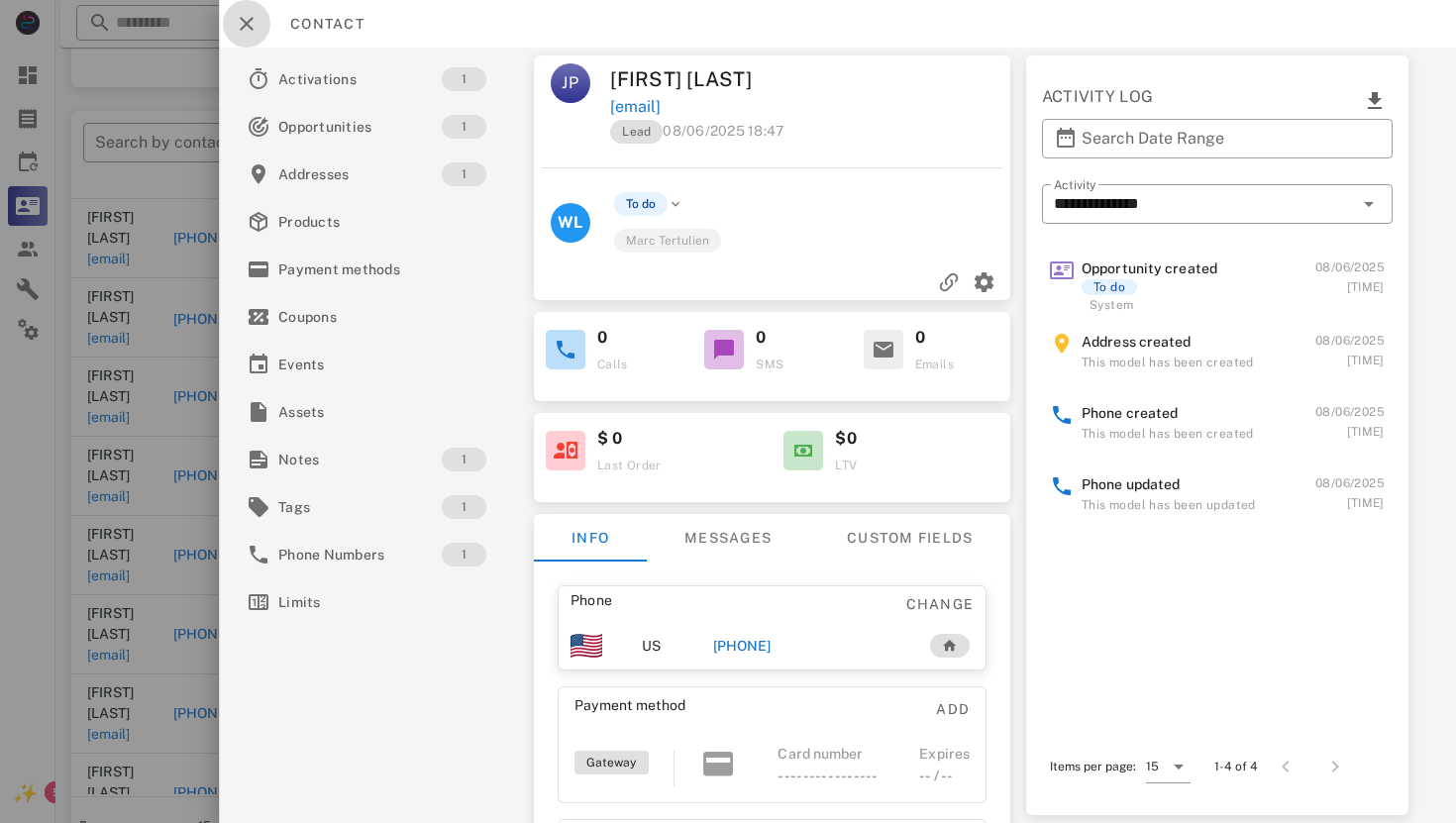 click at bounding box center [247, 24] 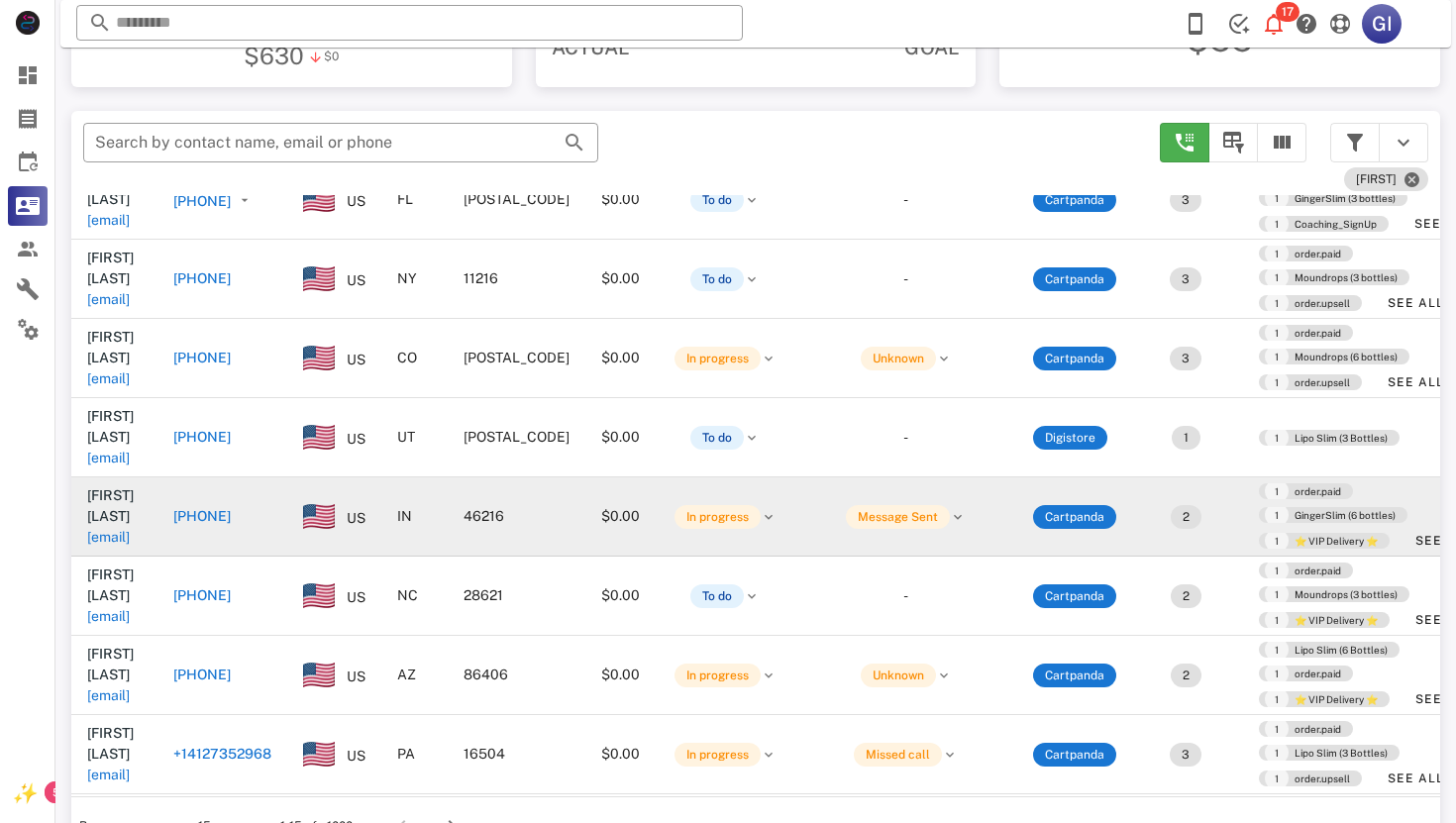 scroll, scrollTop: 617, scrollLeft: 0, axis: vertical 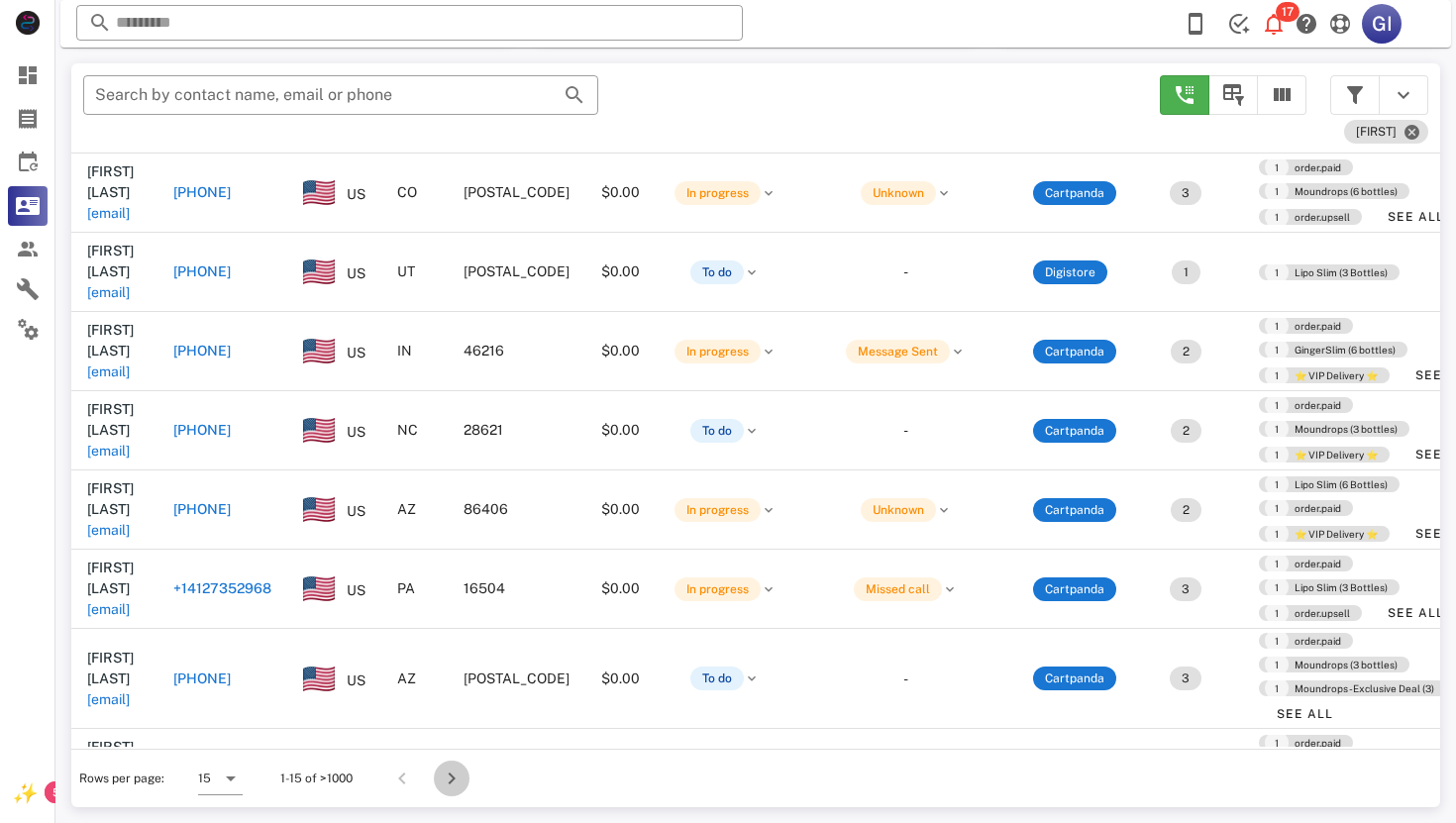 click at bounding box center (452, 778) 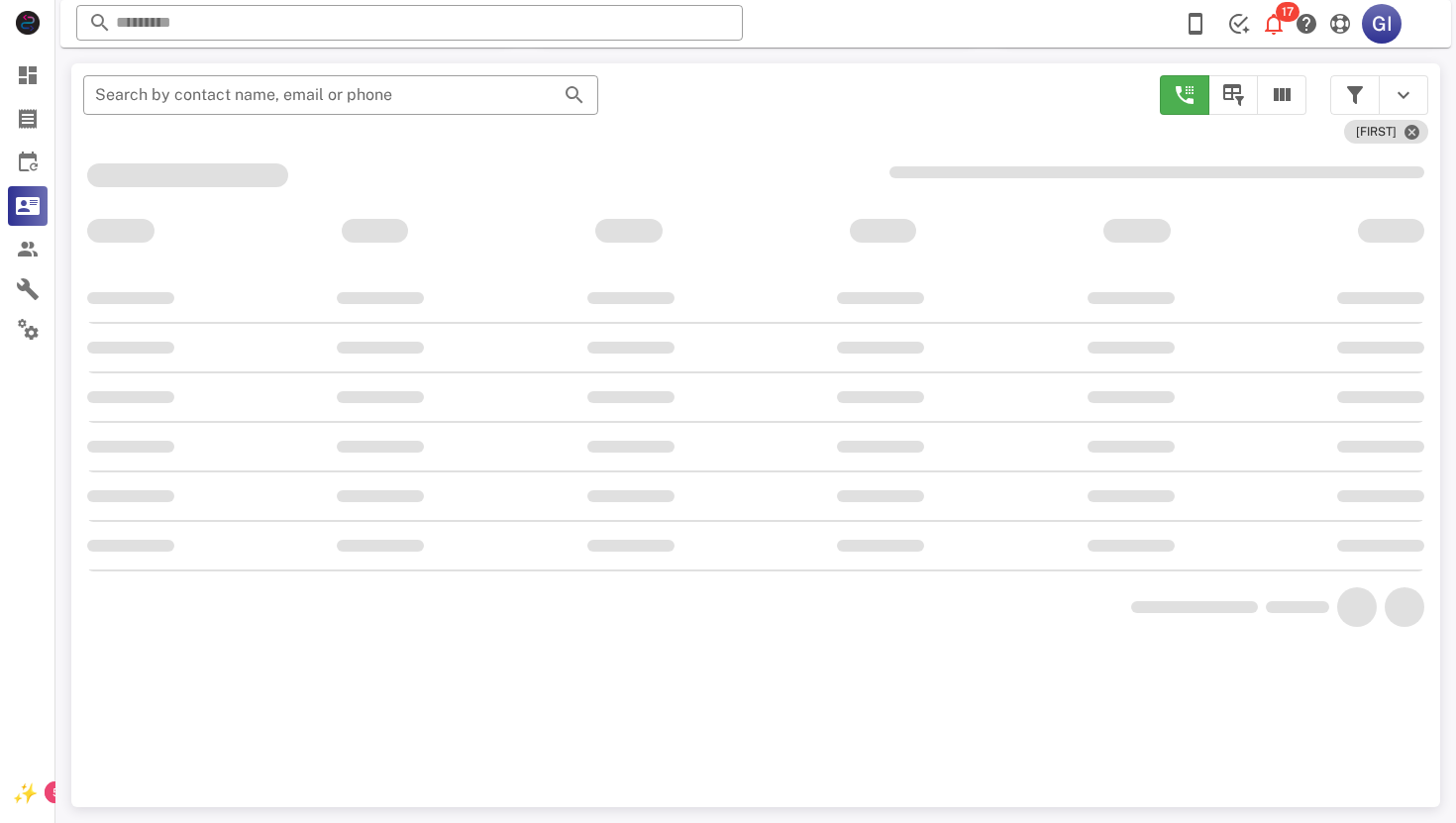 scroll, scrollTop: 376, scrollLeft: 0, axis: vertical 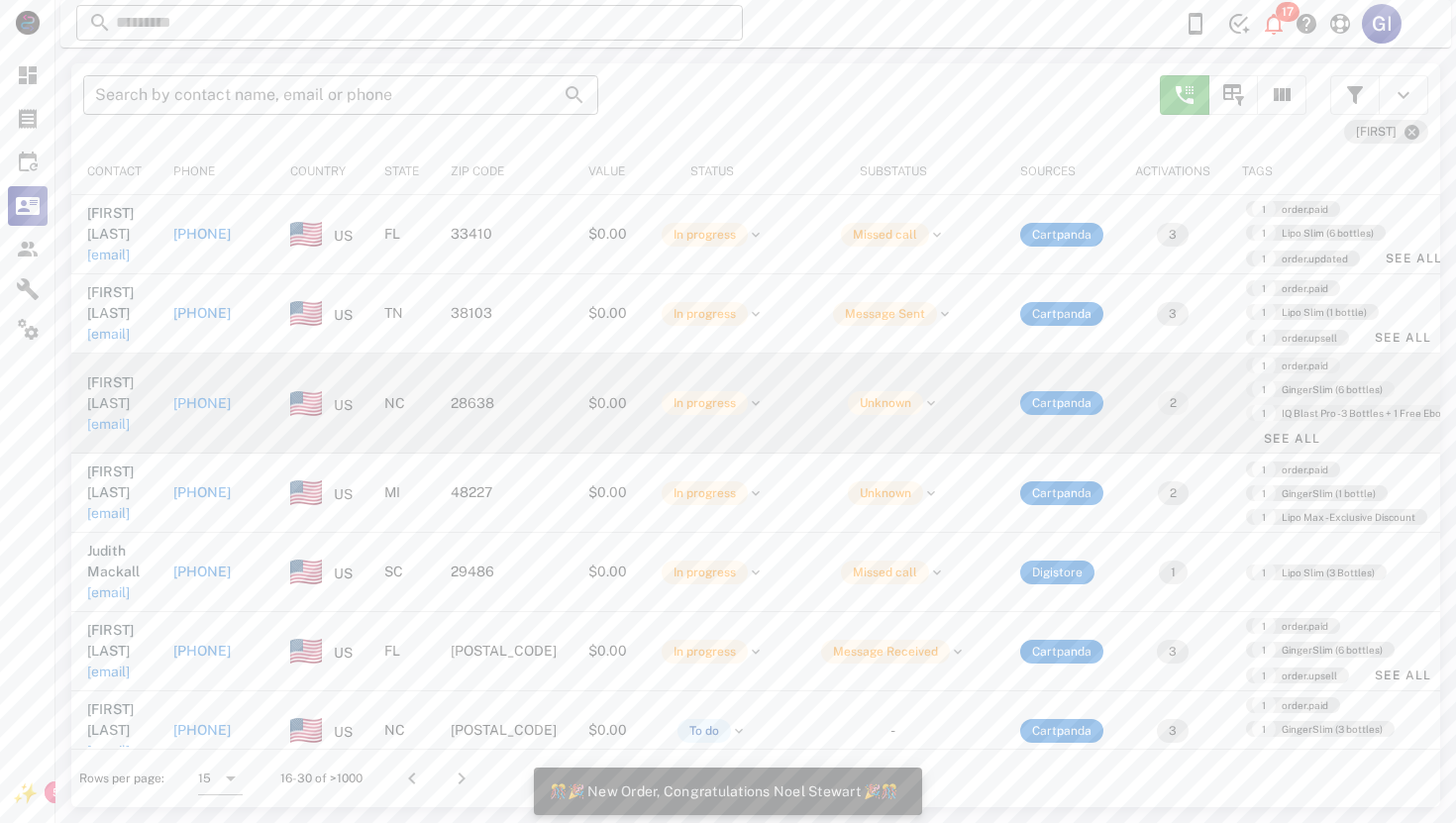 click on "[EMAIL]" at bounding box center (108, 424) 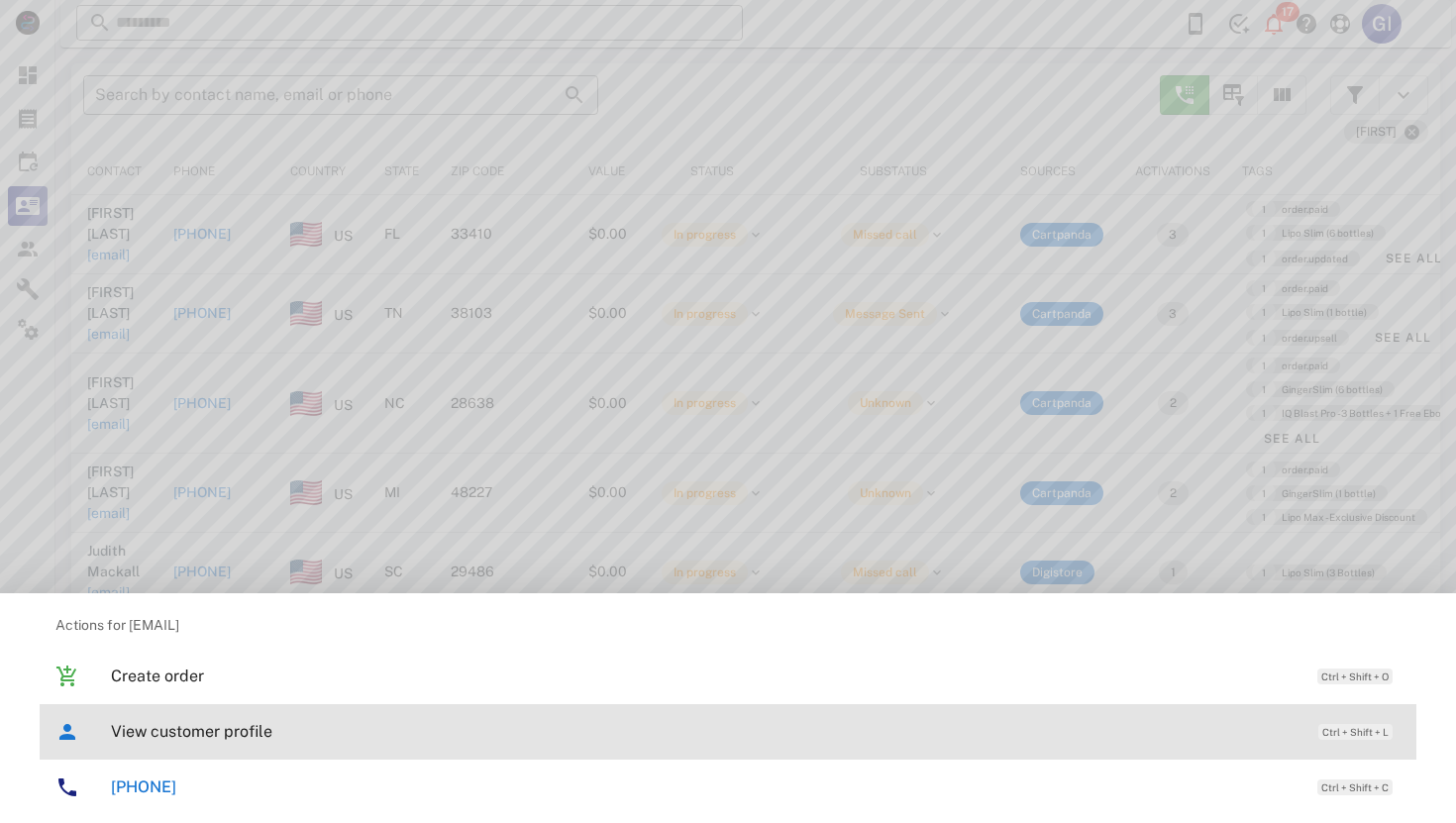 click on "View customer profile" at bounding box center (704, 731) 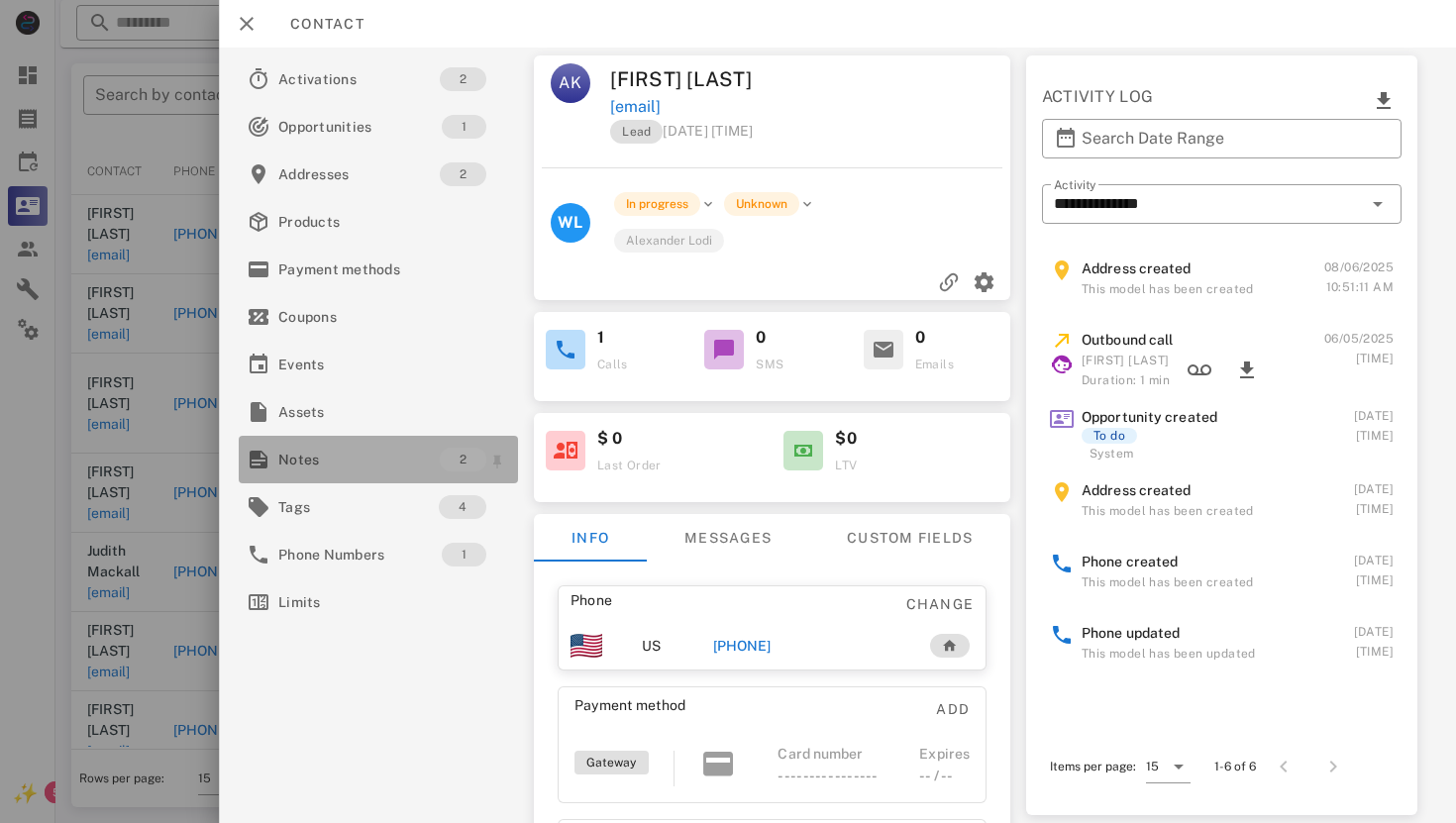click on "Notes" at bounding box center (359, 460) 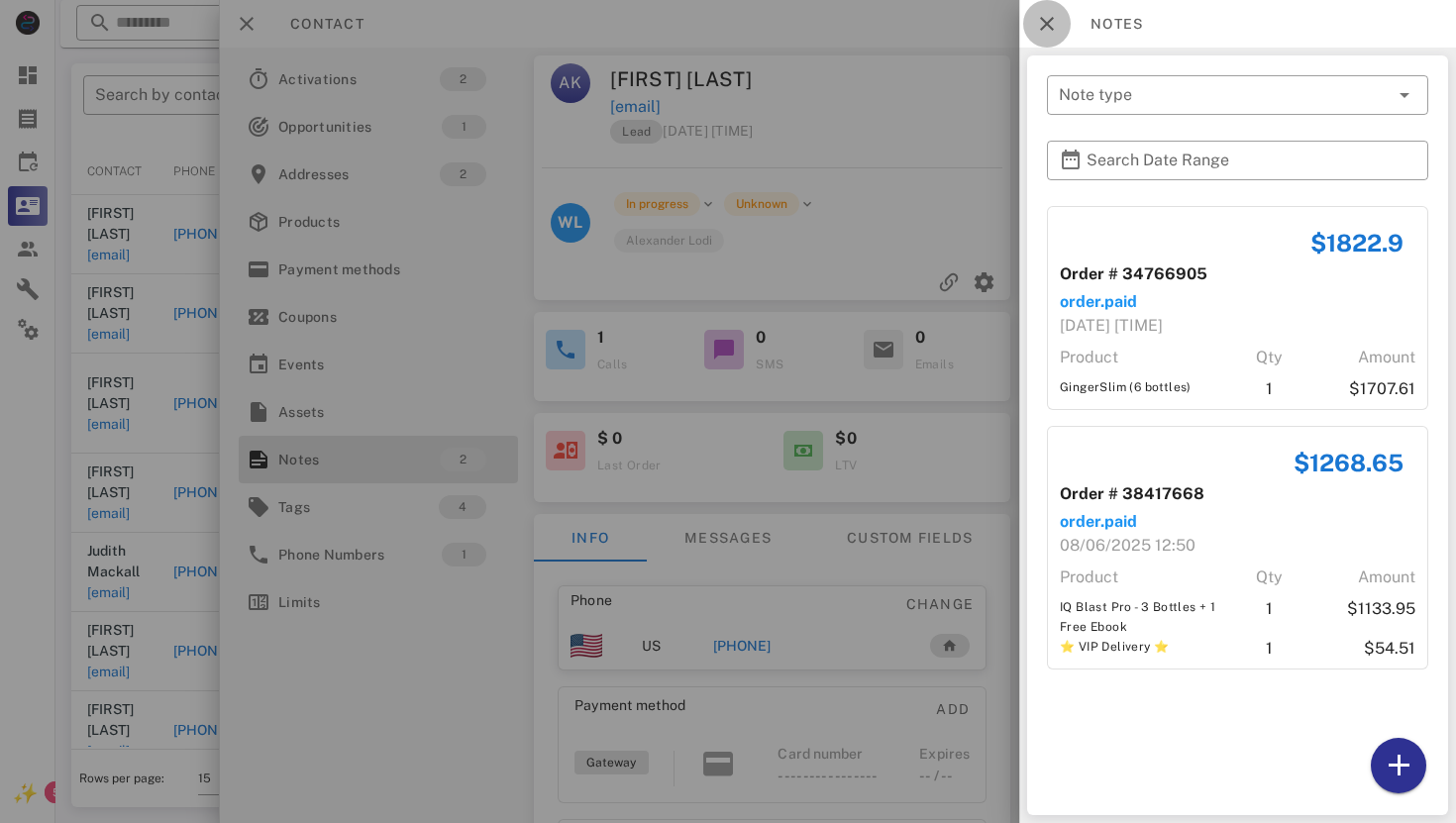 click at bounding box center (1047, 24) 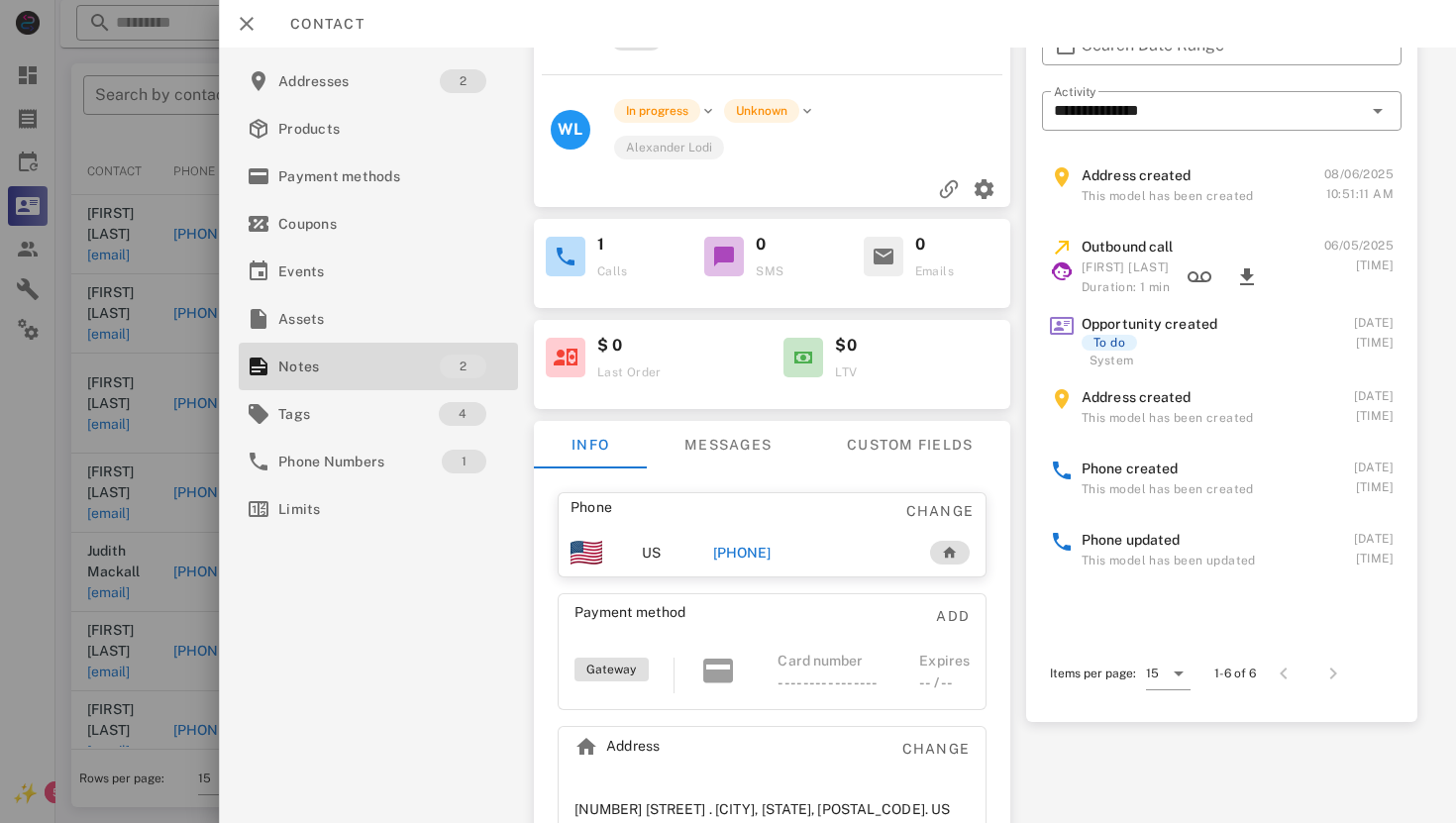 scroll, scrollTop: 0, scrollLeft: 0, axis: both 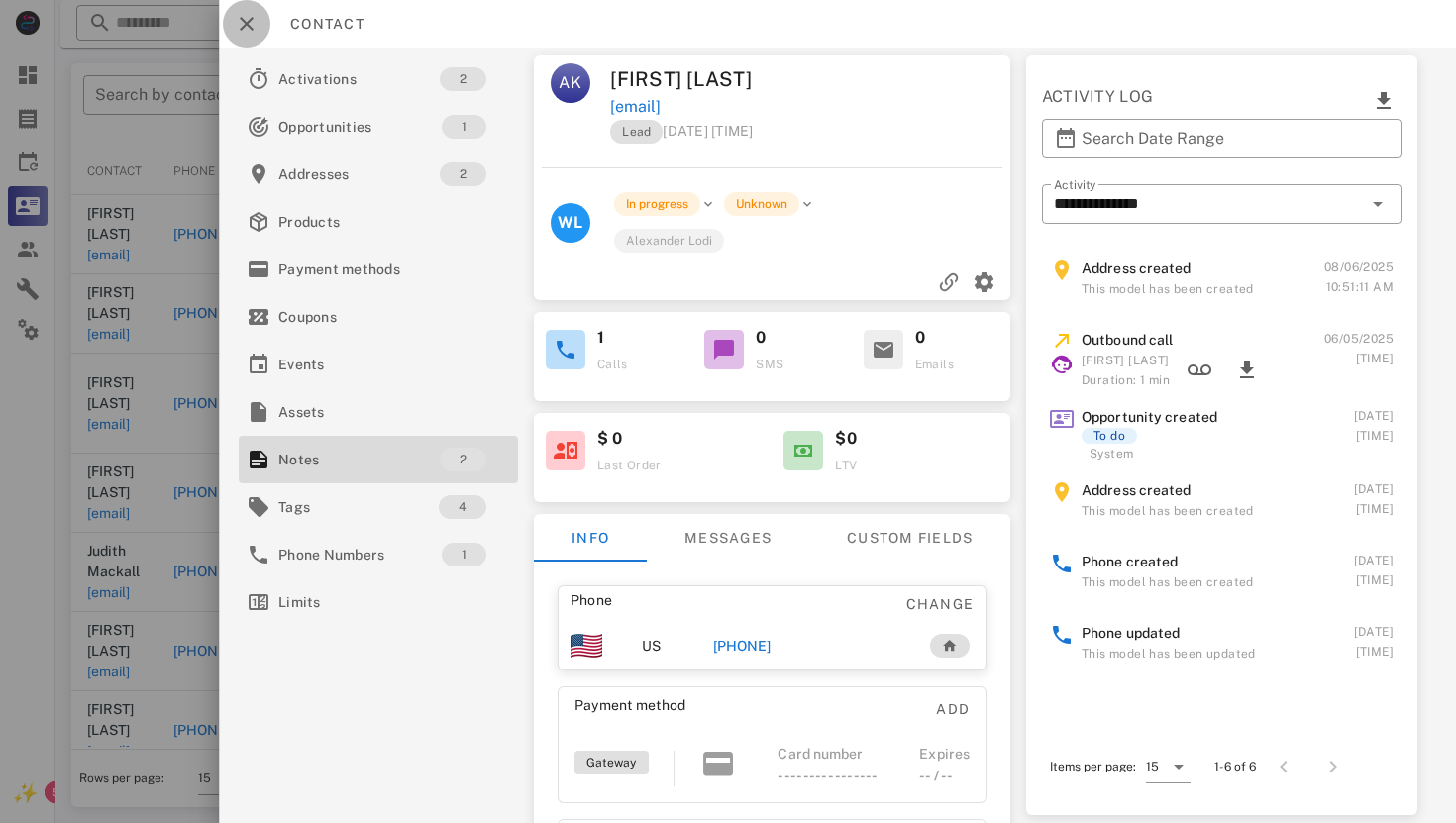 click at bounding box center (247, 24) 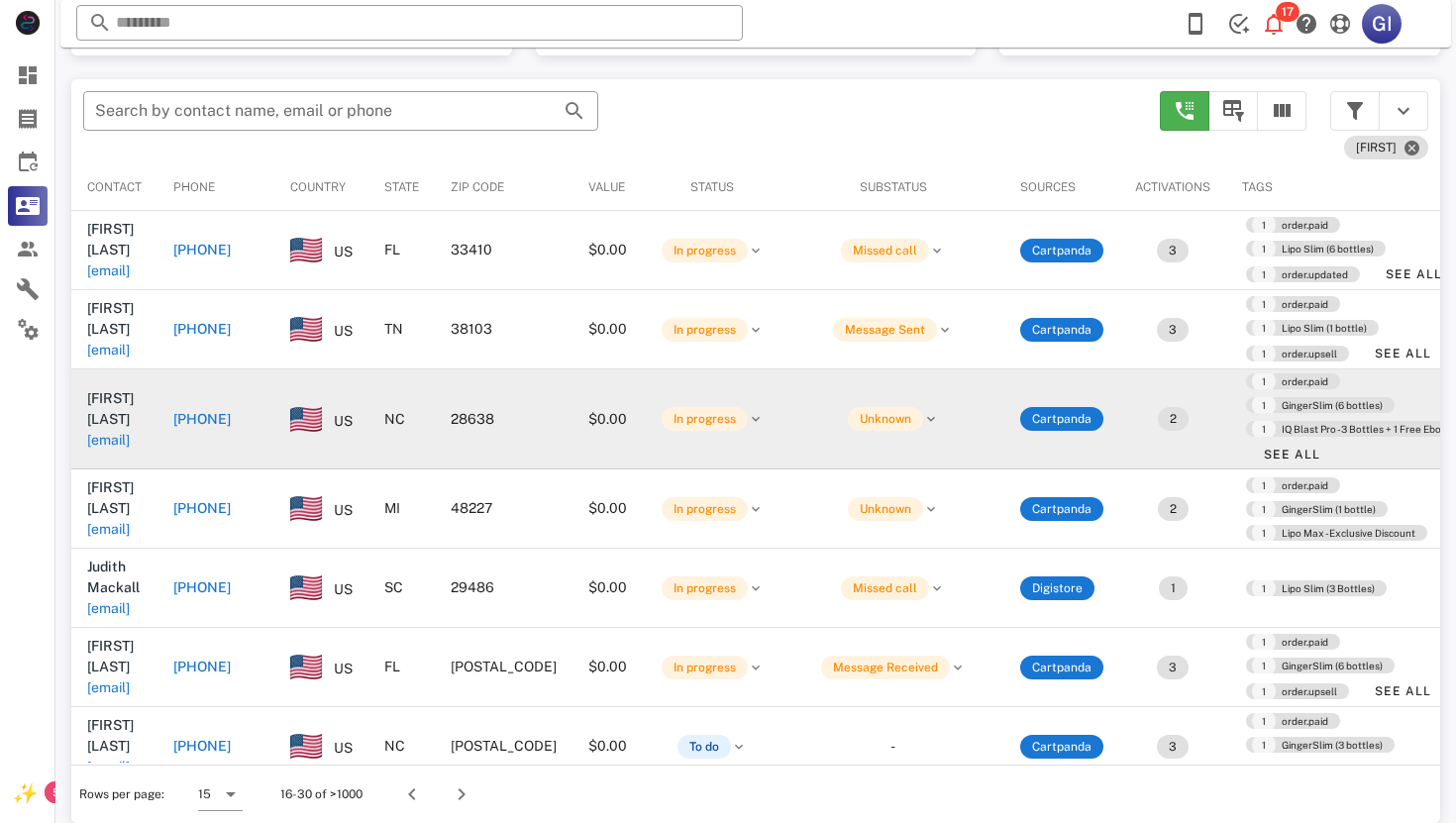 scroll, scrollTop: 353, scrollLeft: 0, axis: vertical 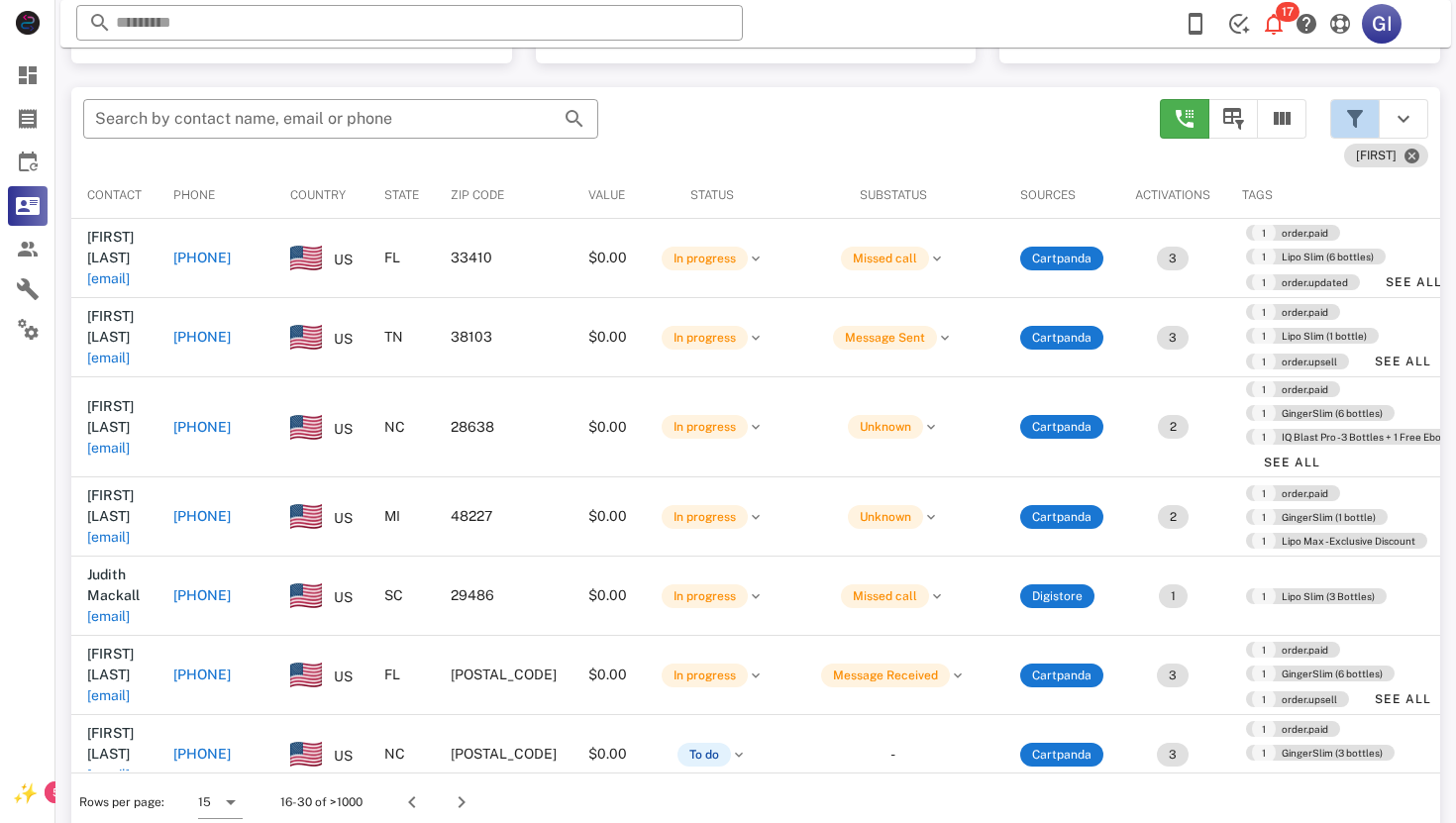 click at bounding box center [1355, 119] 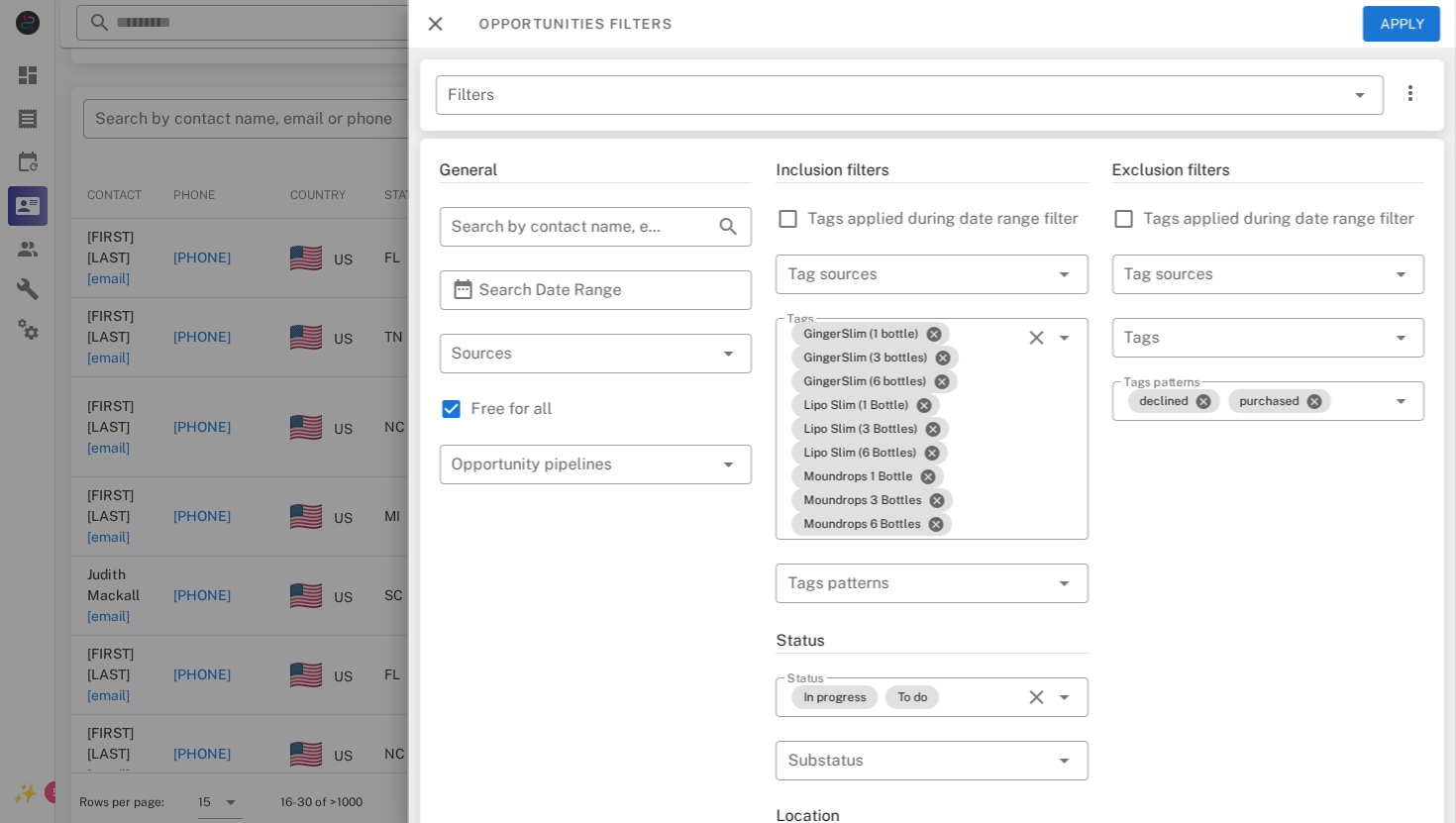 click at bounding box center [436, 24] 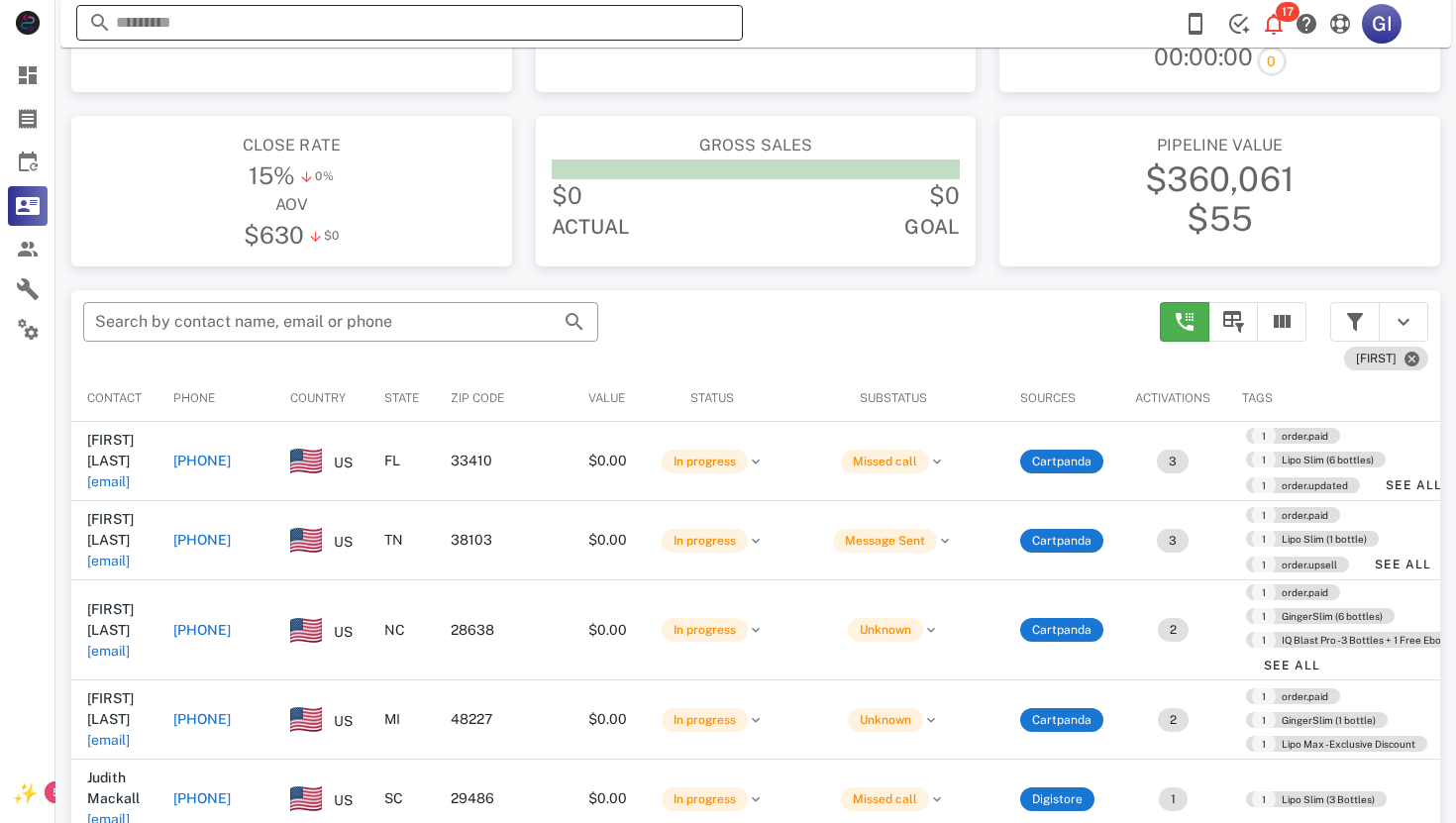 scroll, scrollTop: 146, scrollLeft: 0, axis: vertical 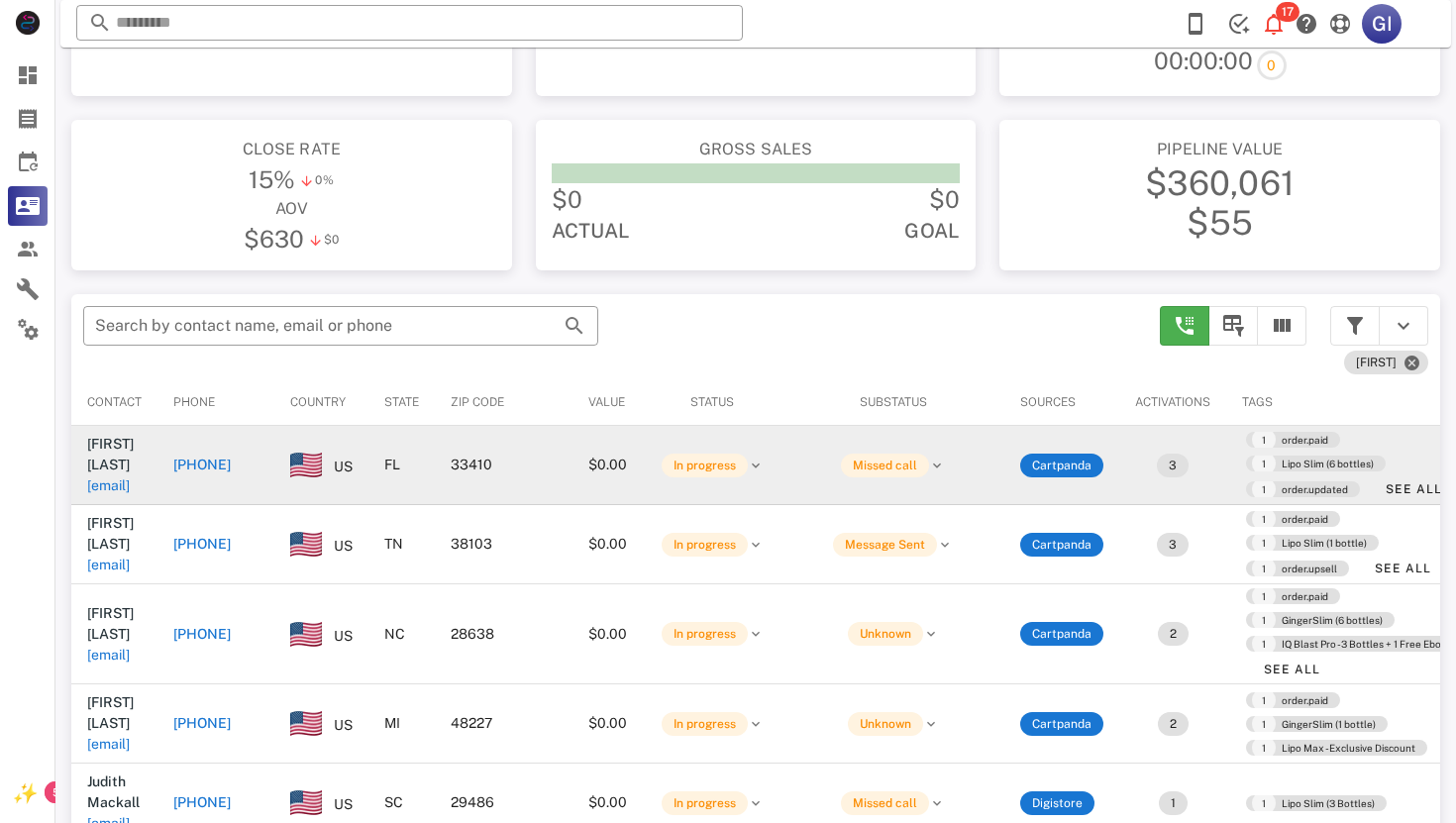 click on "[EMAIL]" at bounding box center [108, 485] 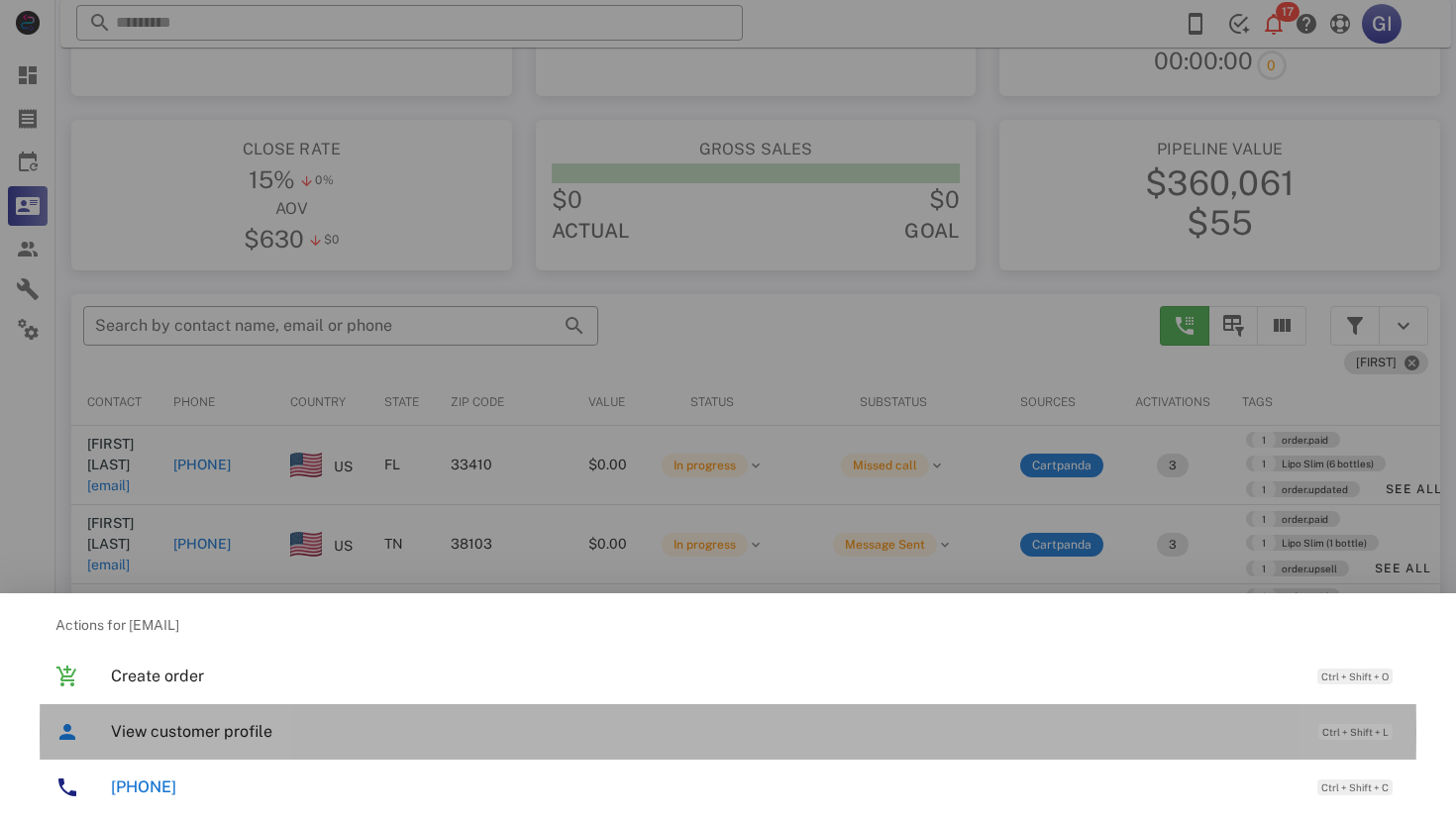 click on "View customer profile Ctrl + Shift + L" at bounding box center [756, 731] 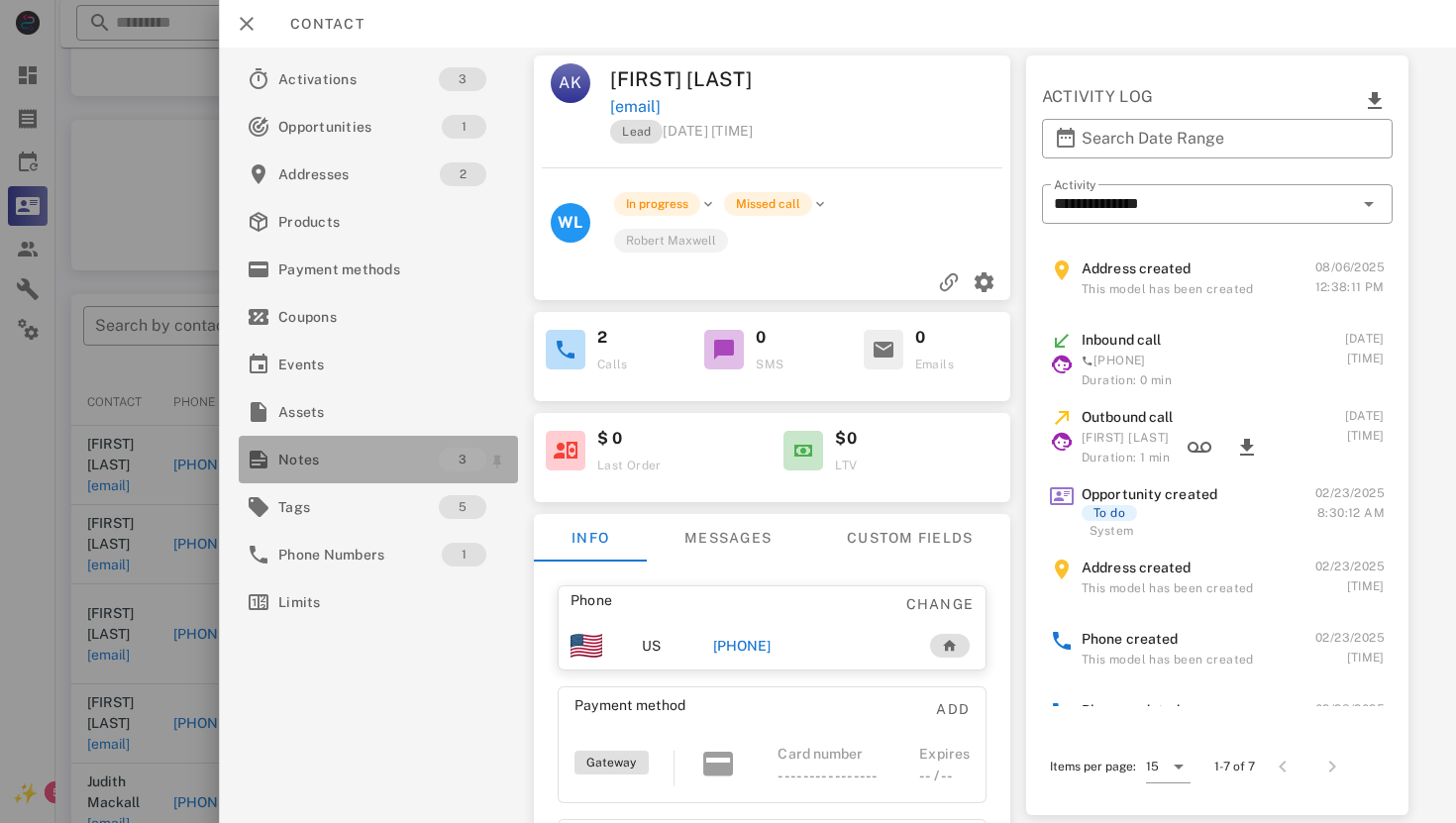 click on "Notes" at bounding box center (359, 460) 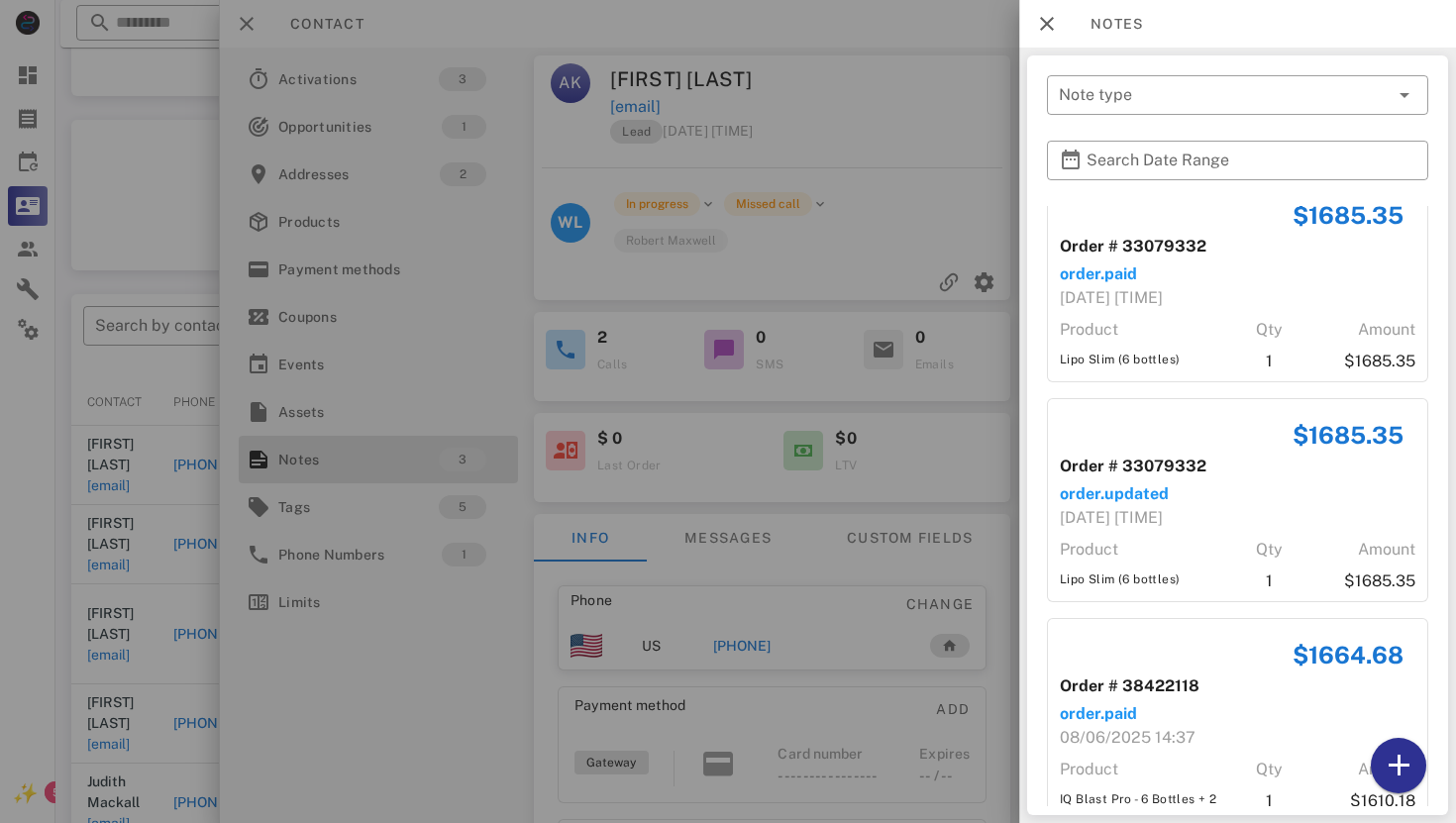 scroll, scrollTop: 111, scrollLeft: 0, axis: vertical 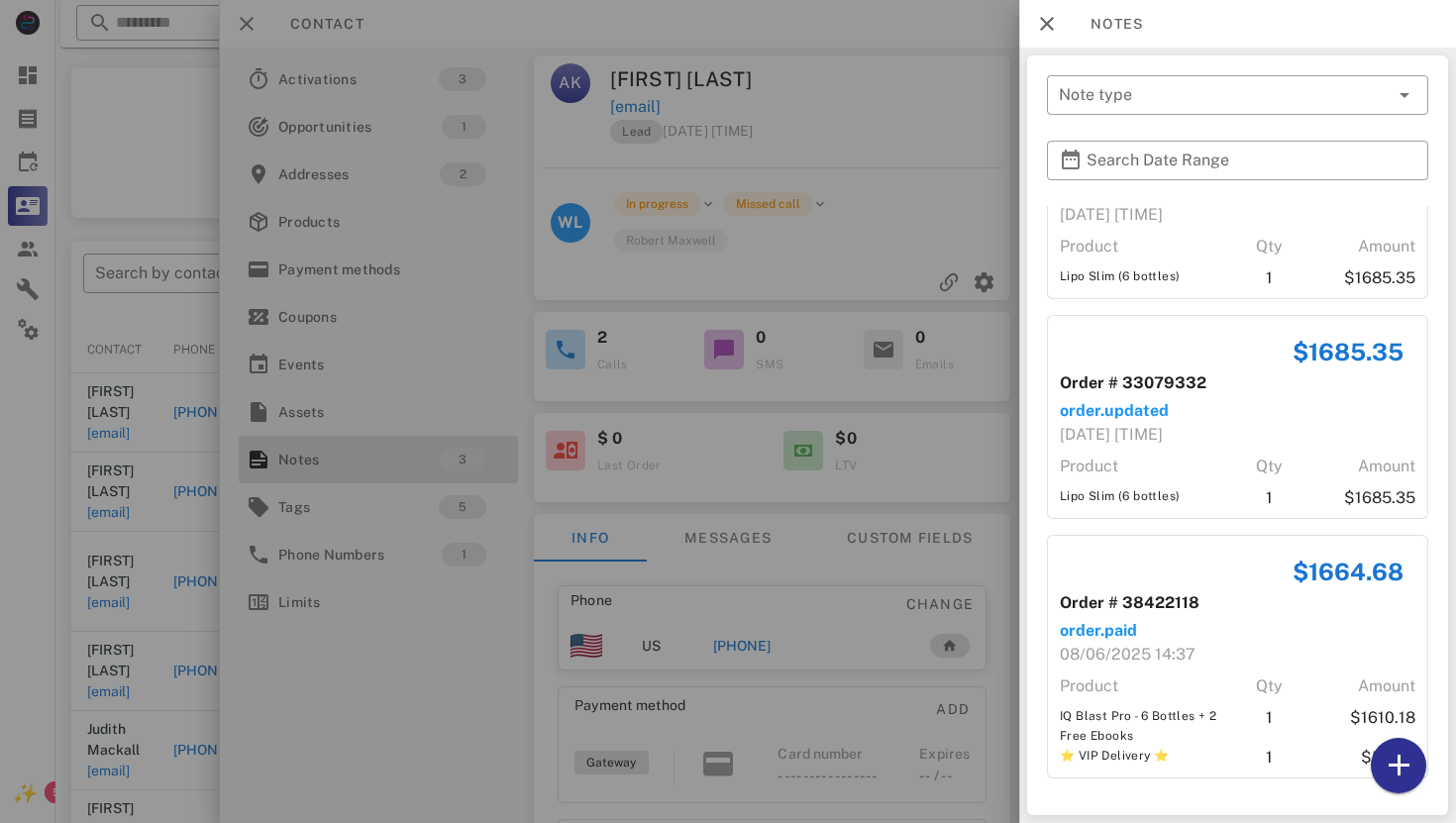 click at bounding box center (728, 411) 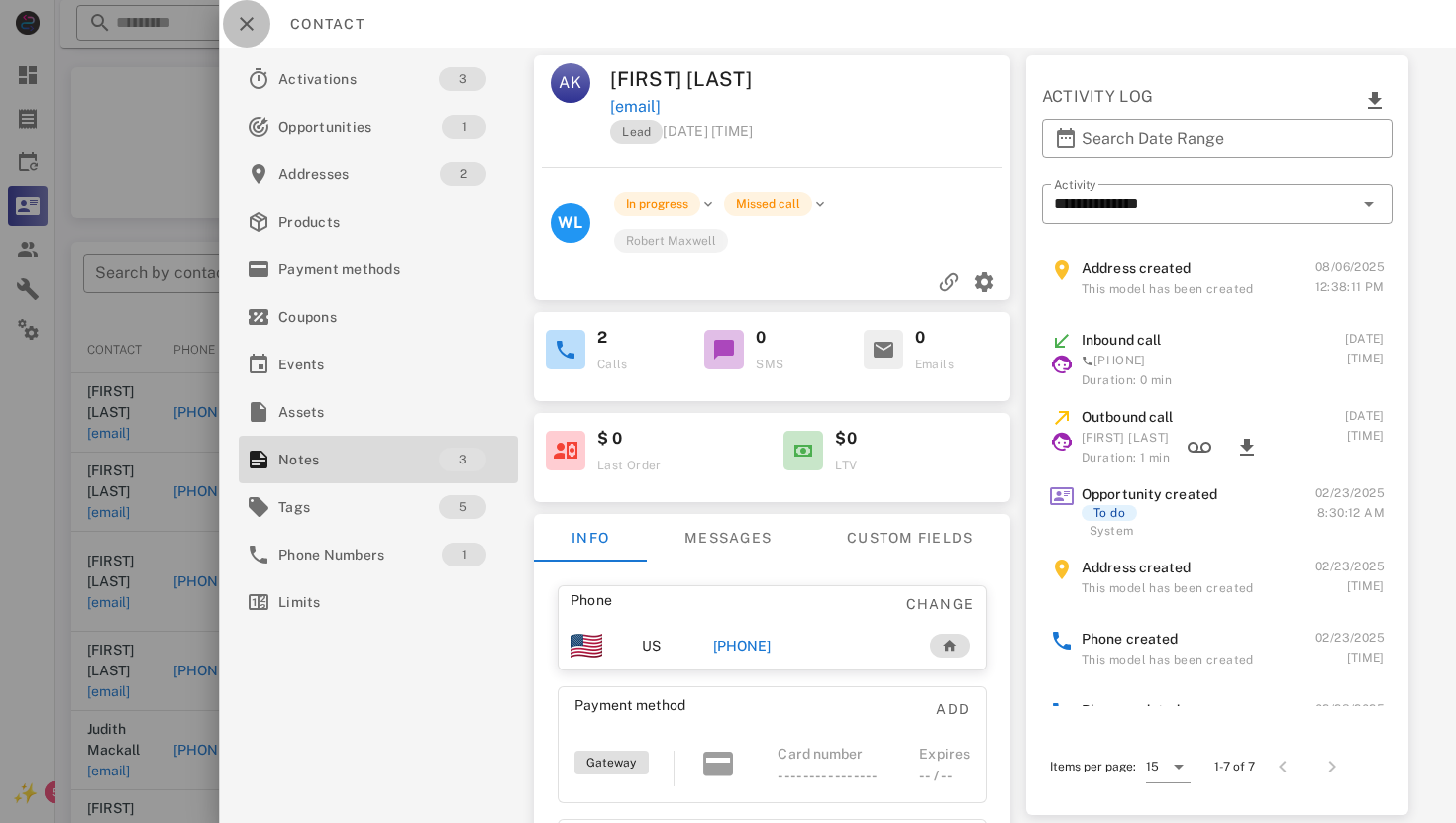 click at bounding box center (247, 24) 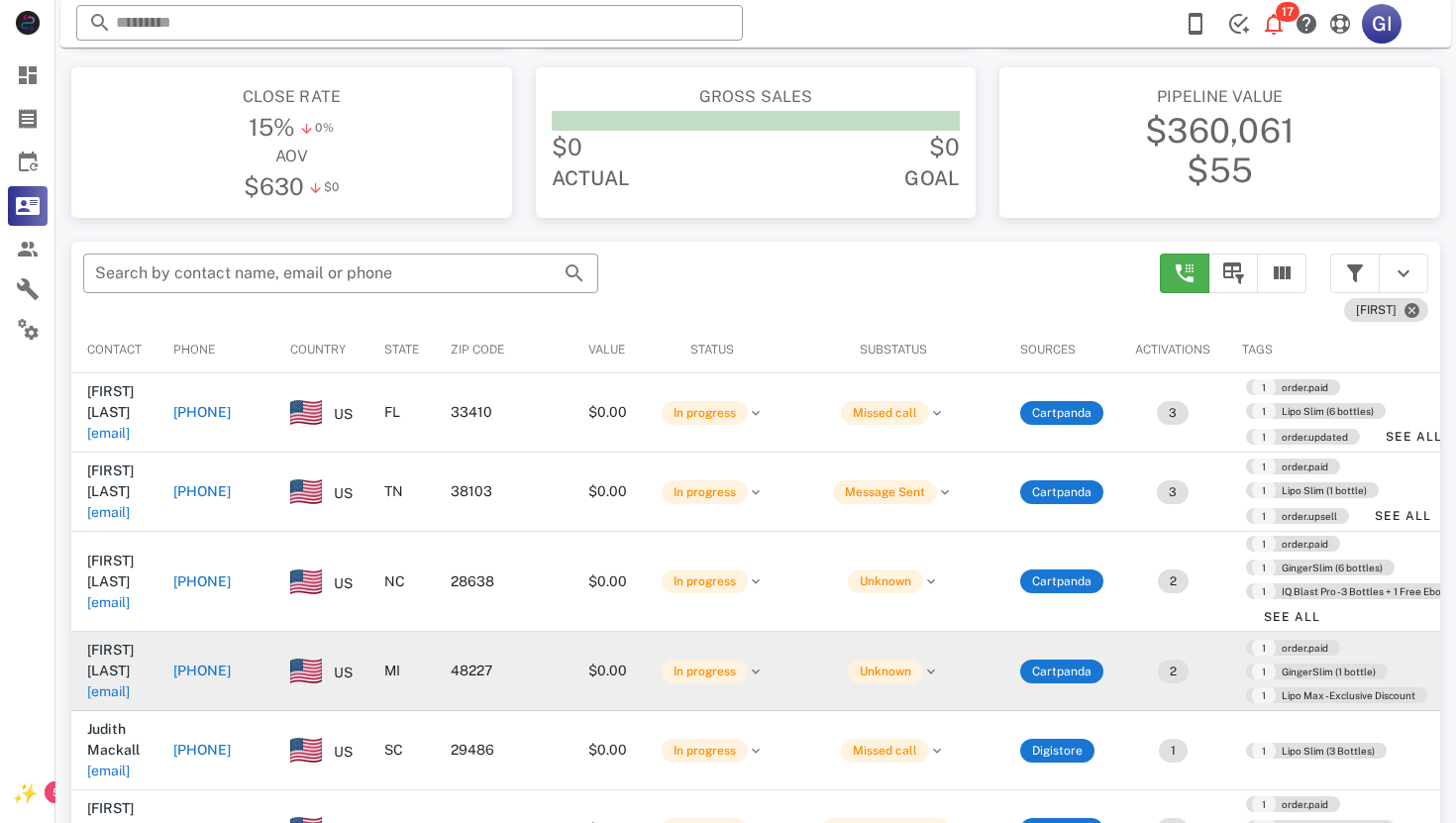 click on "[EMAIL]" at bounding box center [108, 691] 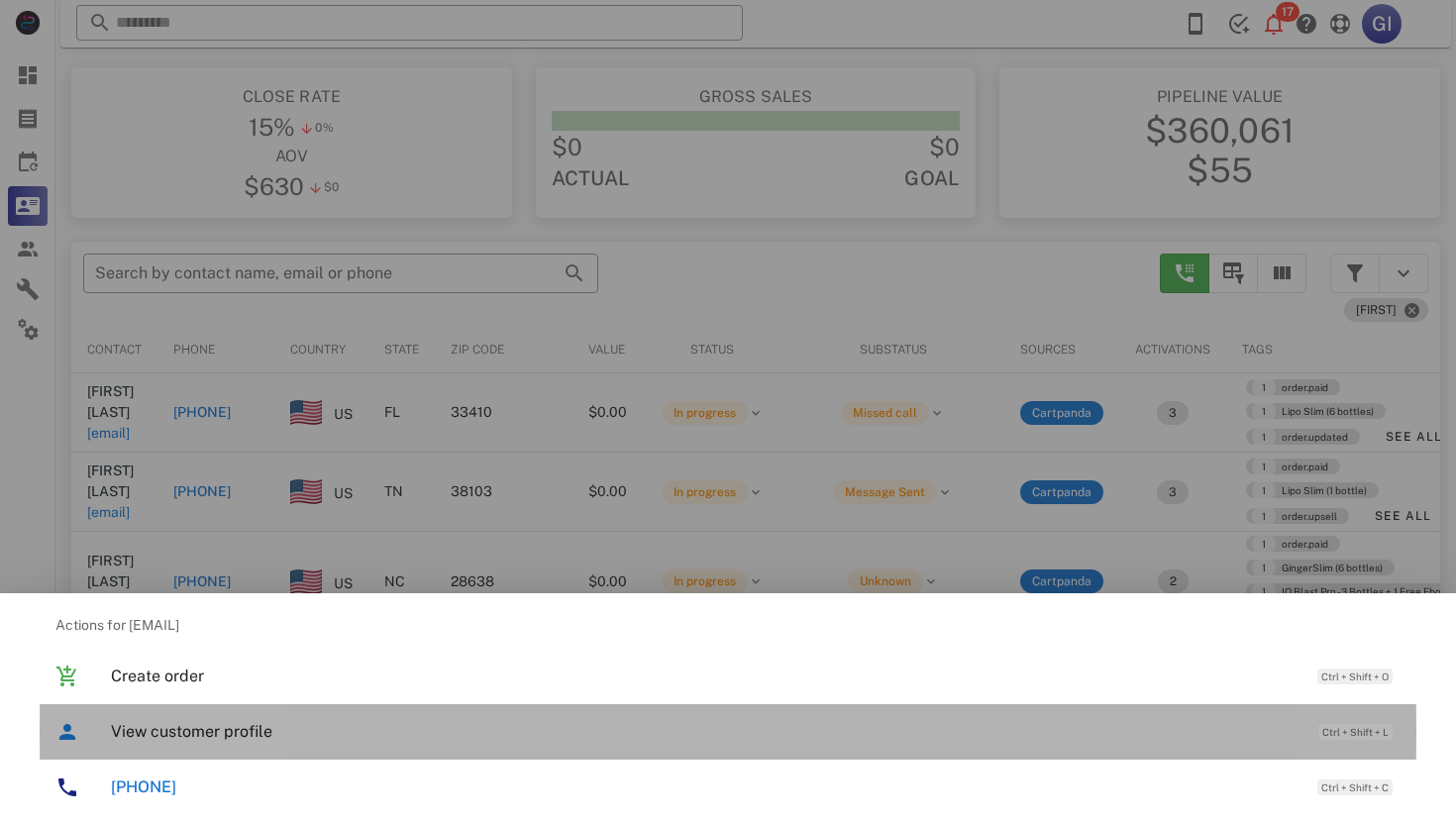click on "View customer profile" at bounding box center (704, 731) 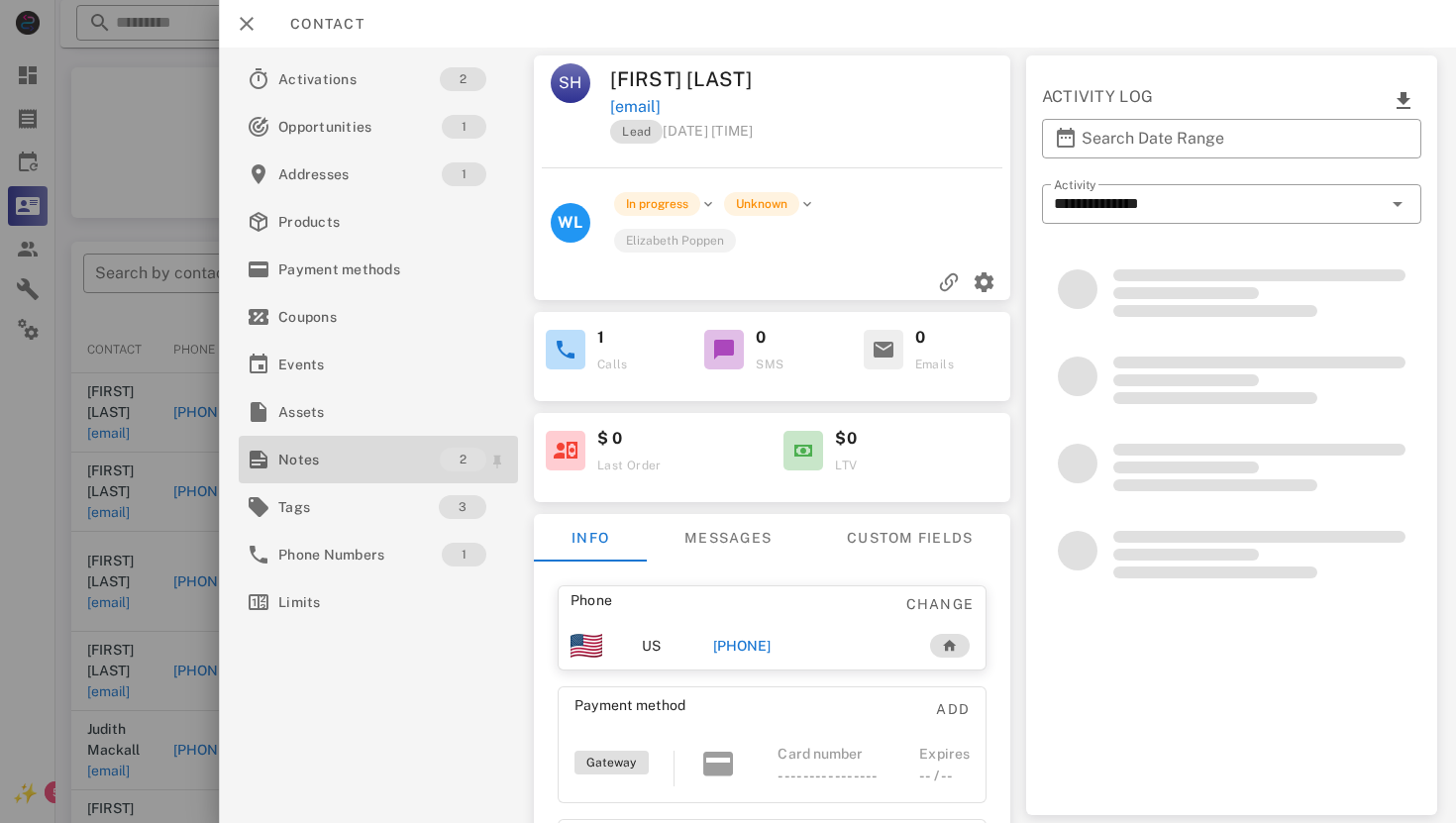 click on "Notes" at bounding box center (359, 460) 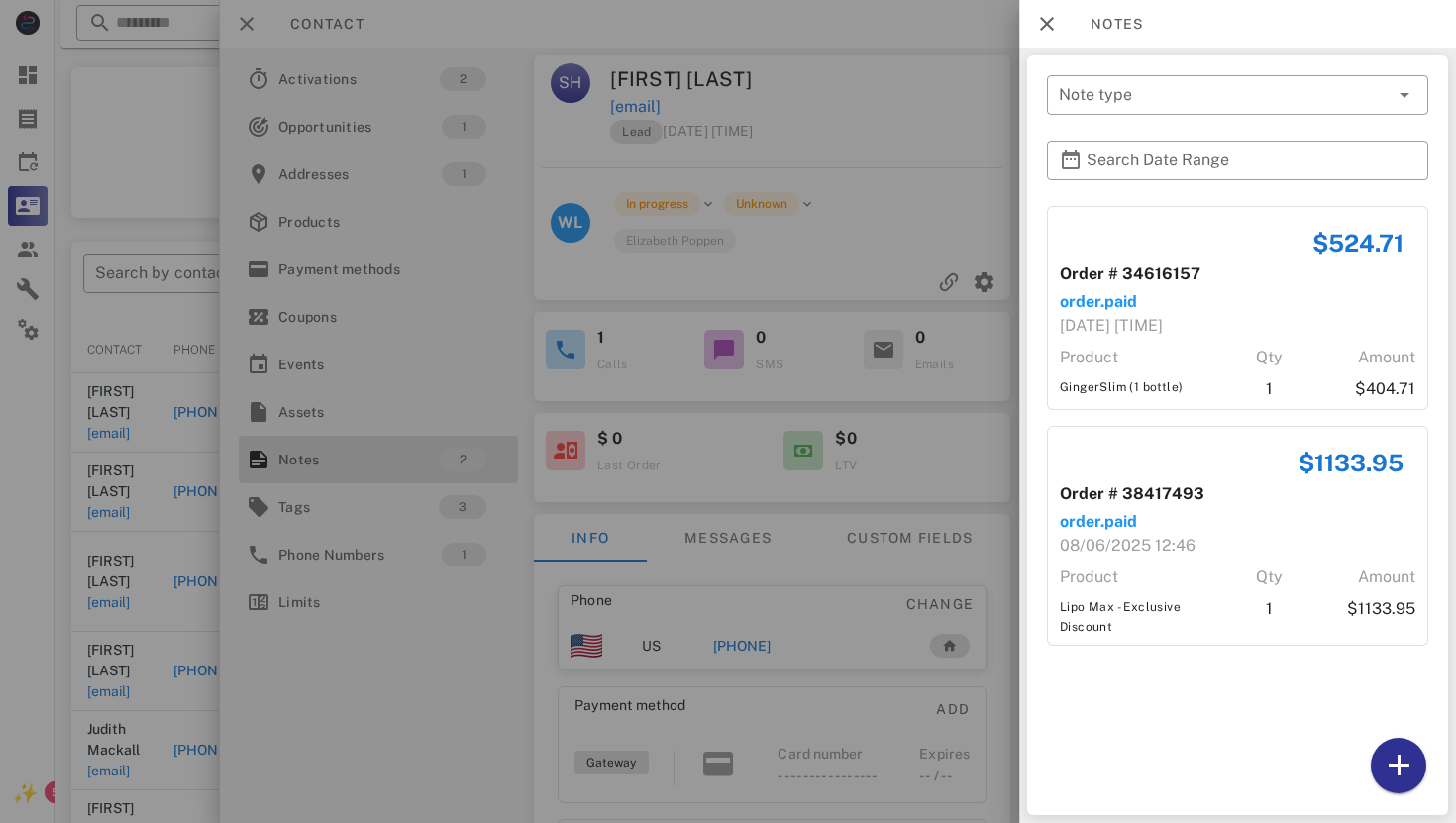 click at bounding box center [728, 411] 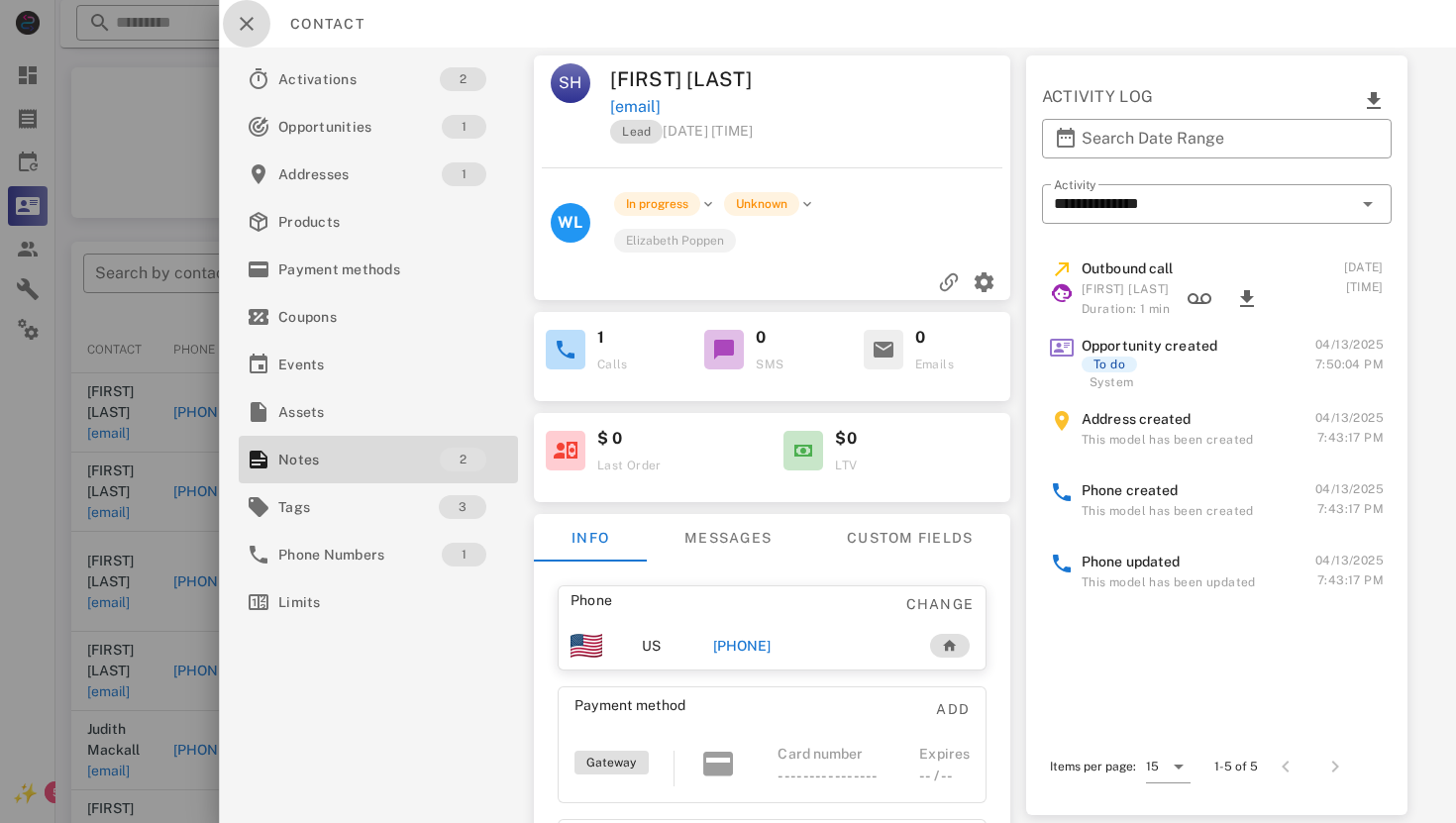 click at bounding box center [247, 24] 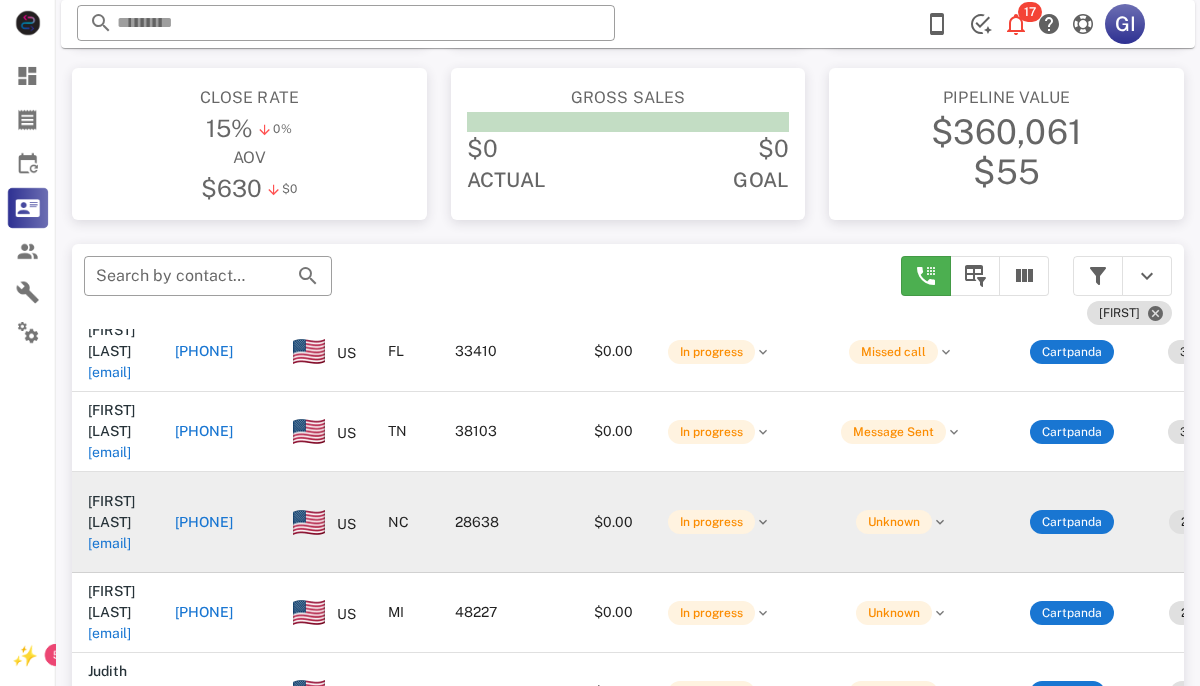 scroll, scrollTop: 71, scrollLeft: 0, axis: vertical 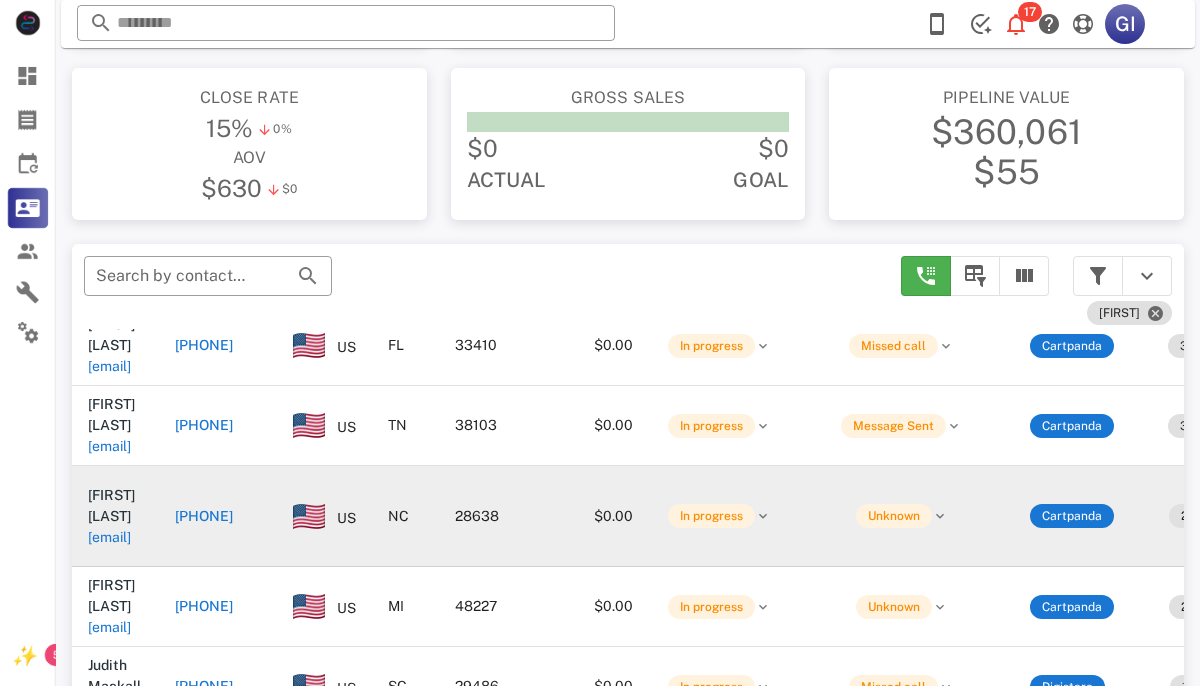 click on "[EMAIL]" at bounding box center [109, 537] 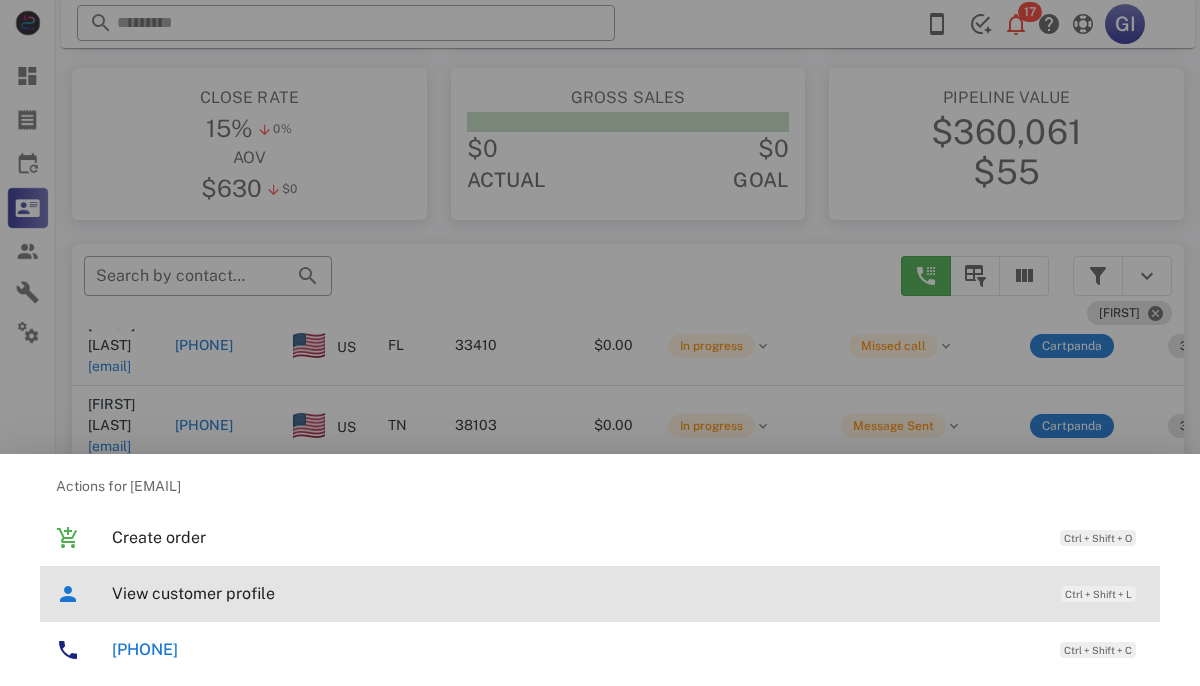 click on "View customer profile Ctrl + Shift + L" at bounding box center [628, 593] 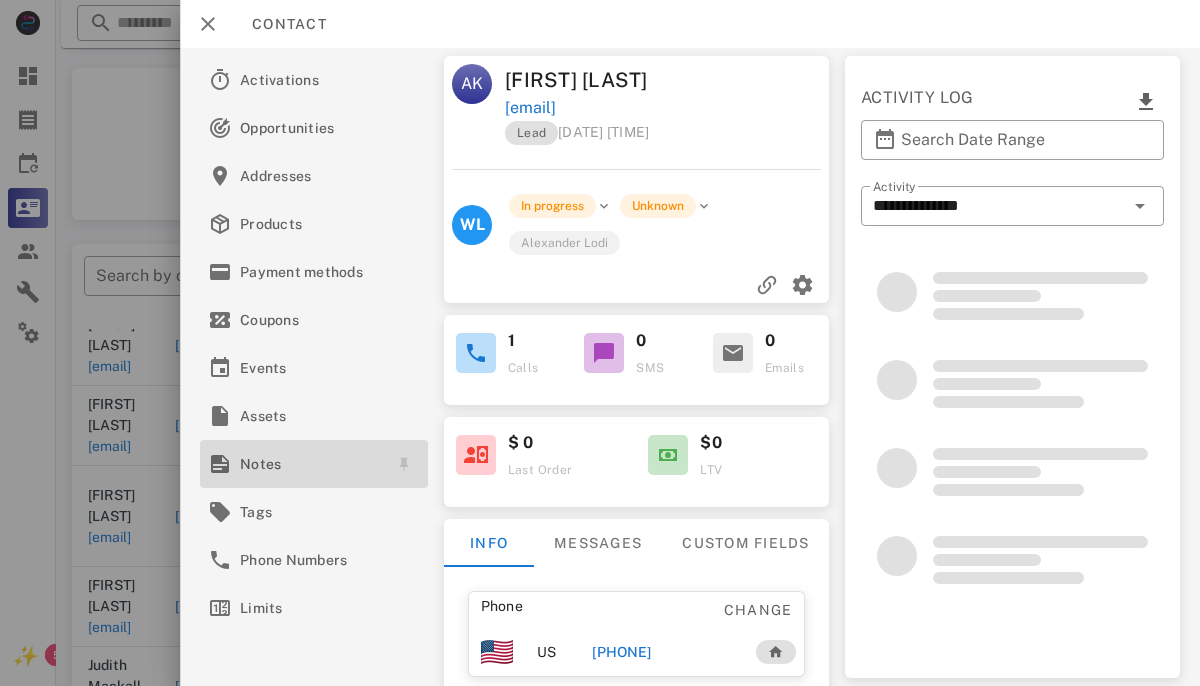 click on "Notes" at bounding box center [310, 464] 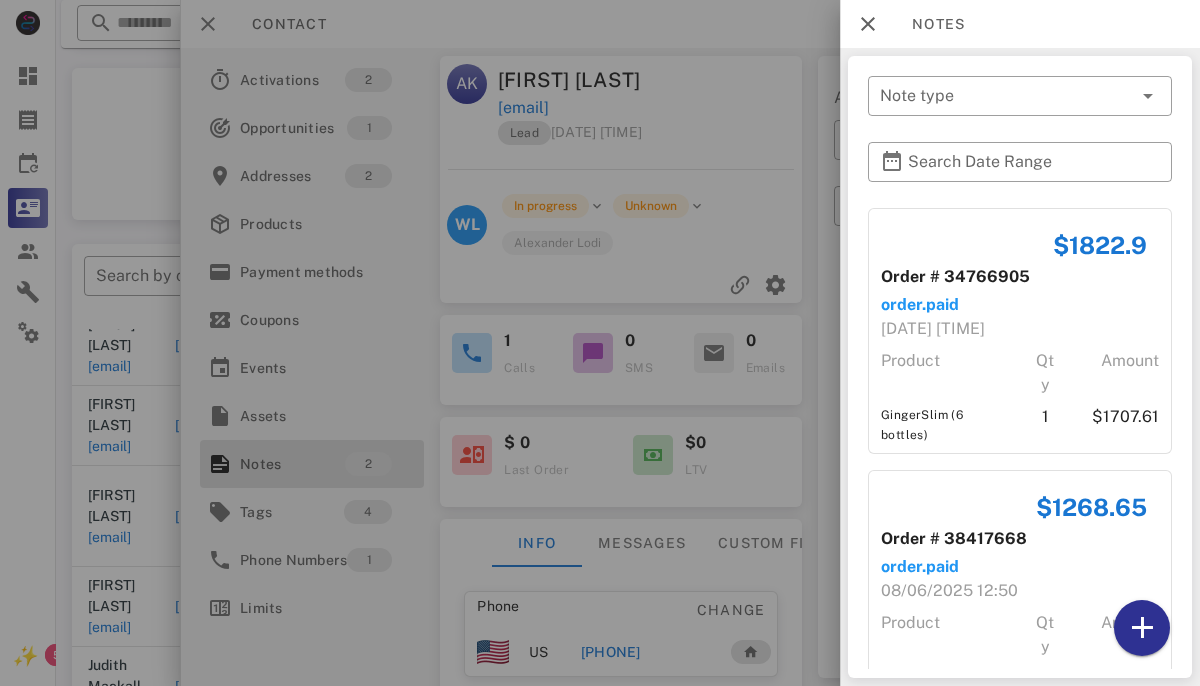 click at bounding box center (600, 343) 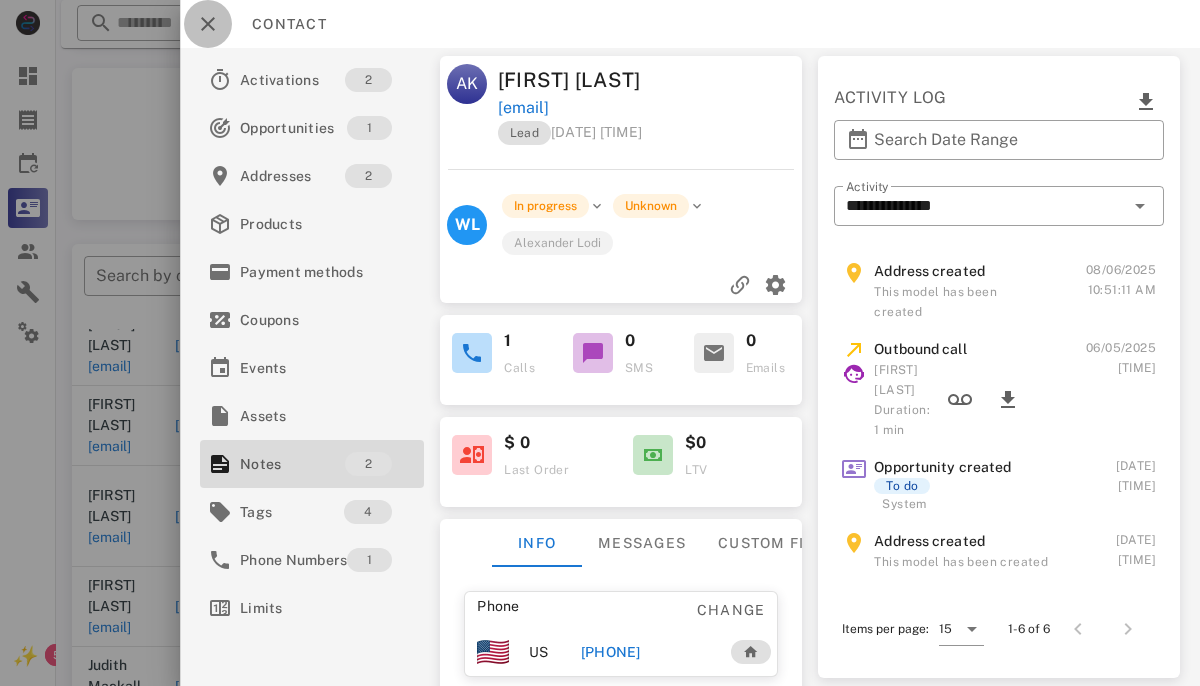 click at bounding box center [208, 24] 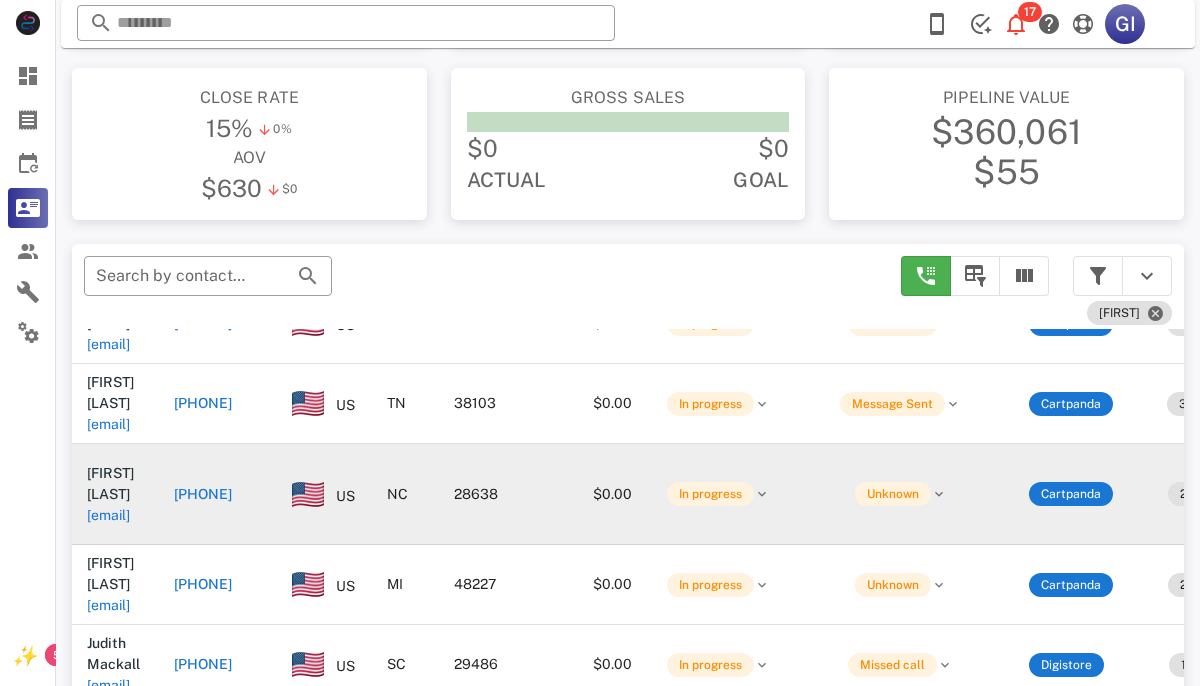 scroll, scrollTop: 96, scrollLeft: 1, axis: both 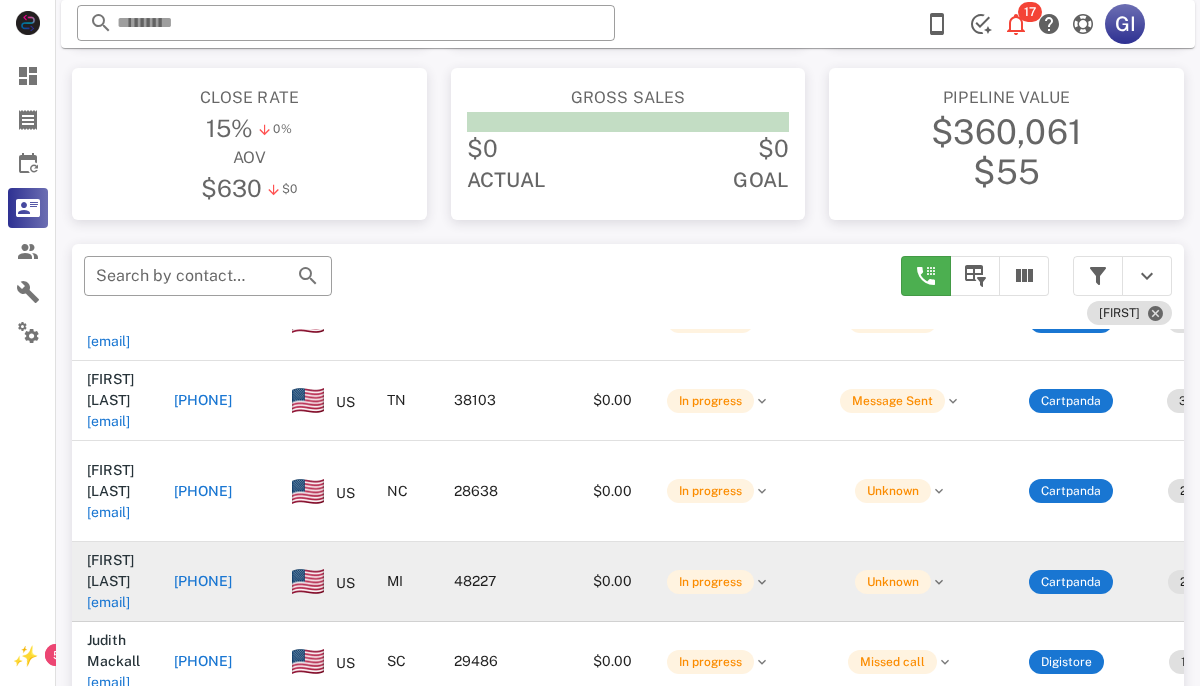 click on "[EMAIL]" at bounding box center (108, 602) 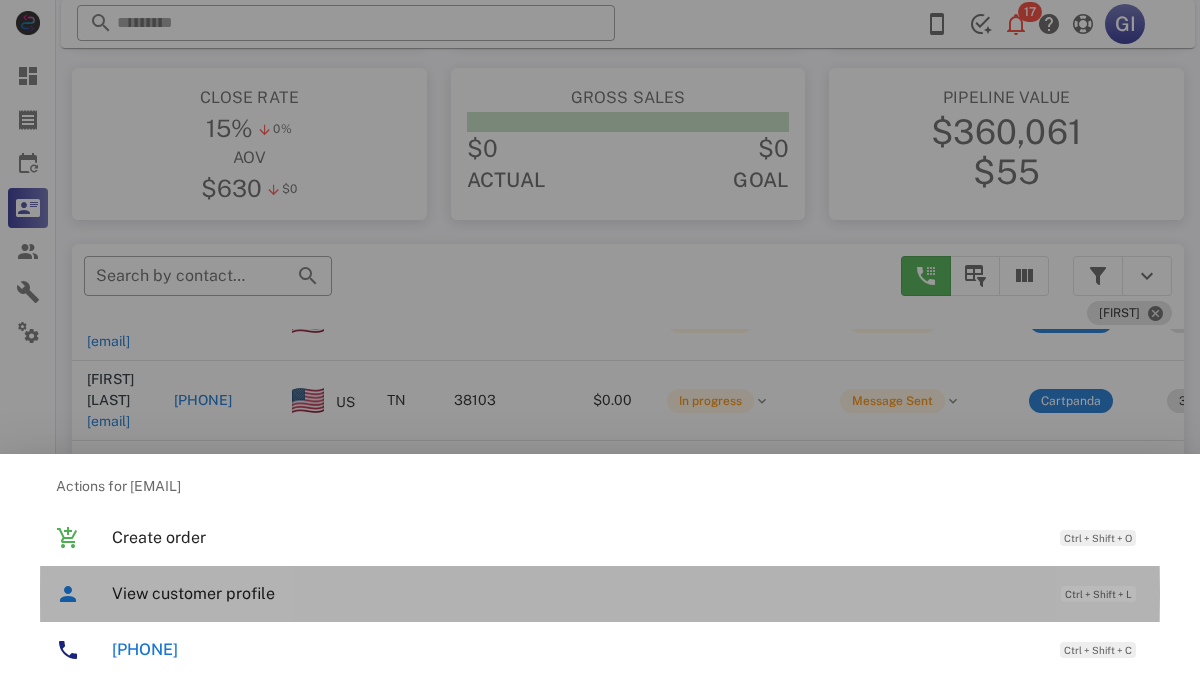 click on "View customer profile" at bounding box center (576, 593) 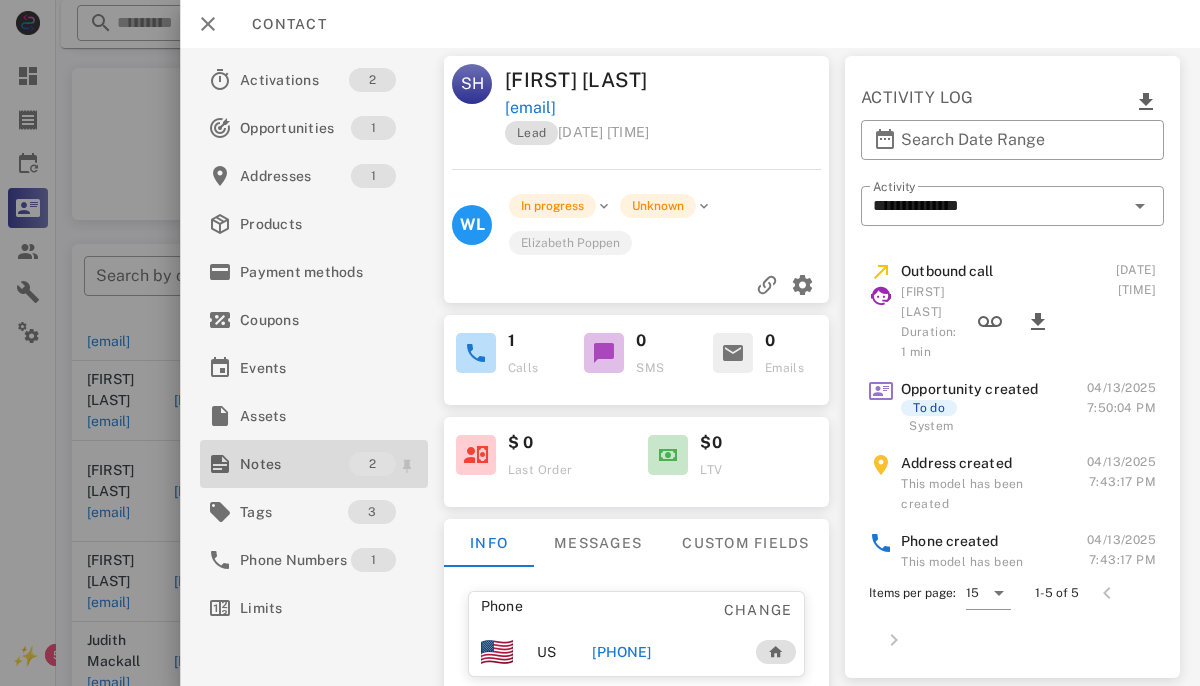 click on "Notes" at bounding box center [294, 464] 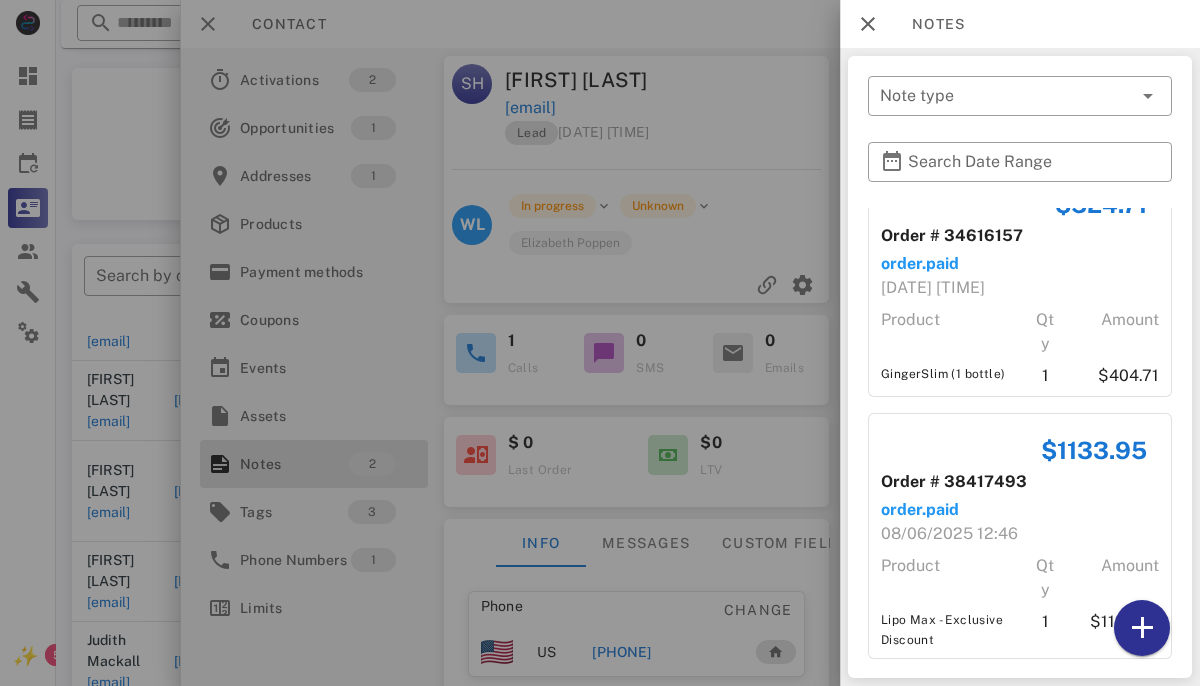 scroll, scrollTop: 59, scrollLeft: 0, axis: vertical 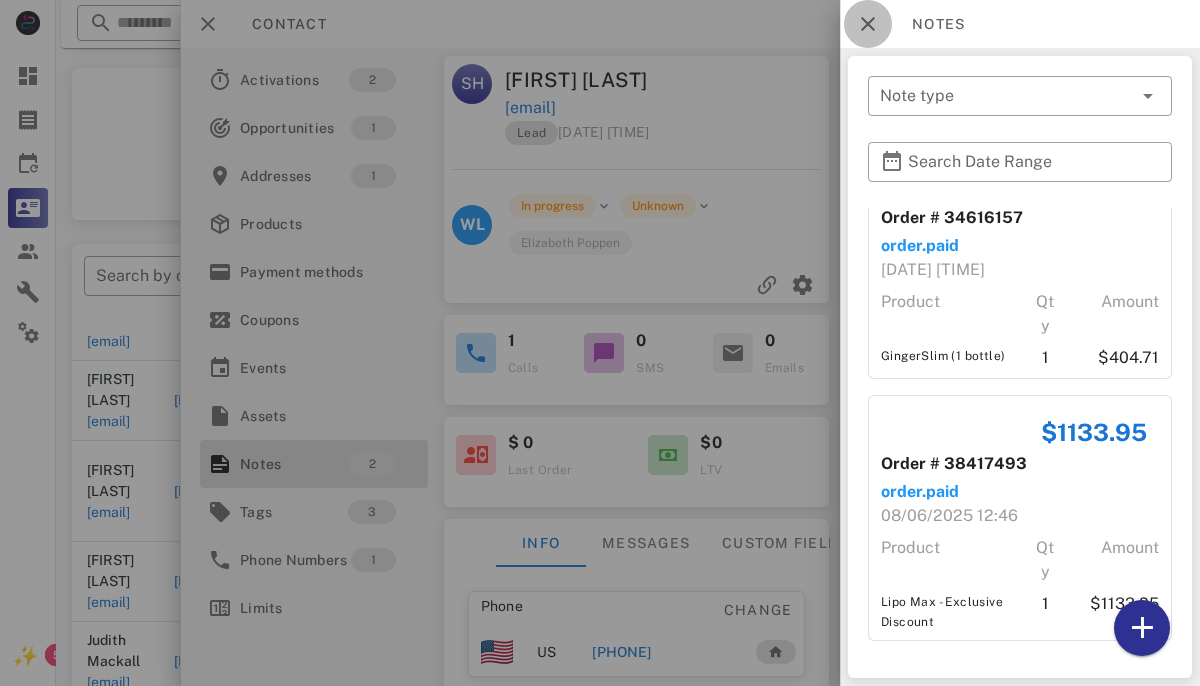 click at bounding box center [868, 24] 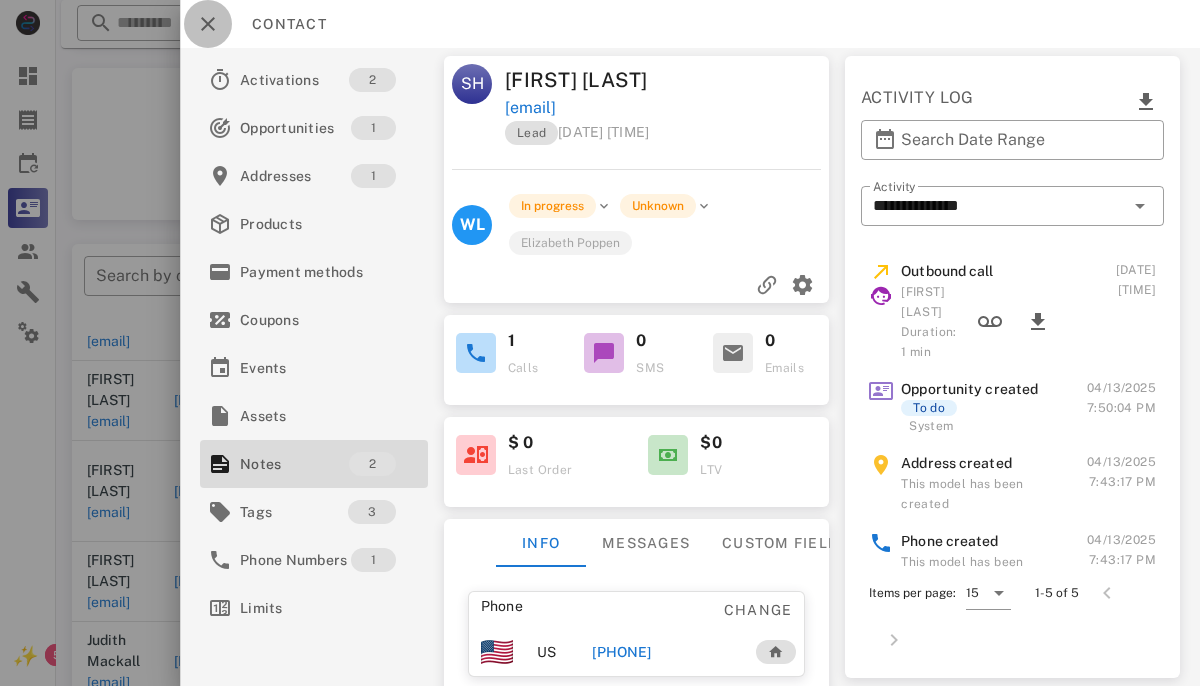 click at bounding box center [208, 24] 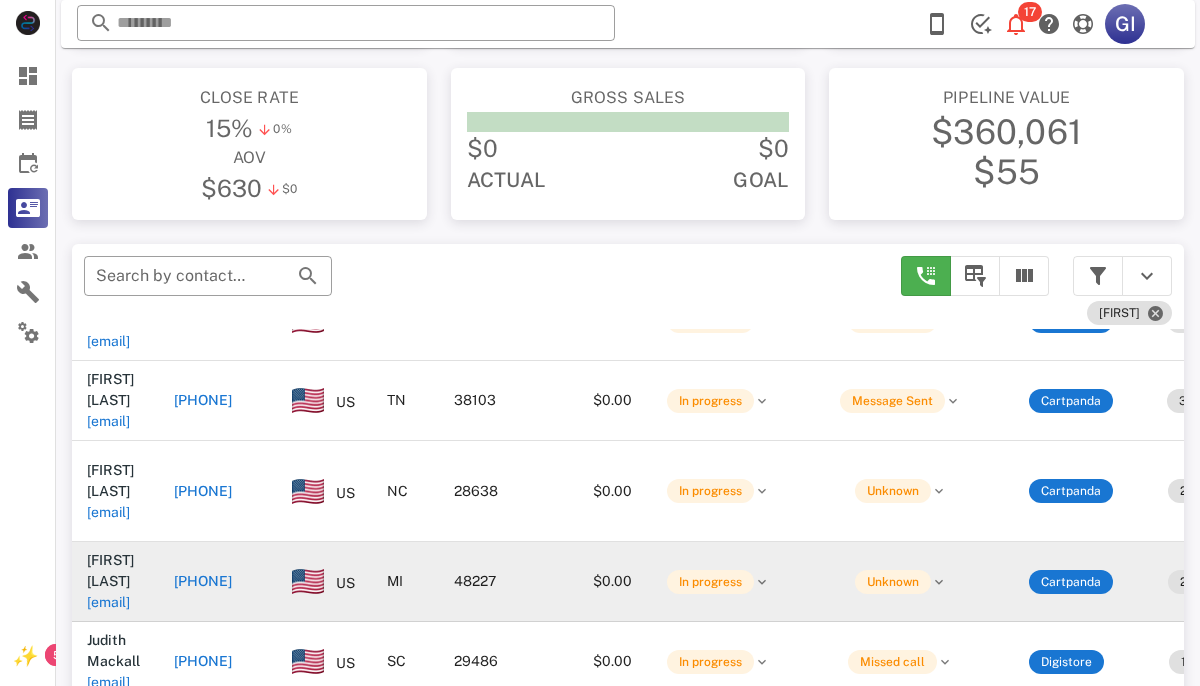 click on "[EMAIL]" at bounding box center [108, 602] 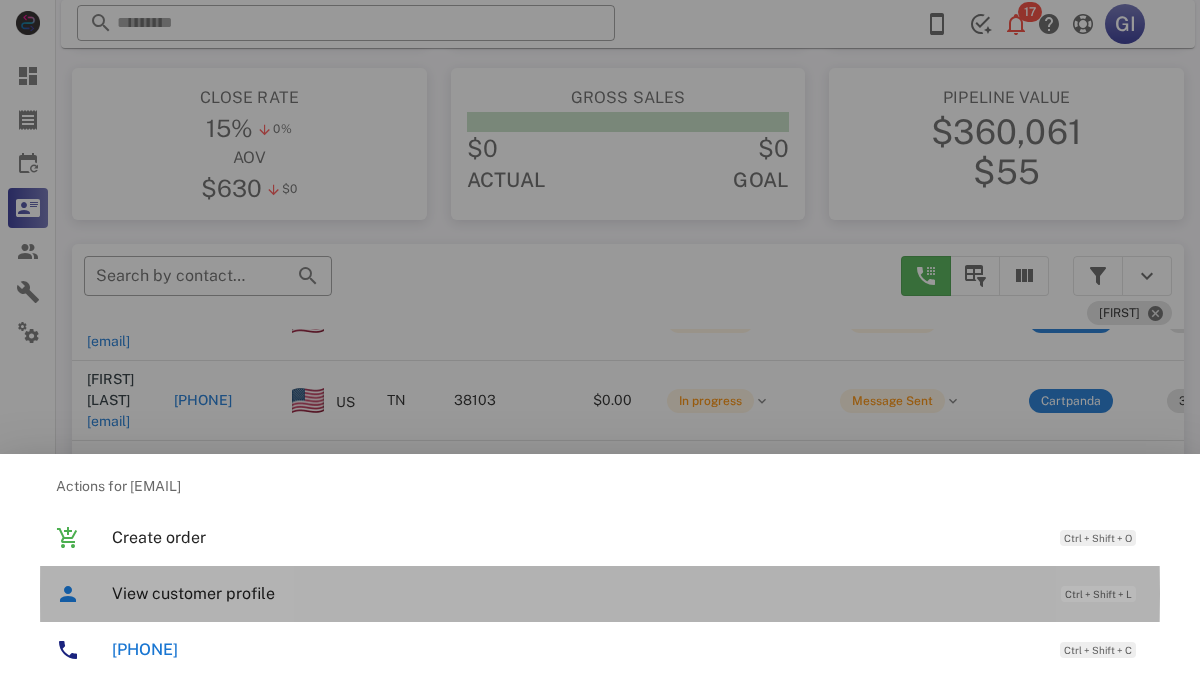 click on "View customer profile" at bounding box center (576, 593) 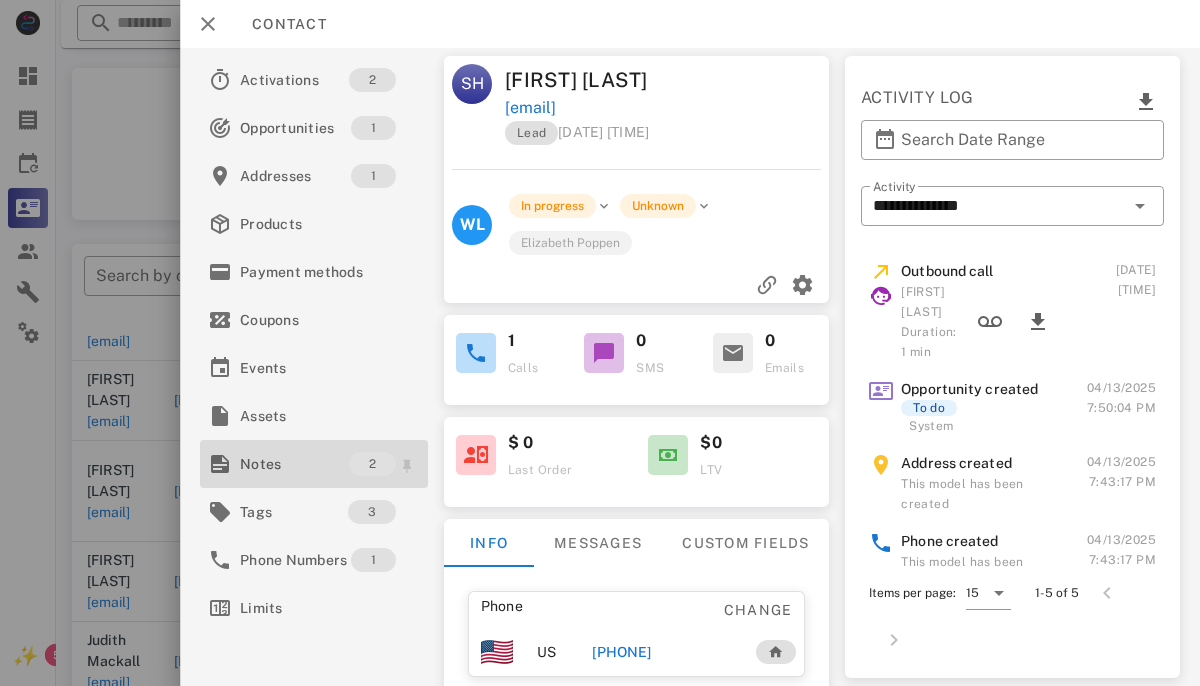 click on "Notes" at bounding box center [294, 464] 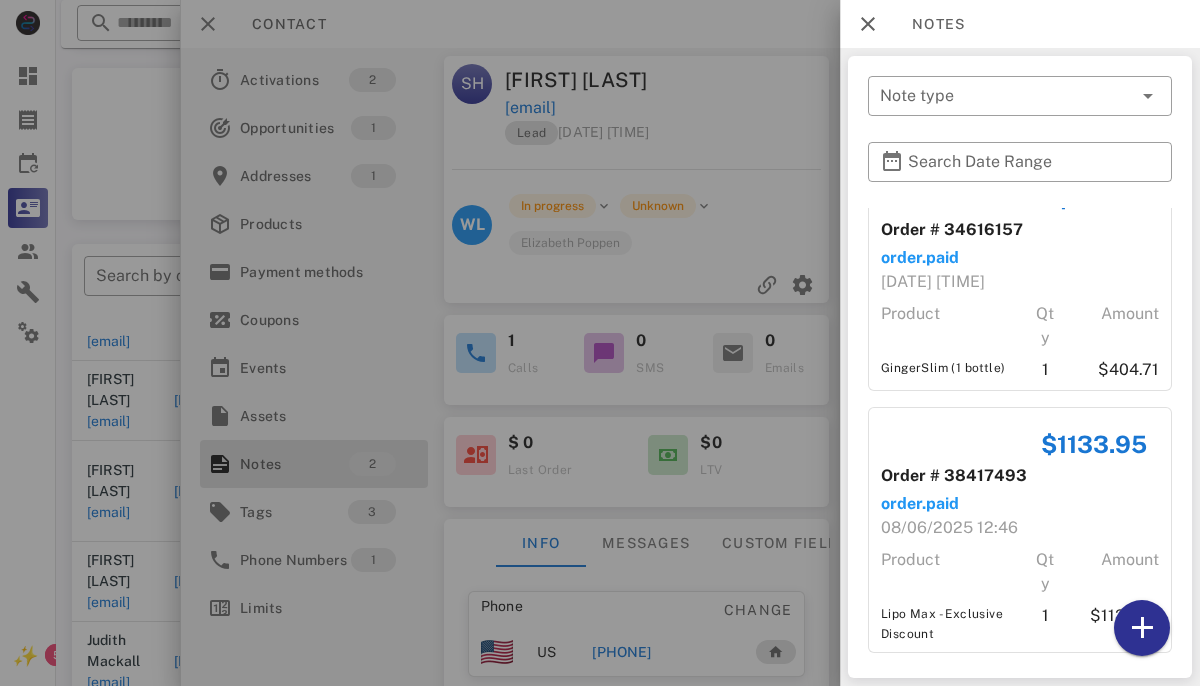 scroll, scrollTop: 59, scrollLeft: 0, axis: vertical 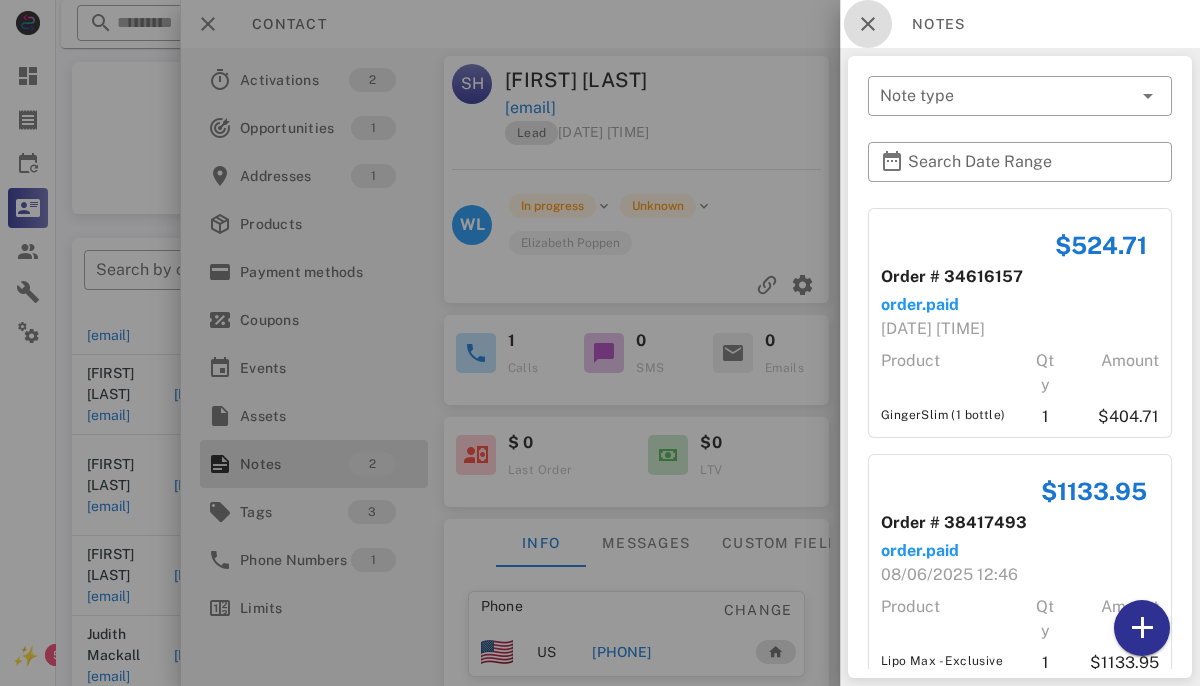 click at bounding box center (868, 24) 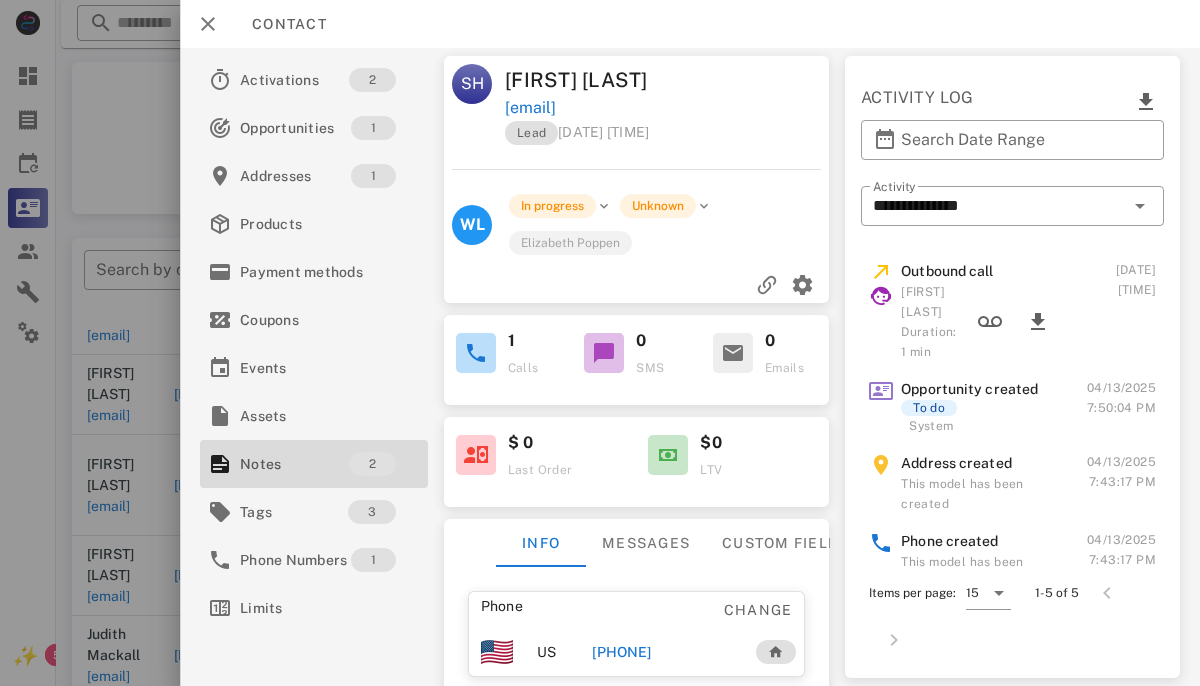 click at bounding box center (600, 343) 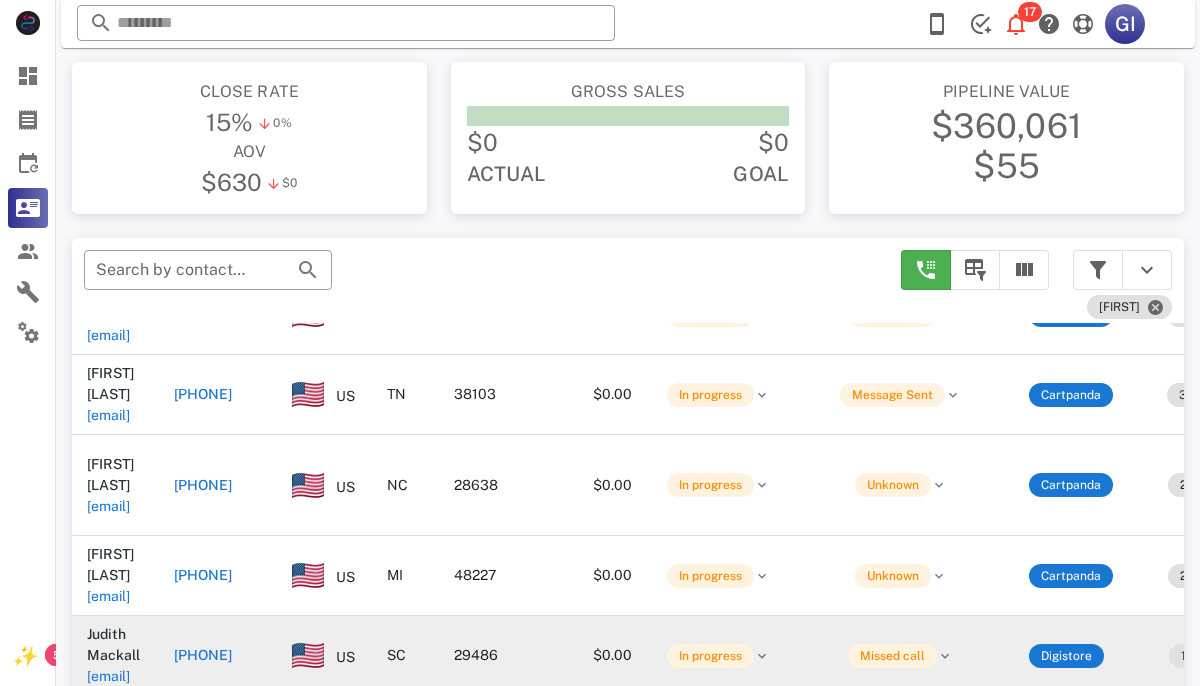 click on "[EMAIL]" at bounding box center [108, 676] 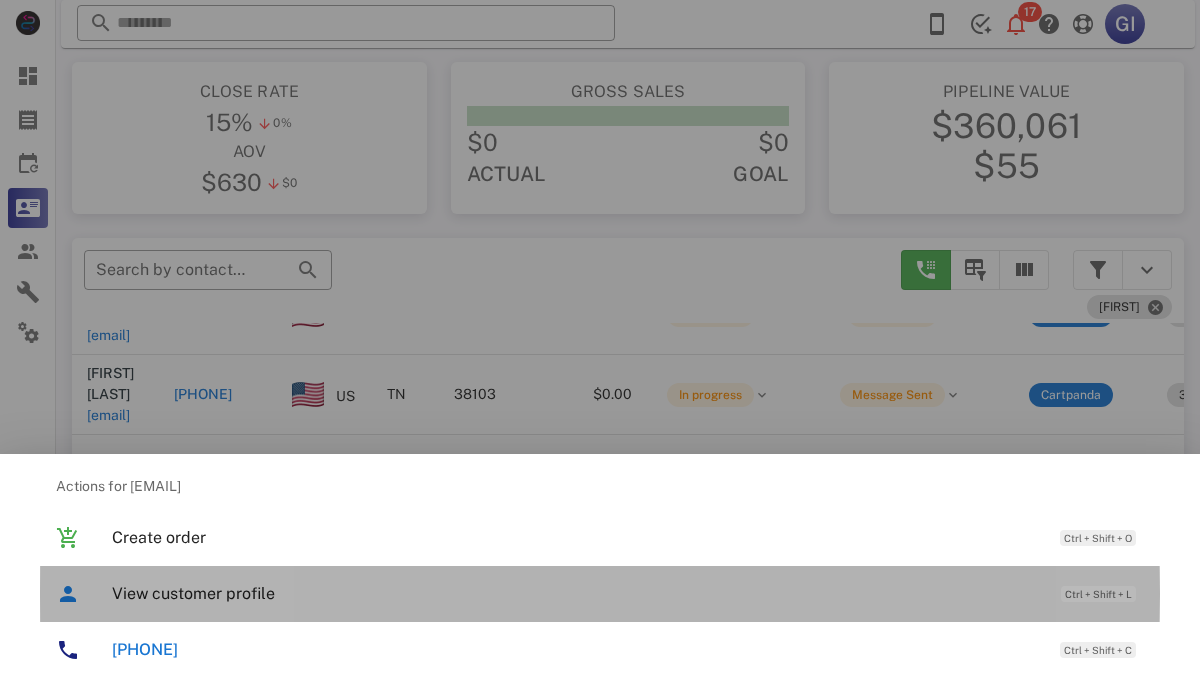 click on "View customer profile" at bounding box center (576, 593) 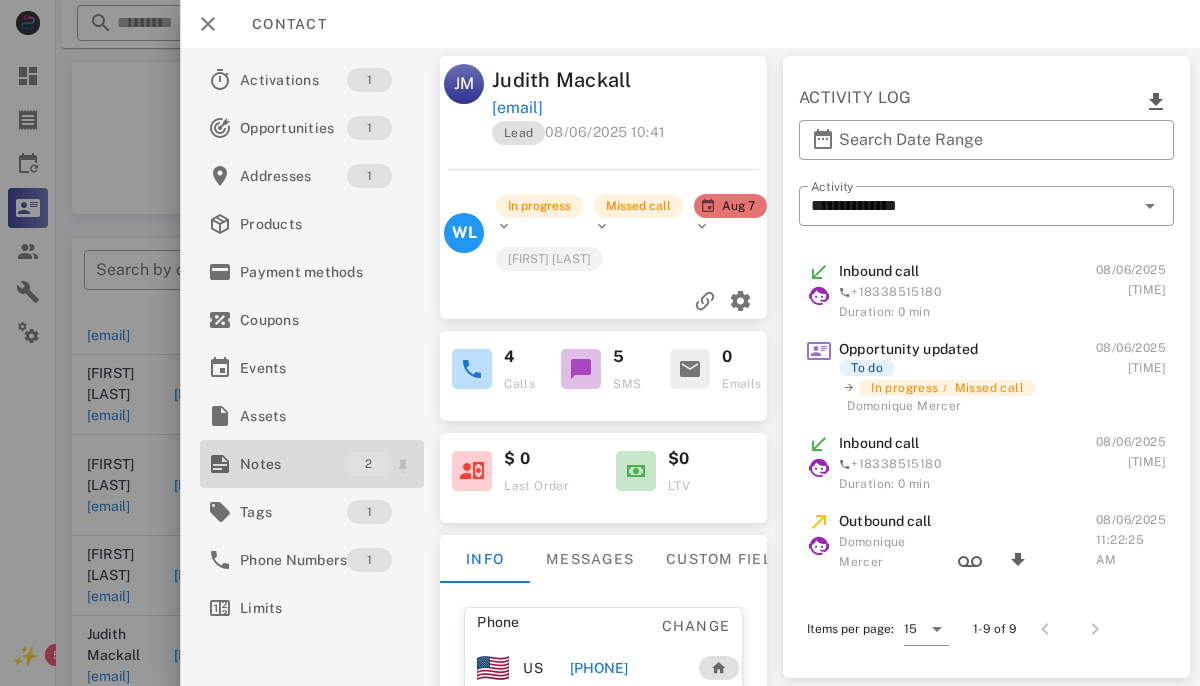 click on "Notes" at bounding box center (292, 464) 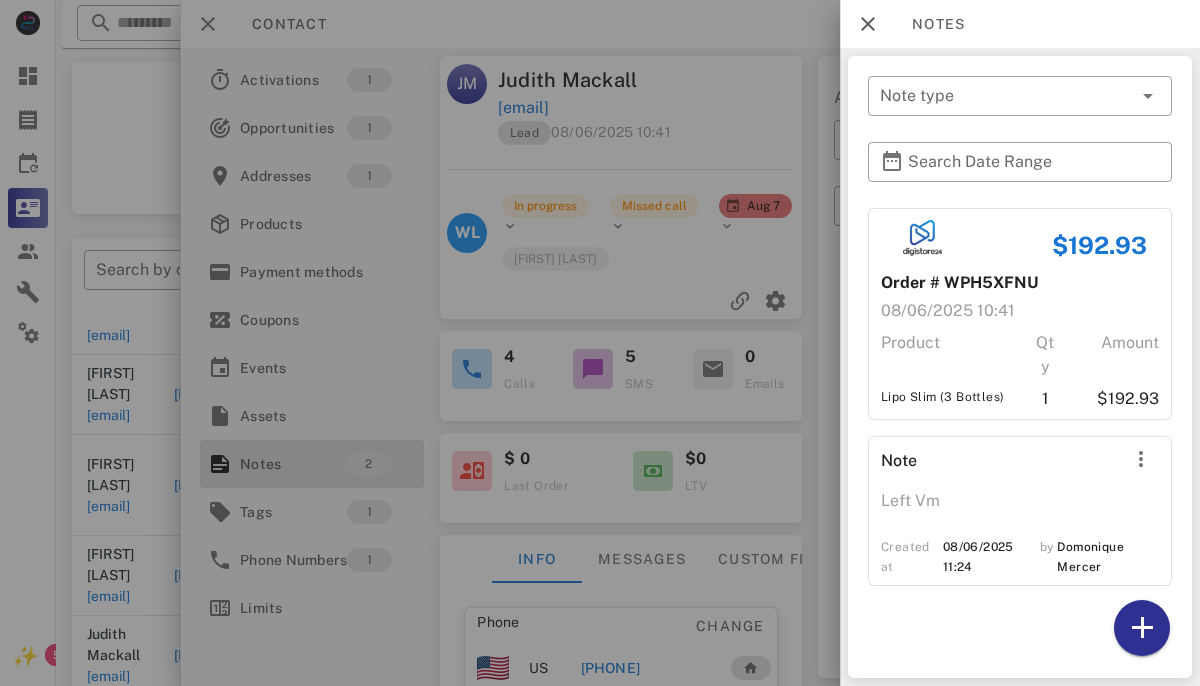 click at bounding box center [600, 343] 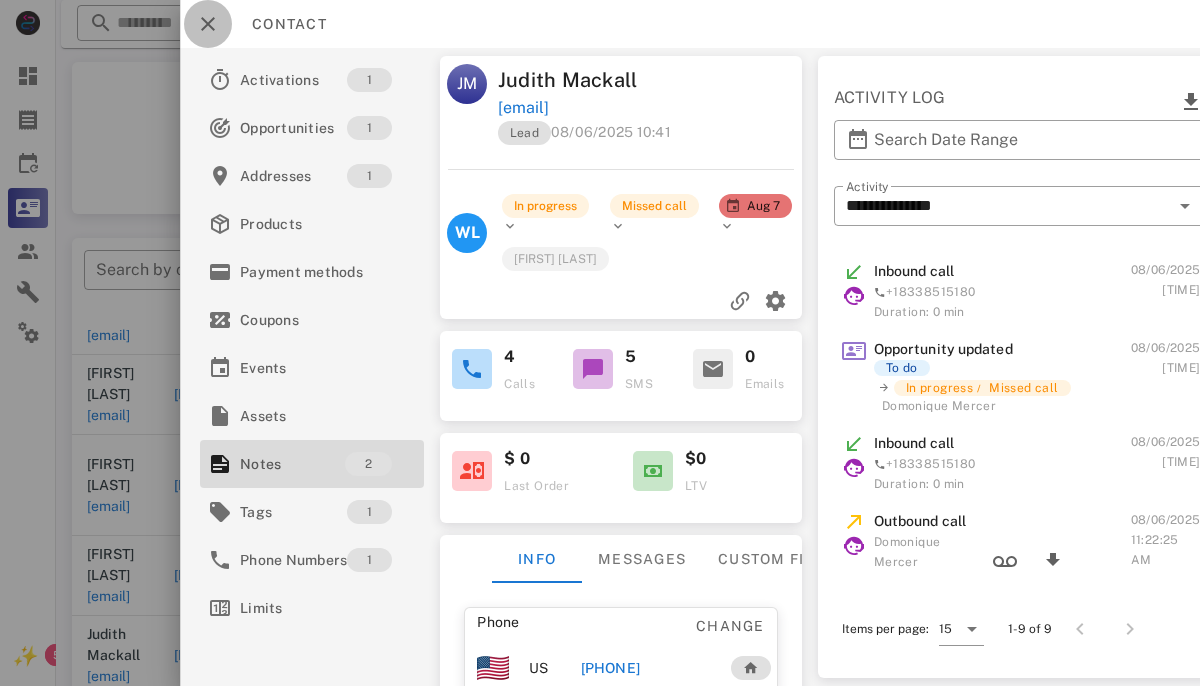click at bounding box center (208, 24) 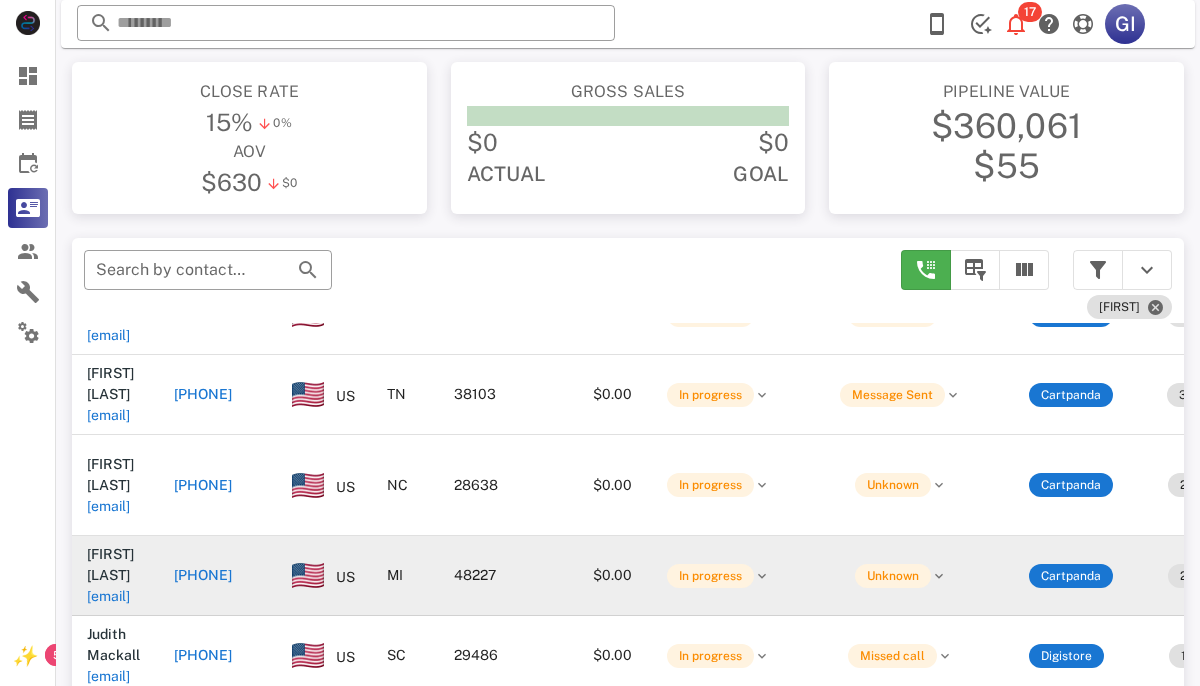 click on "[EMAIL]" at bounding box center [108, 596] 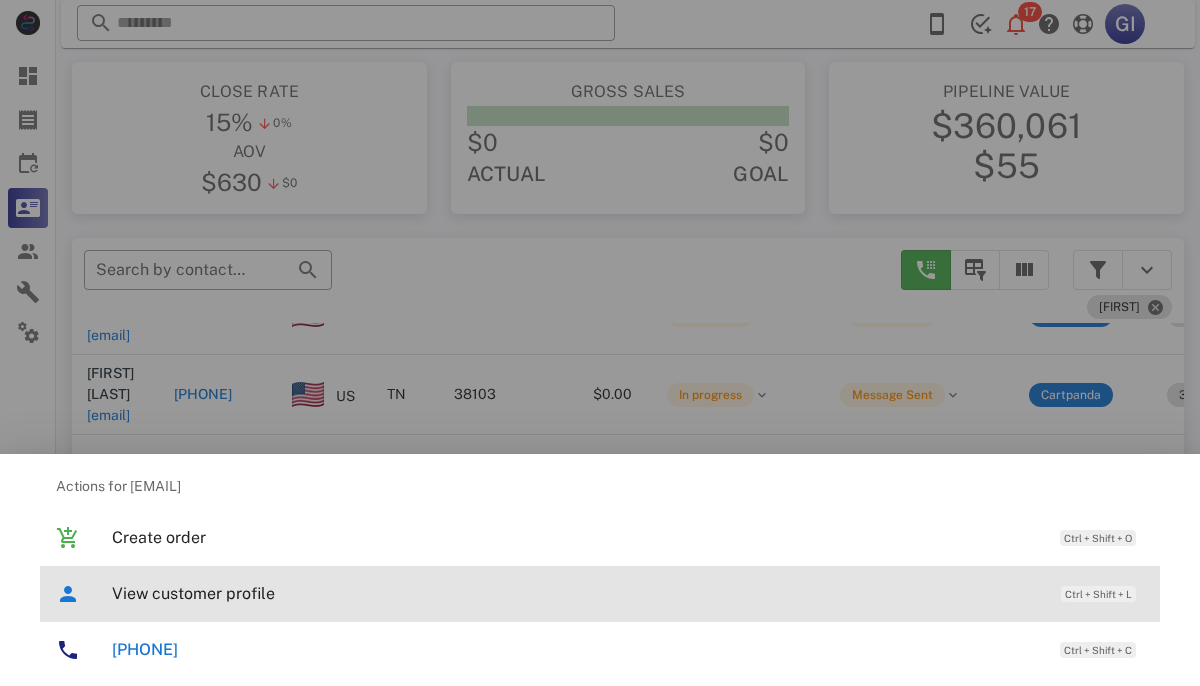 click on "View customer profile" at bounding box center (576, 593) 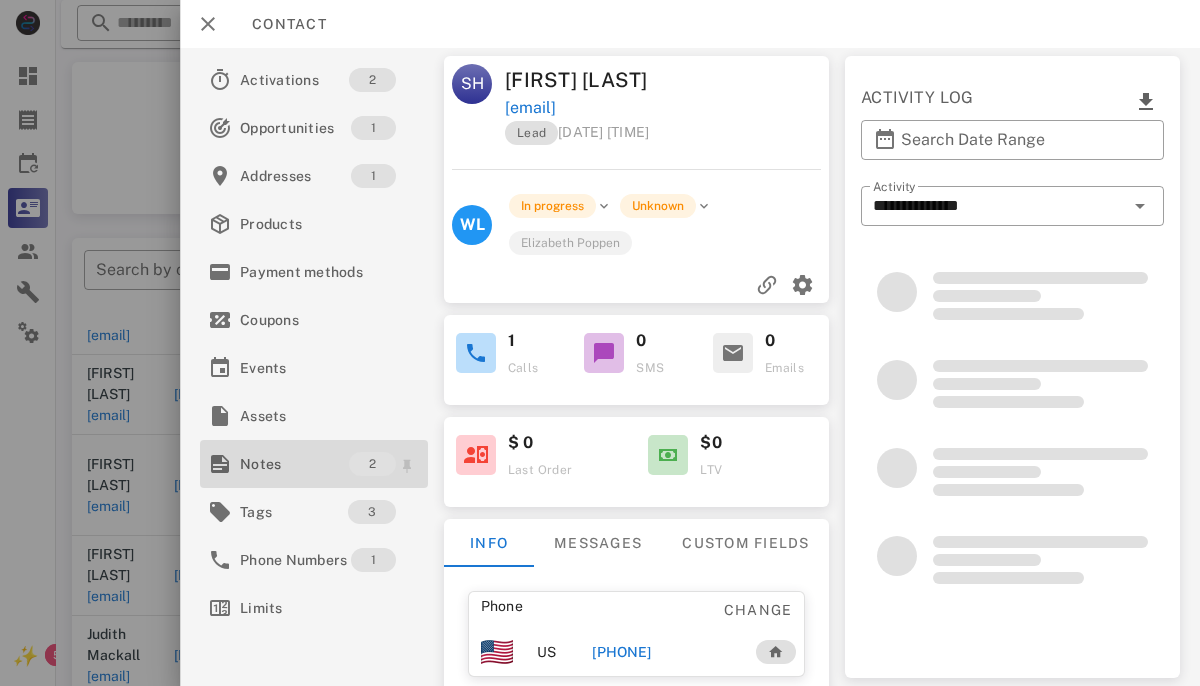 click on "Notes" at bounding box center (294, 464) 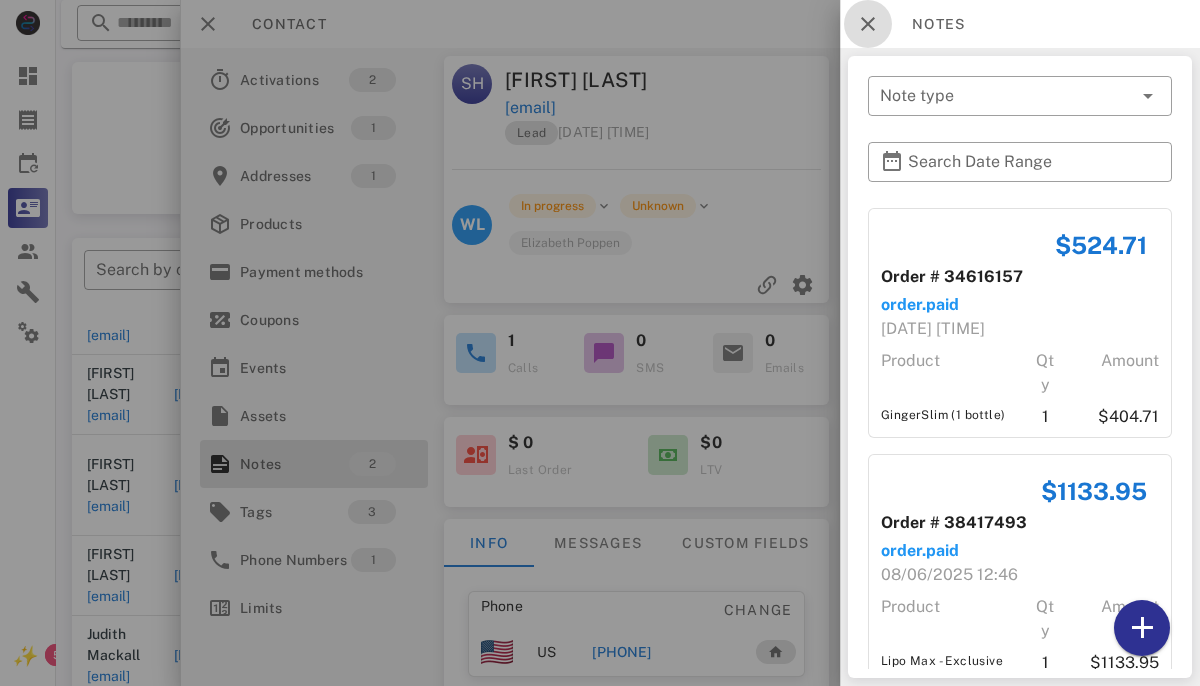 click at bounding box center [868, 24] 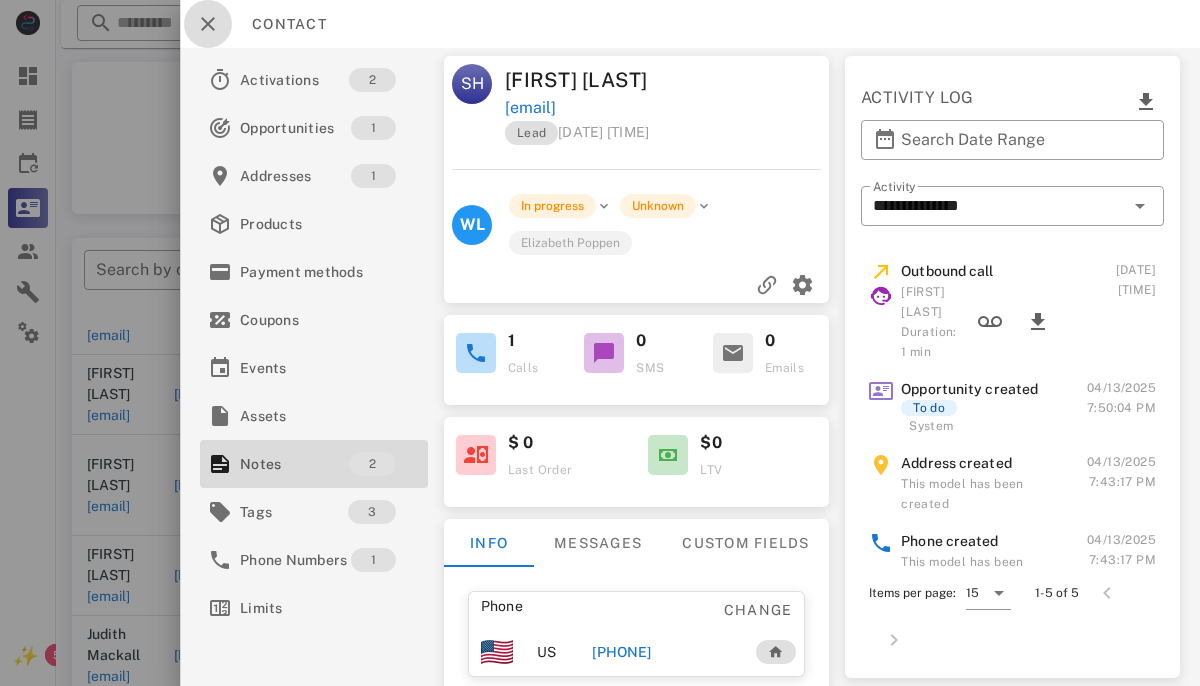 click at bounding box center (208, 24) 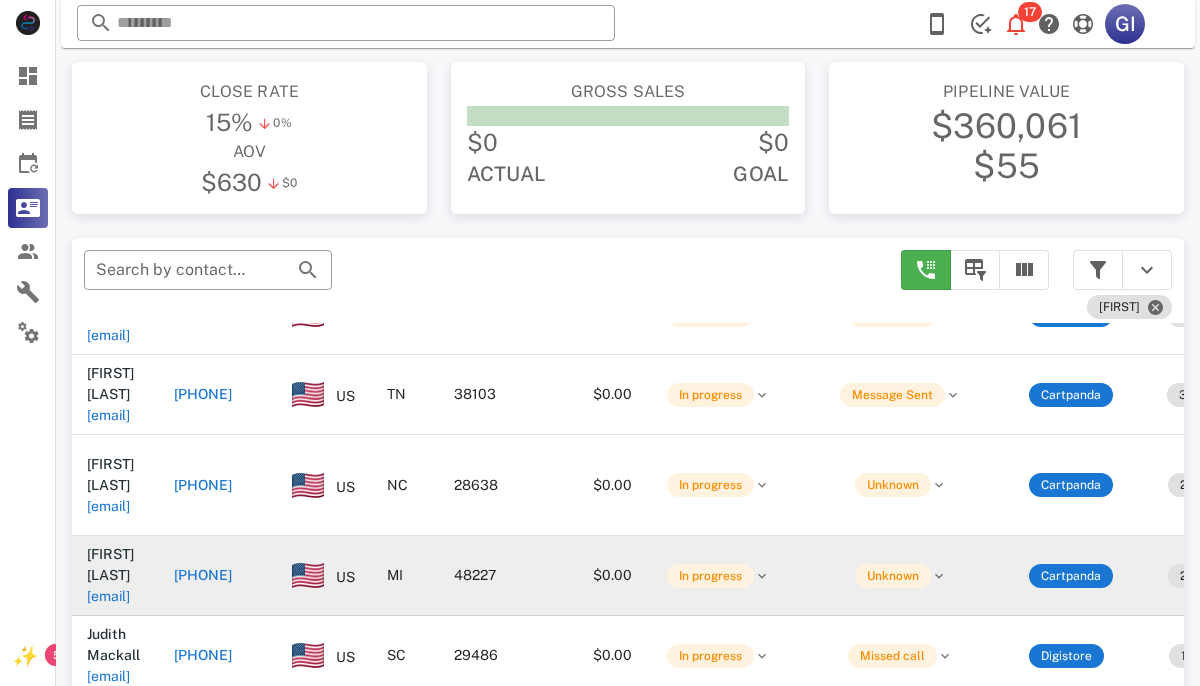 click on "[EMAIL]" at bounding box center [108, 596] 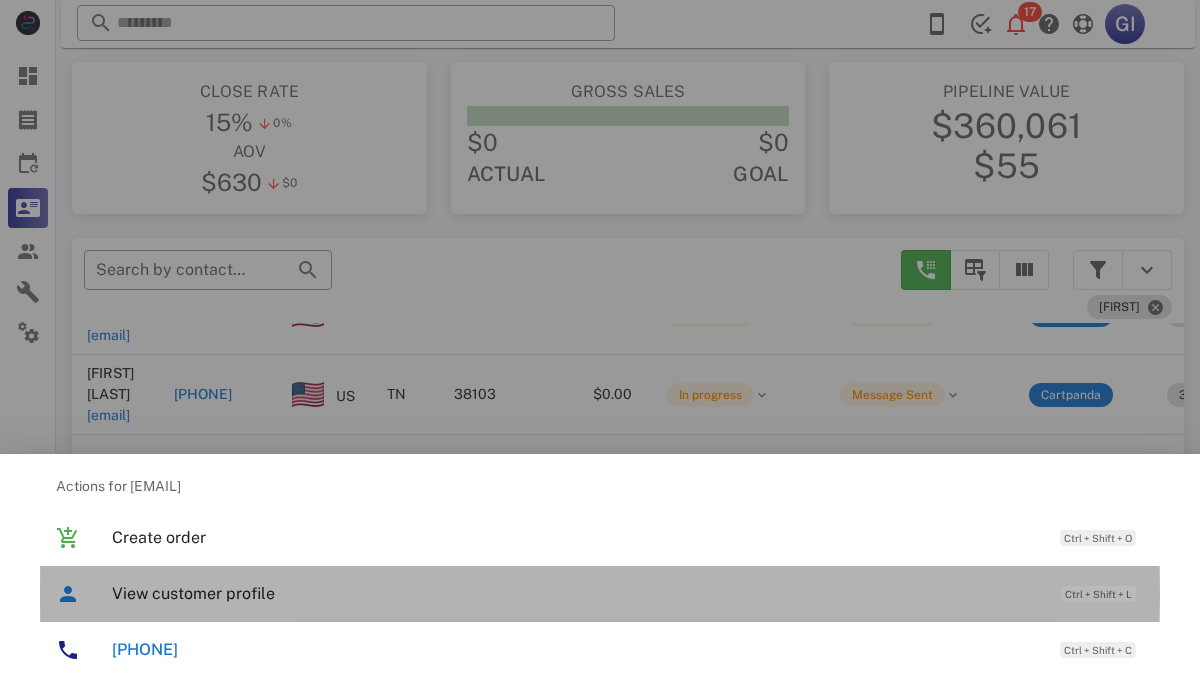 click on "View customer profile" at bounding box center [576, 593] 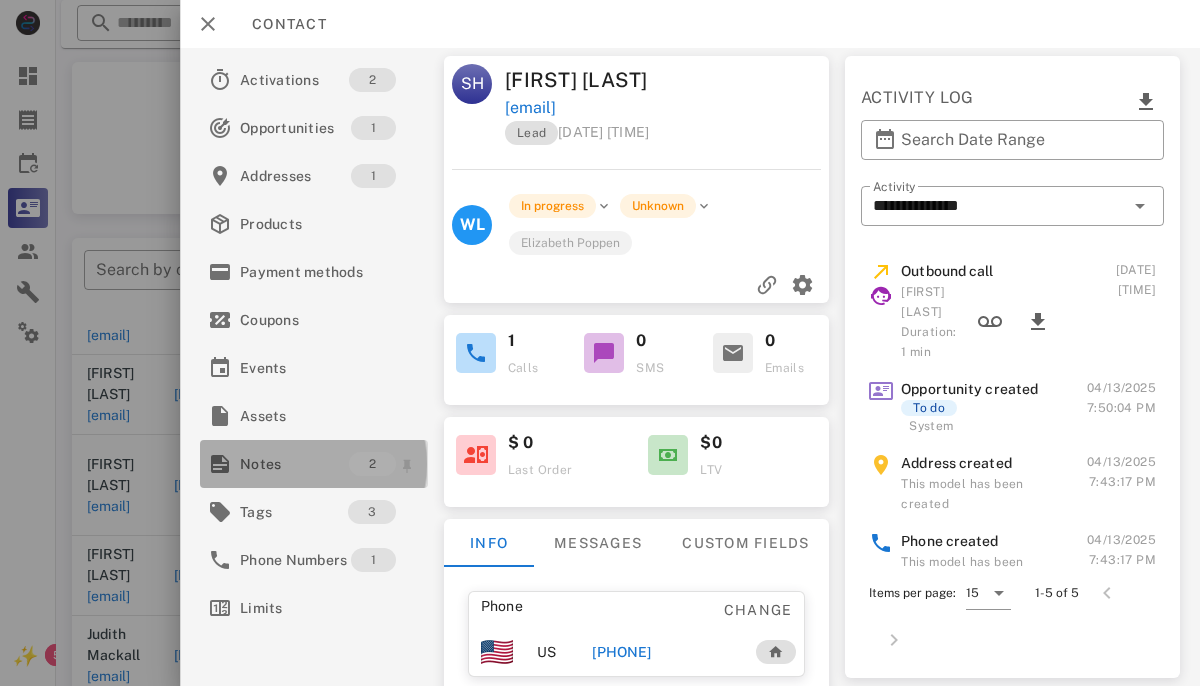 click on "Notes" at bounding box center [294, 464] 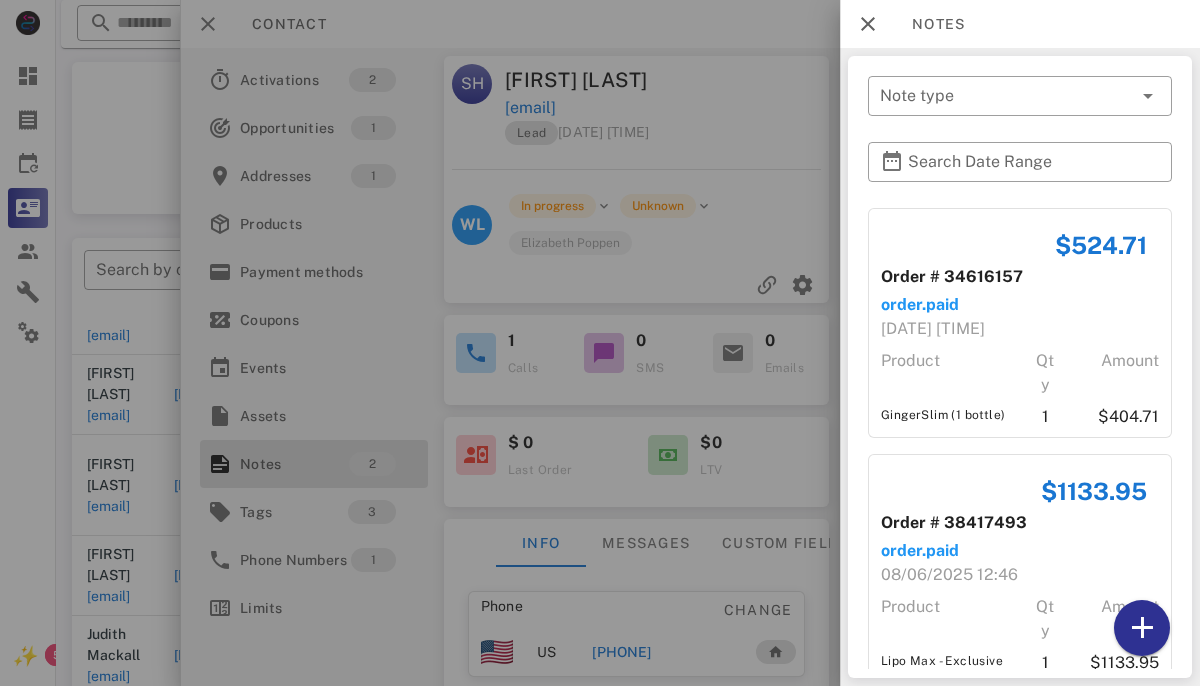 scroll, scrollTop: 59, scrollLeft: 0, axis: vertical 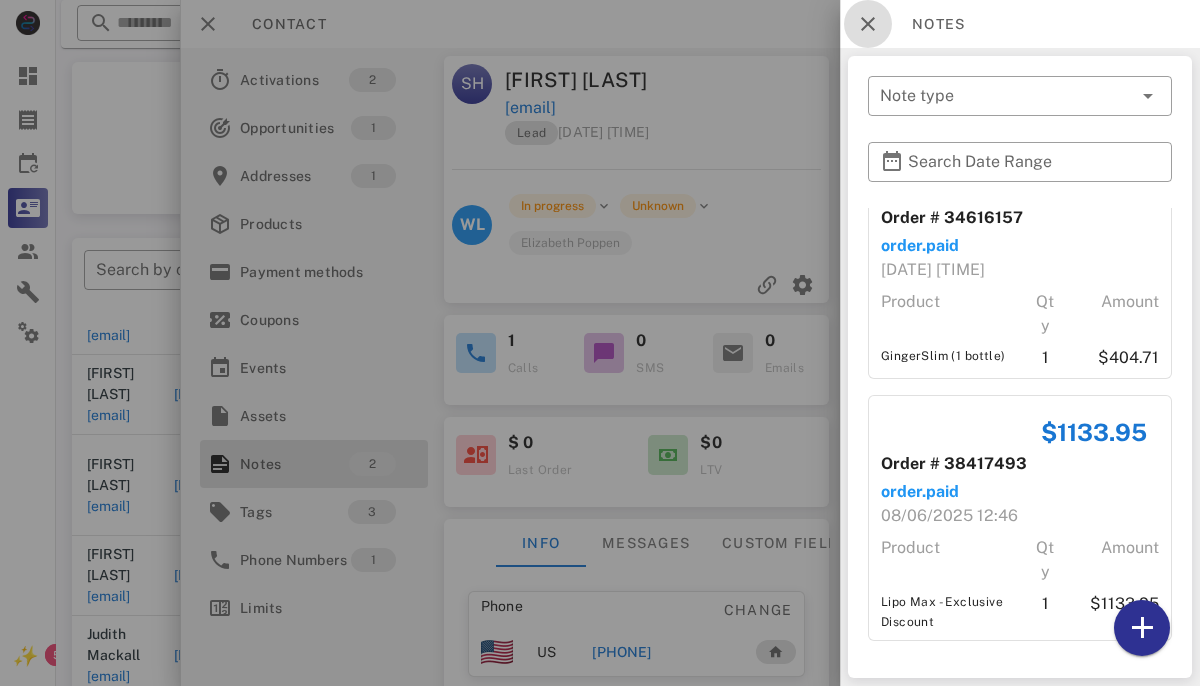 click at bounding box center (868, 24) 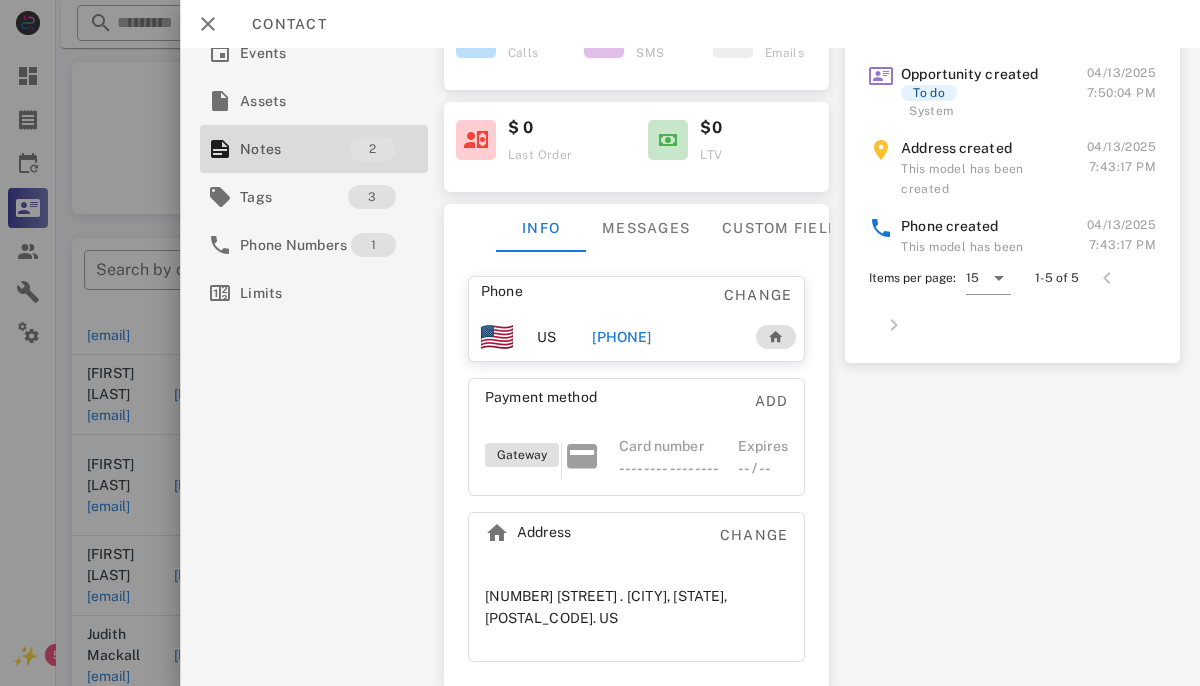 scroll, scrollTop: 338, scrollLeft: 0, axis: vertical 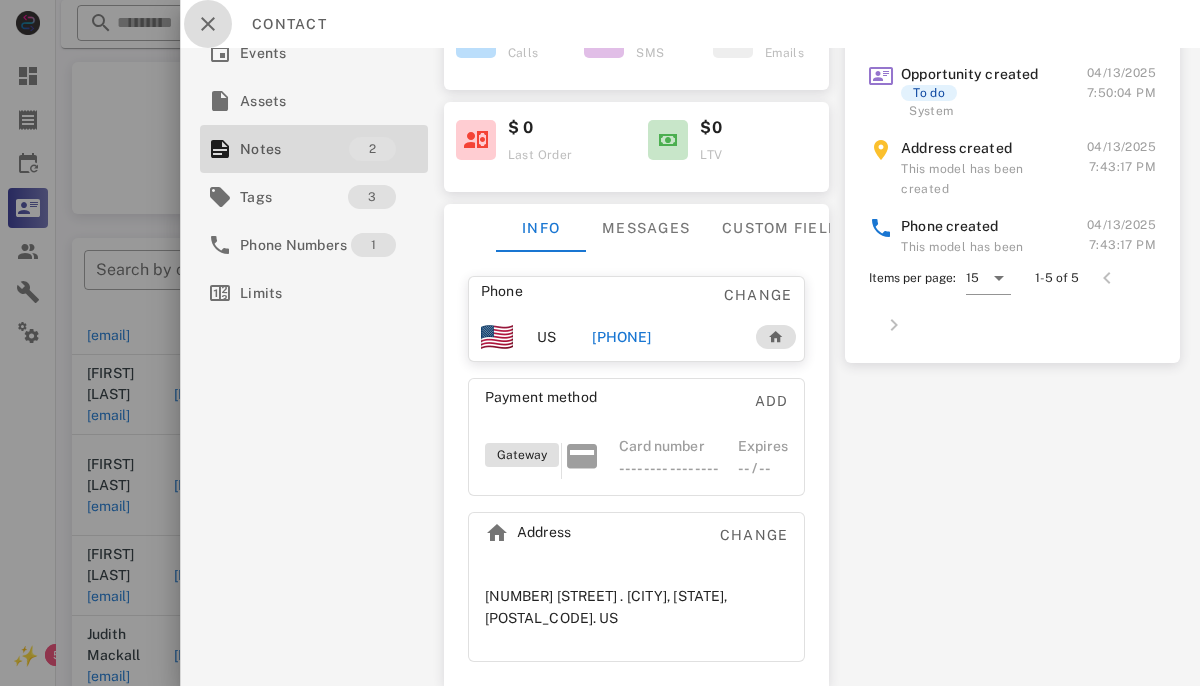 click at bounding box center [208, 24] 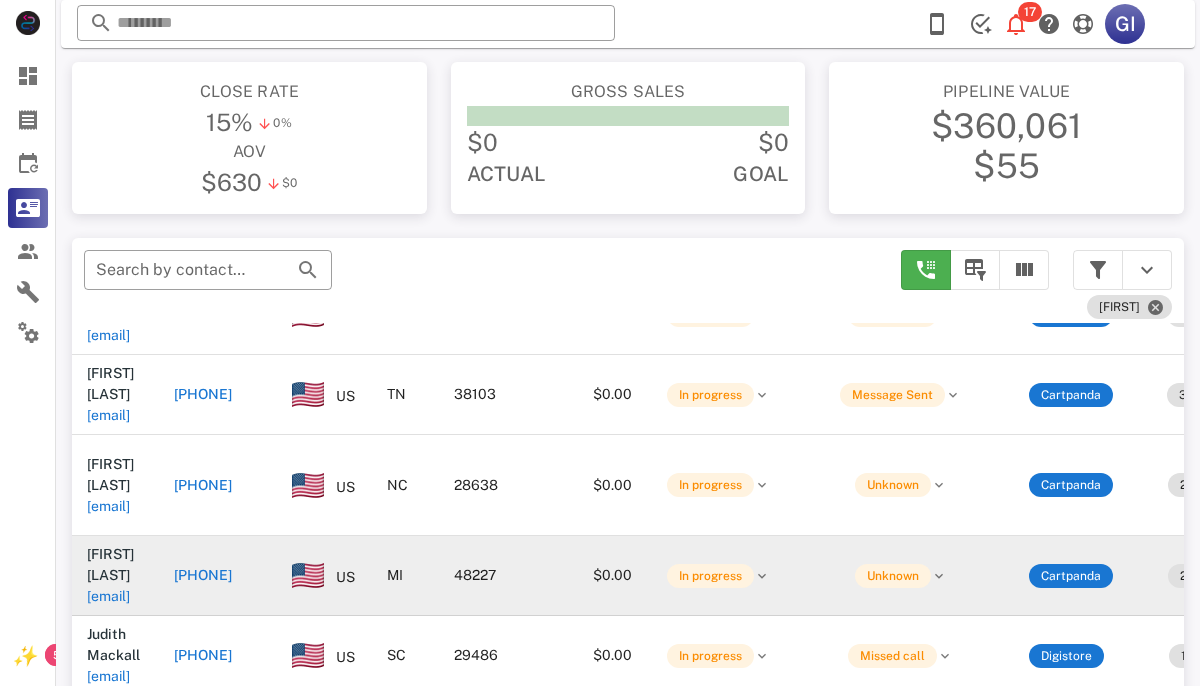 click on "[EMAIL]" at bounding box center [108, 596] 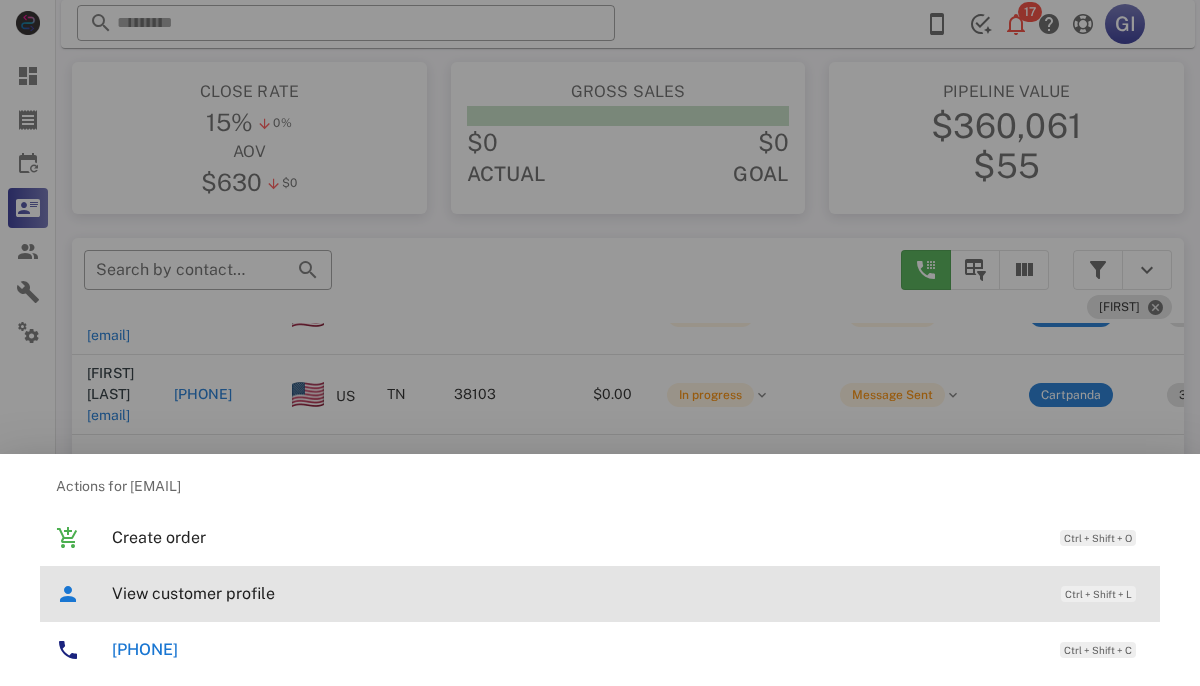 click on "View customer profile" at bounding box center [576, 593] 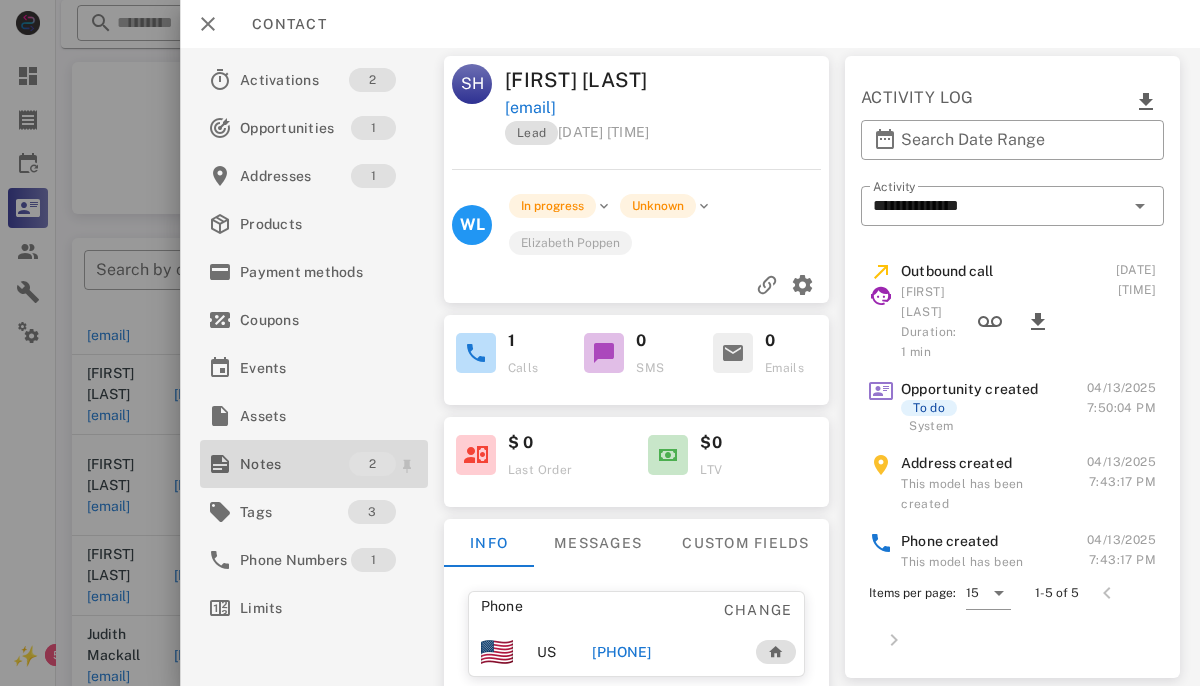 click on "Notes" at bounding box center [294, 464] 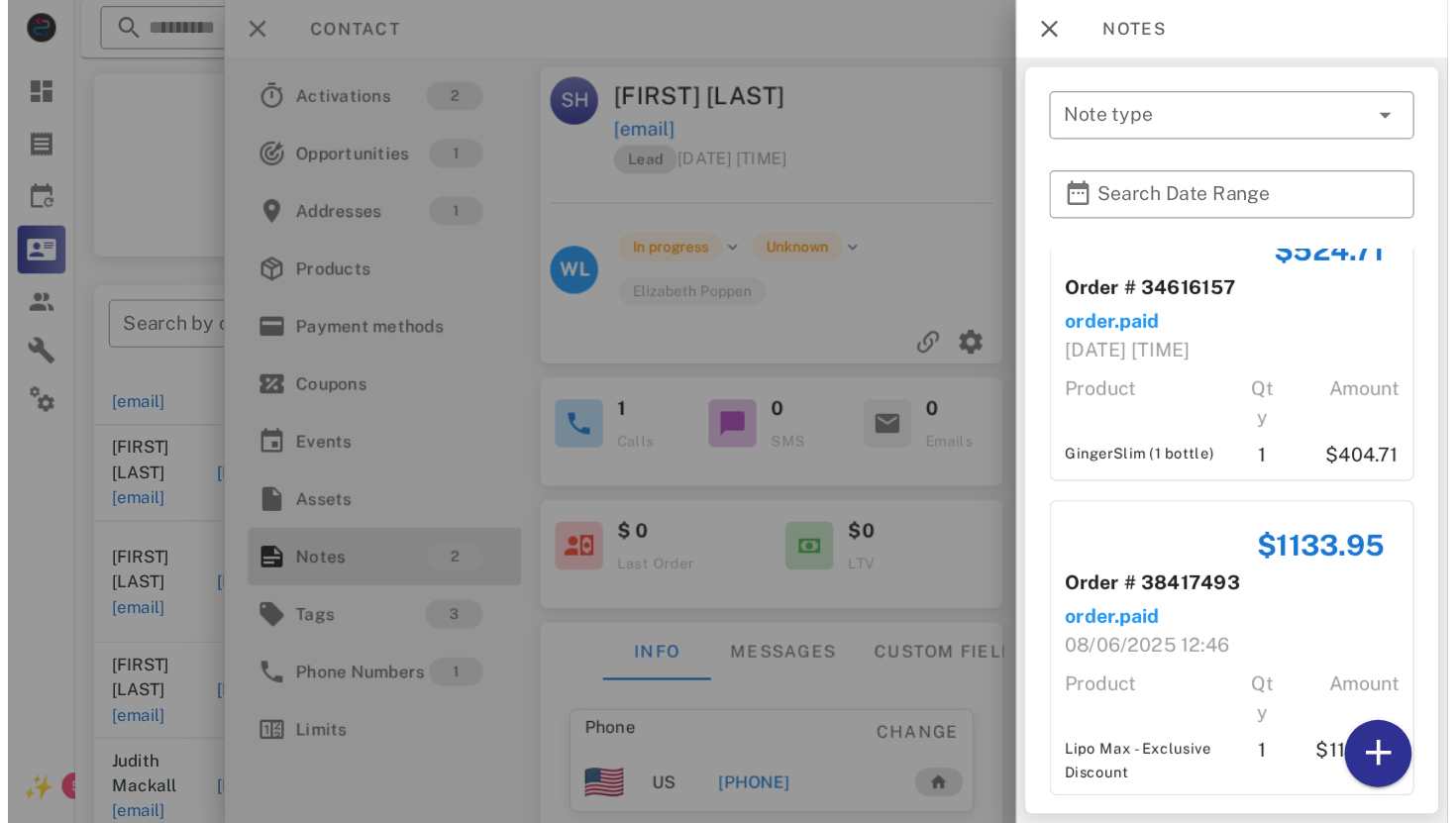 scroll, scrollTop: 0, scrollLeft: 0, axis: both 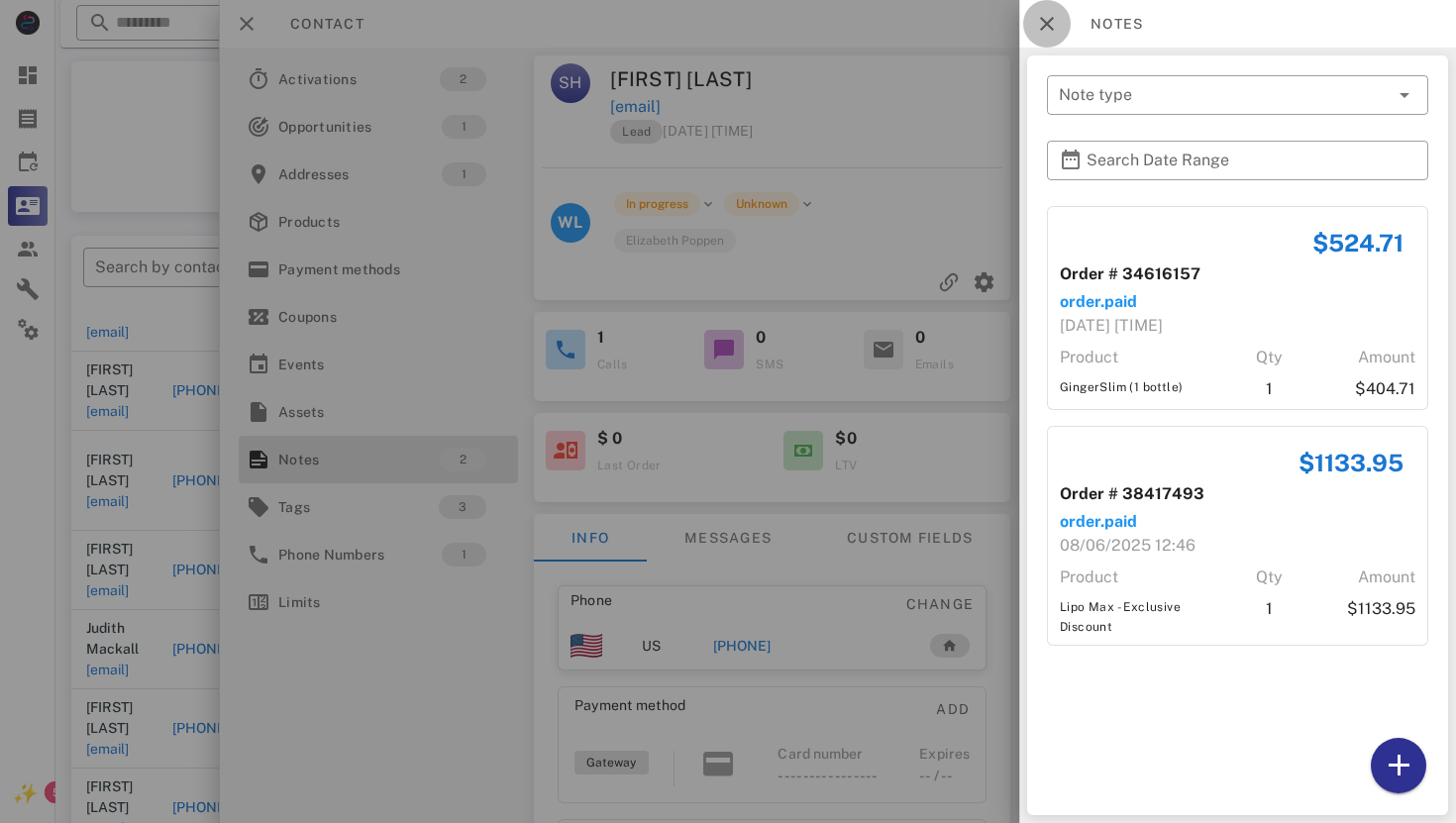 click at bounding box center [1047, 24] 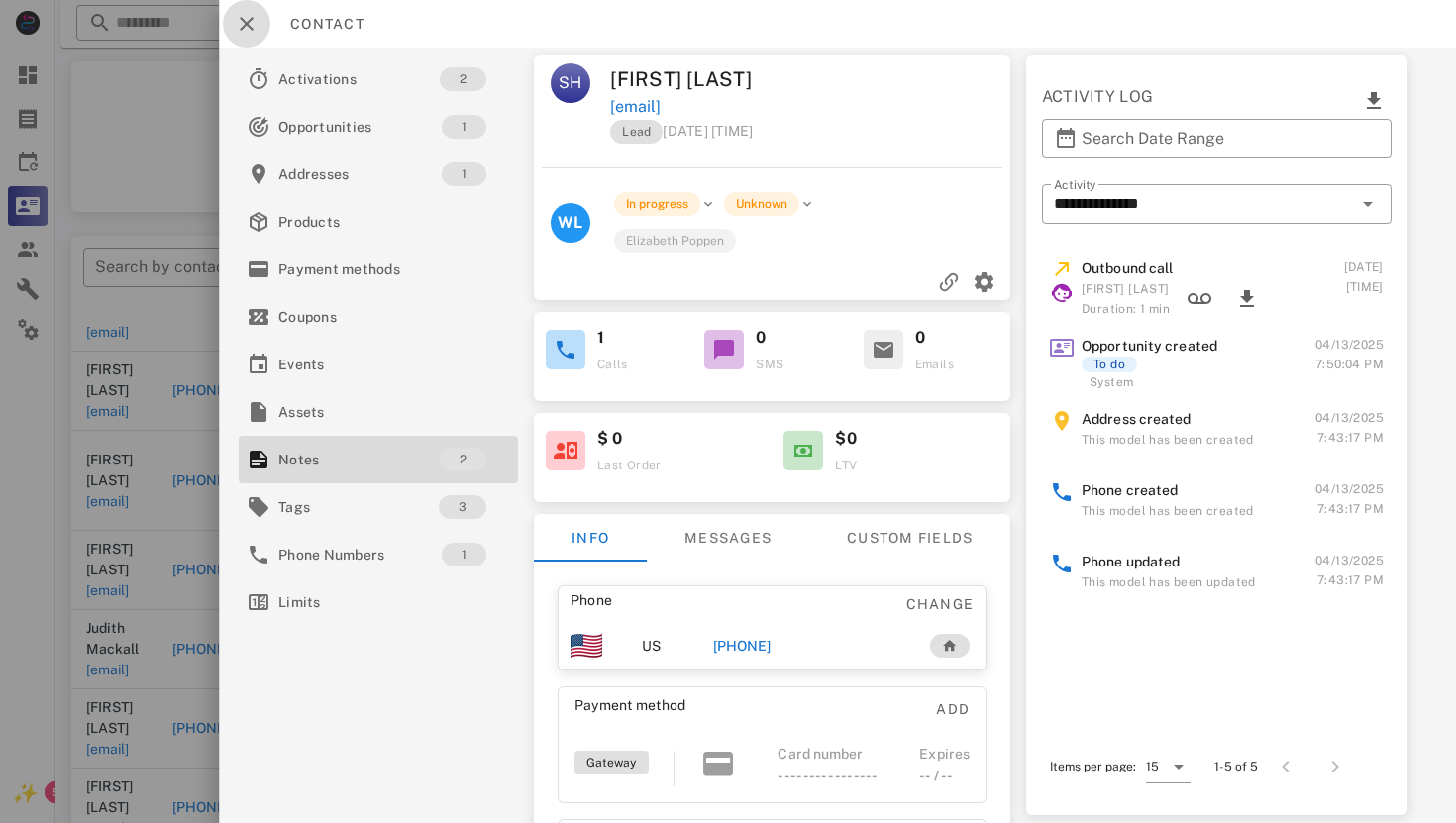 click at bounding box center (247, 24) 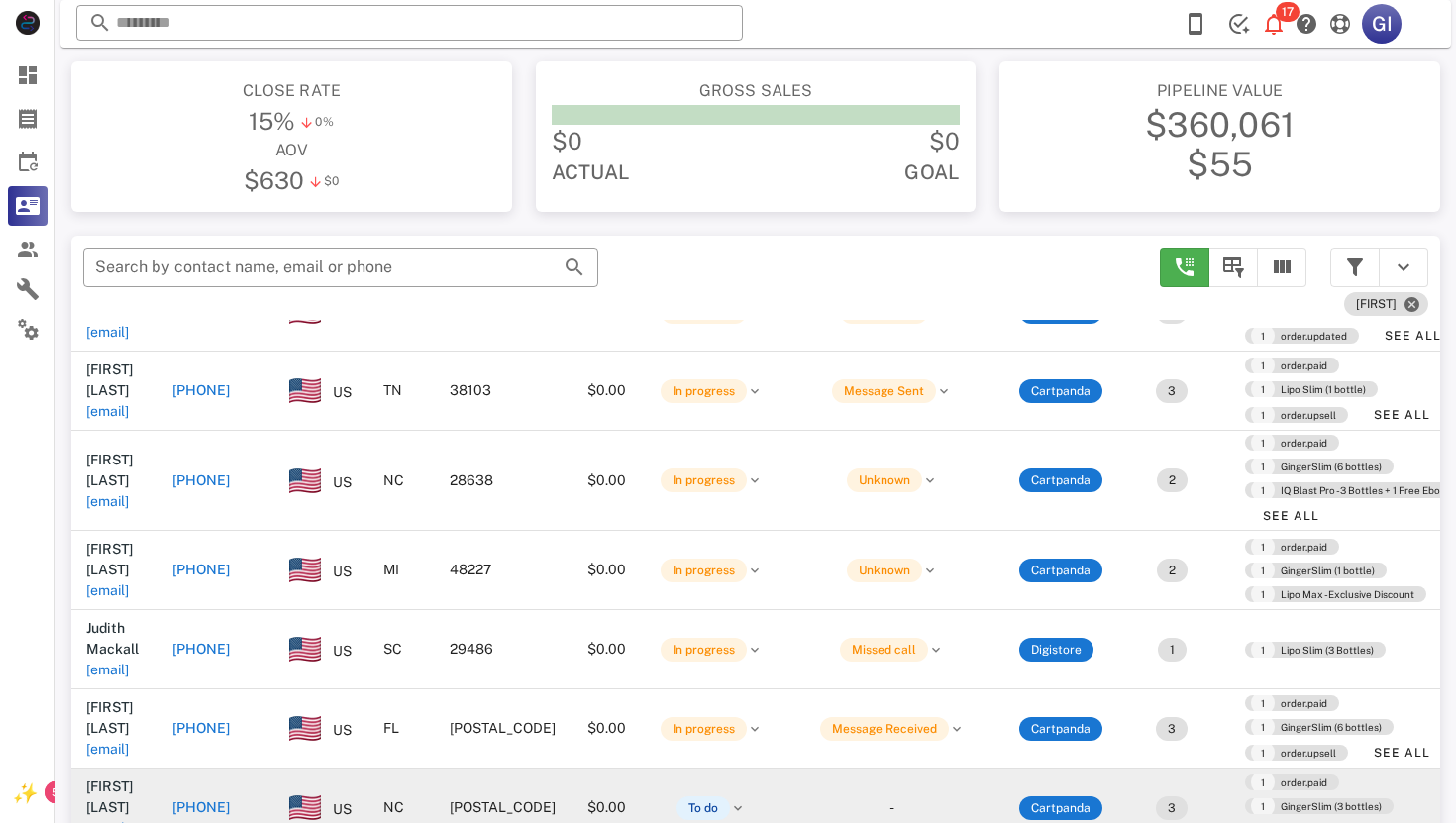 click on "[EMAIL]" at bounding box center [107, 828] 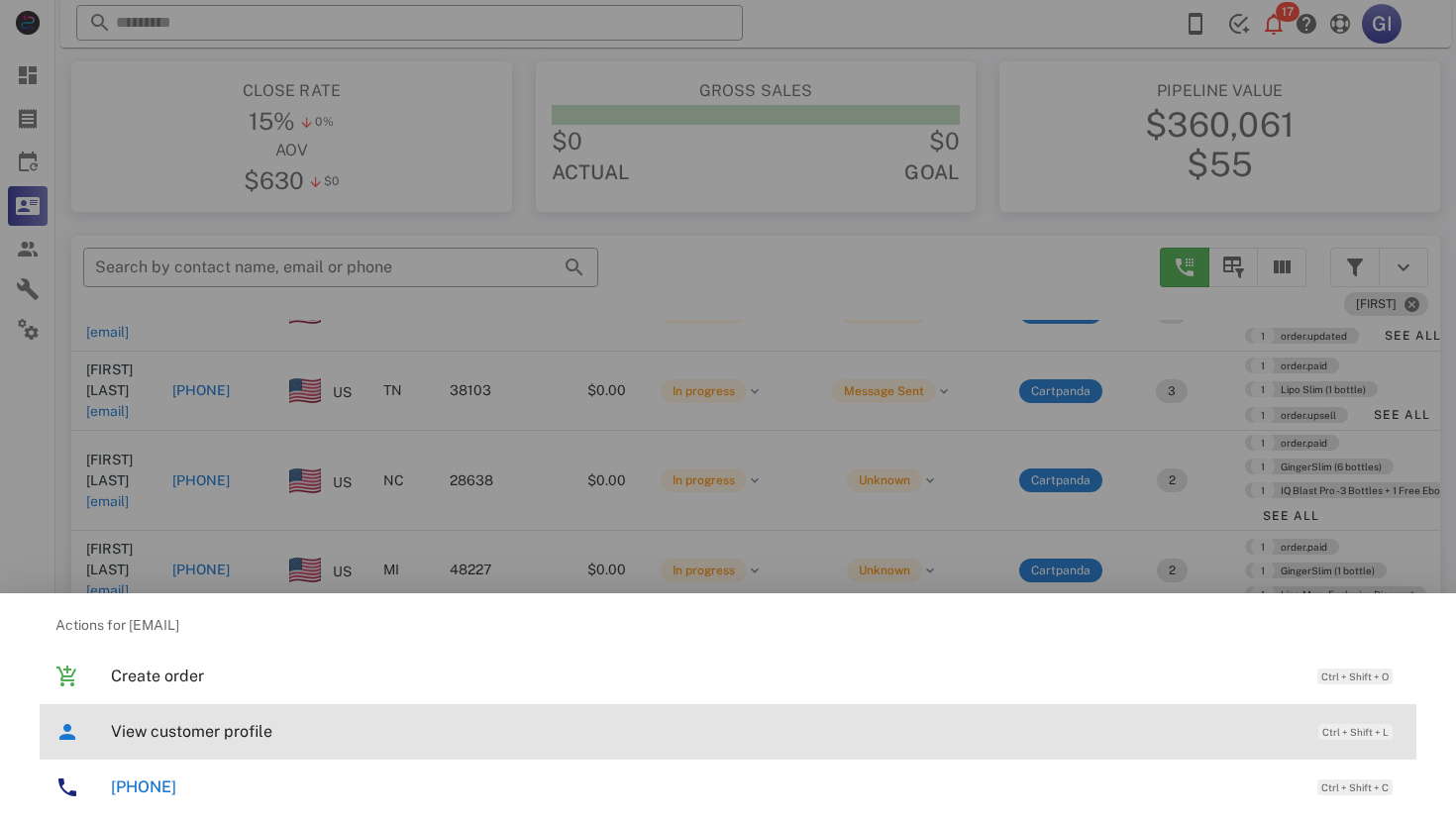 click on "View customer profile Ctrl + Shift + L" at bounding box center (756, 731) 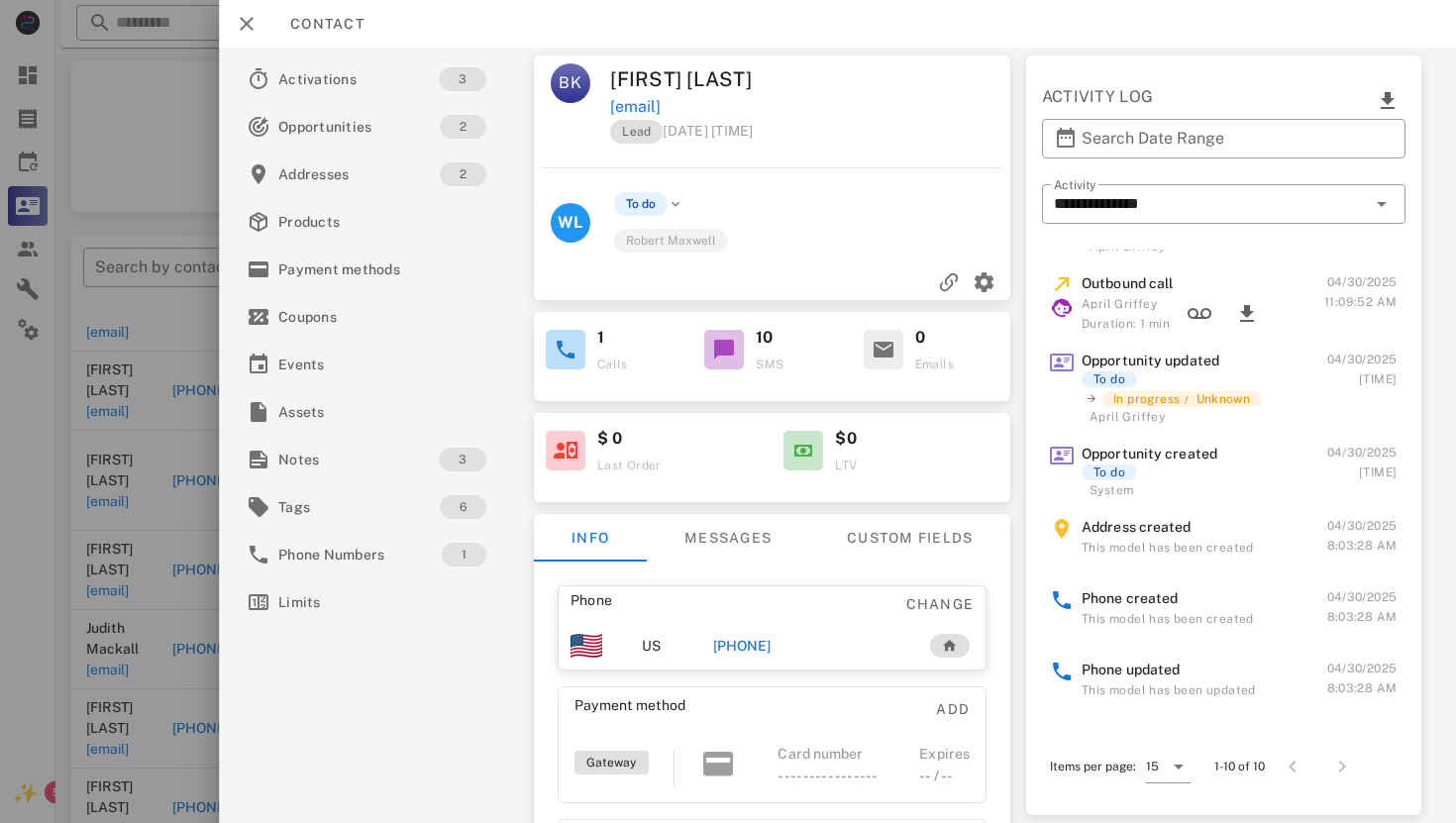 scroll, scrollTop: 332, scrollLeft: 0, axis: vertical 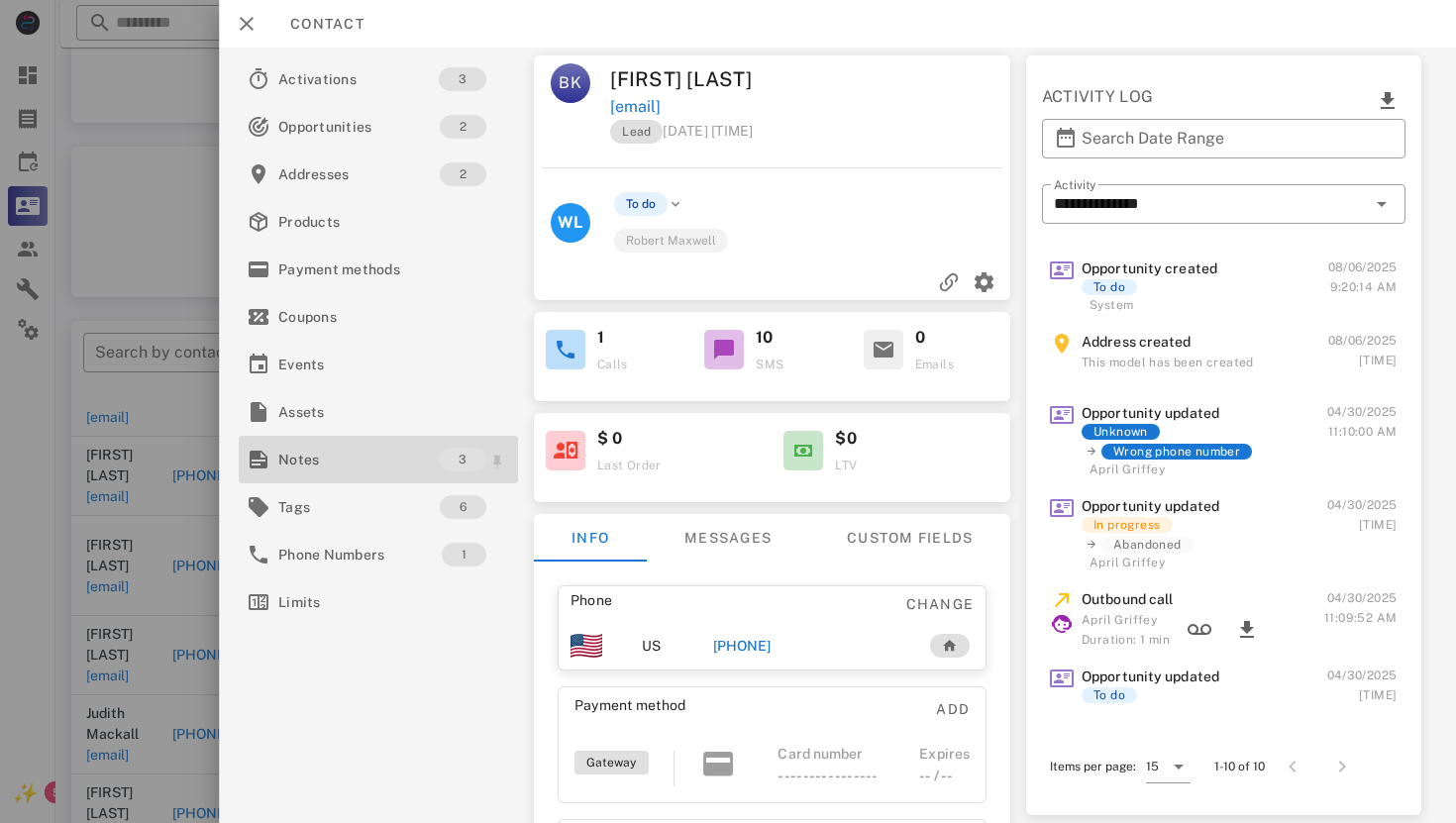 click on "Notes" at bounding box center [359, 460] 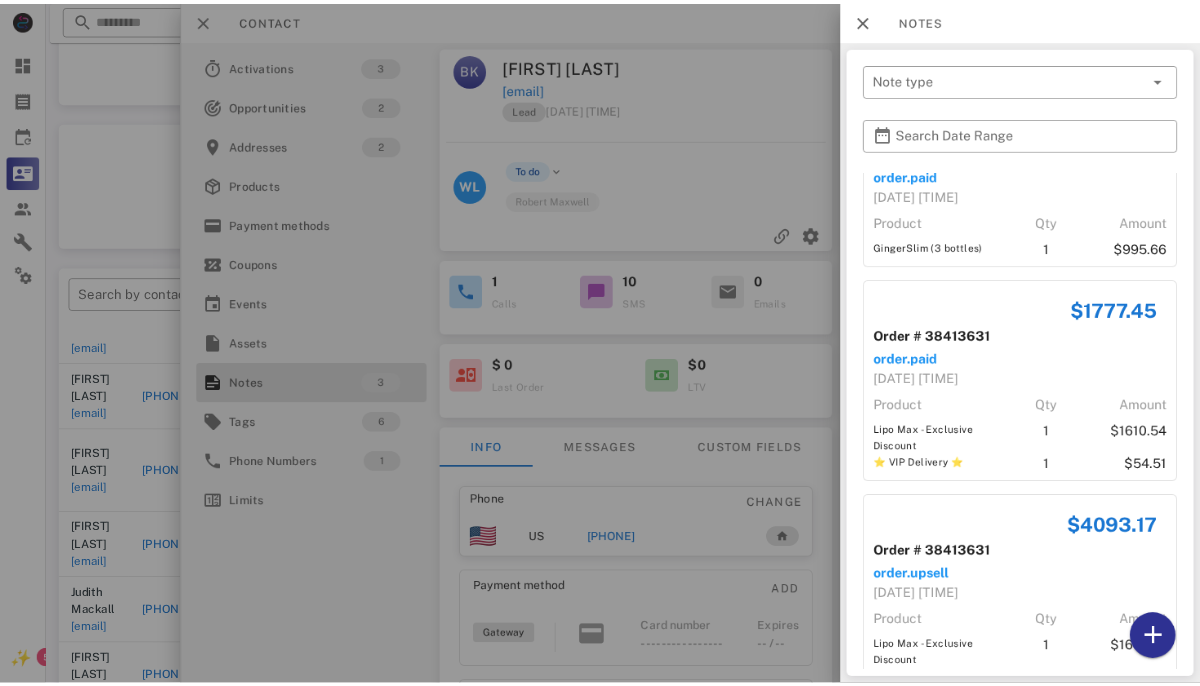 scroll, scrollTop: 192, scrollLeft: 0, axis: vertical 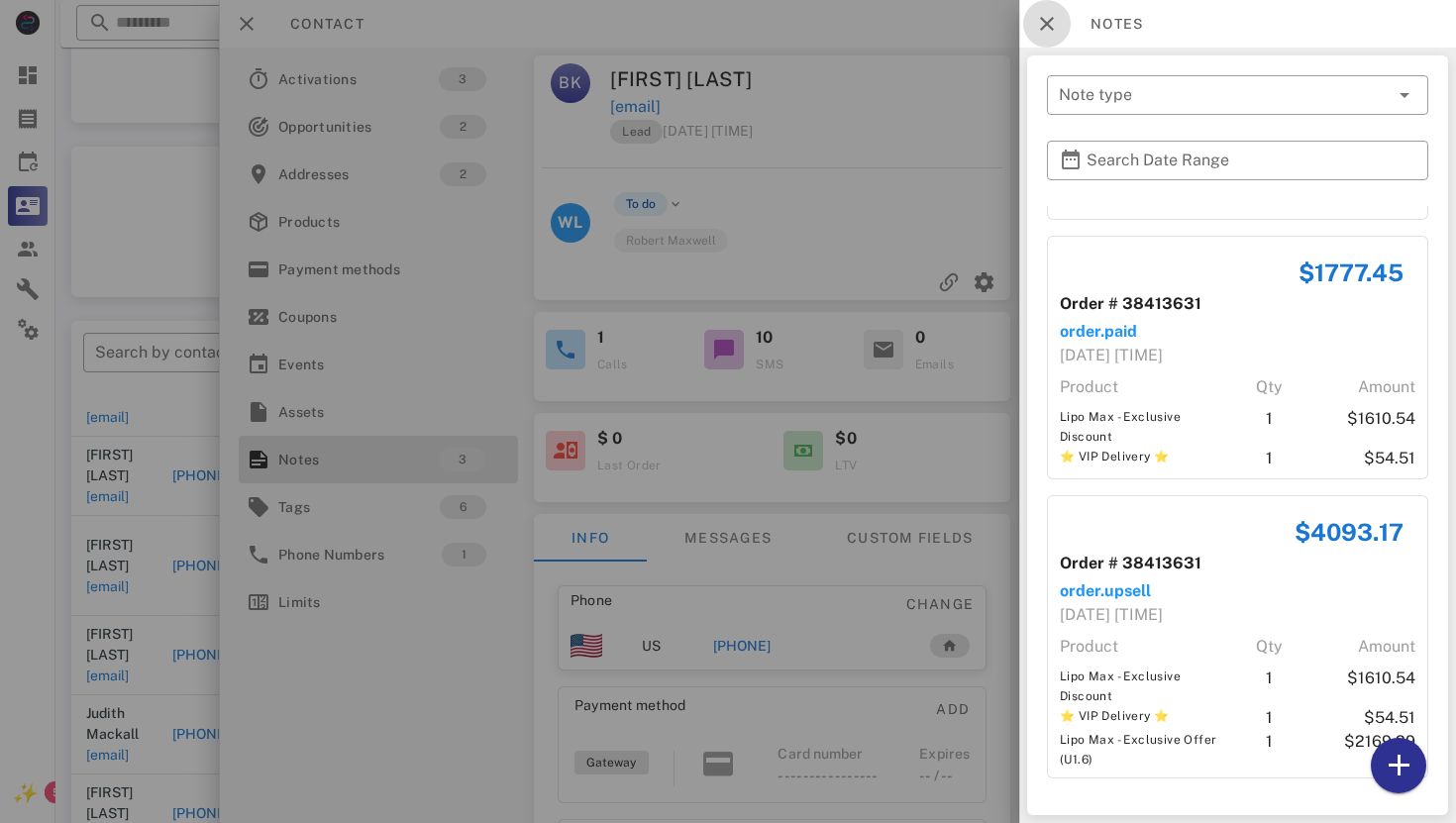 click at bounding box center [1047, 24] 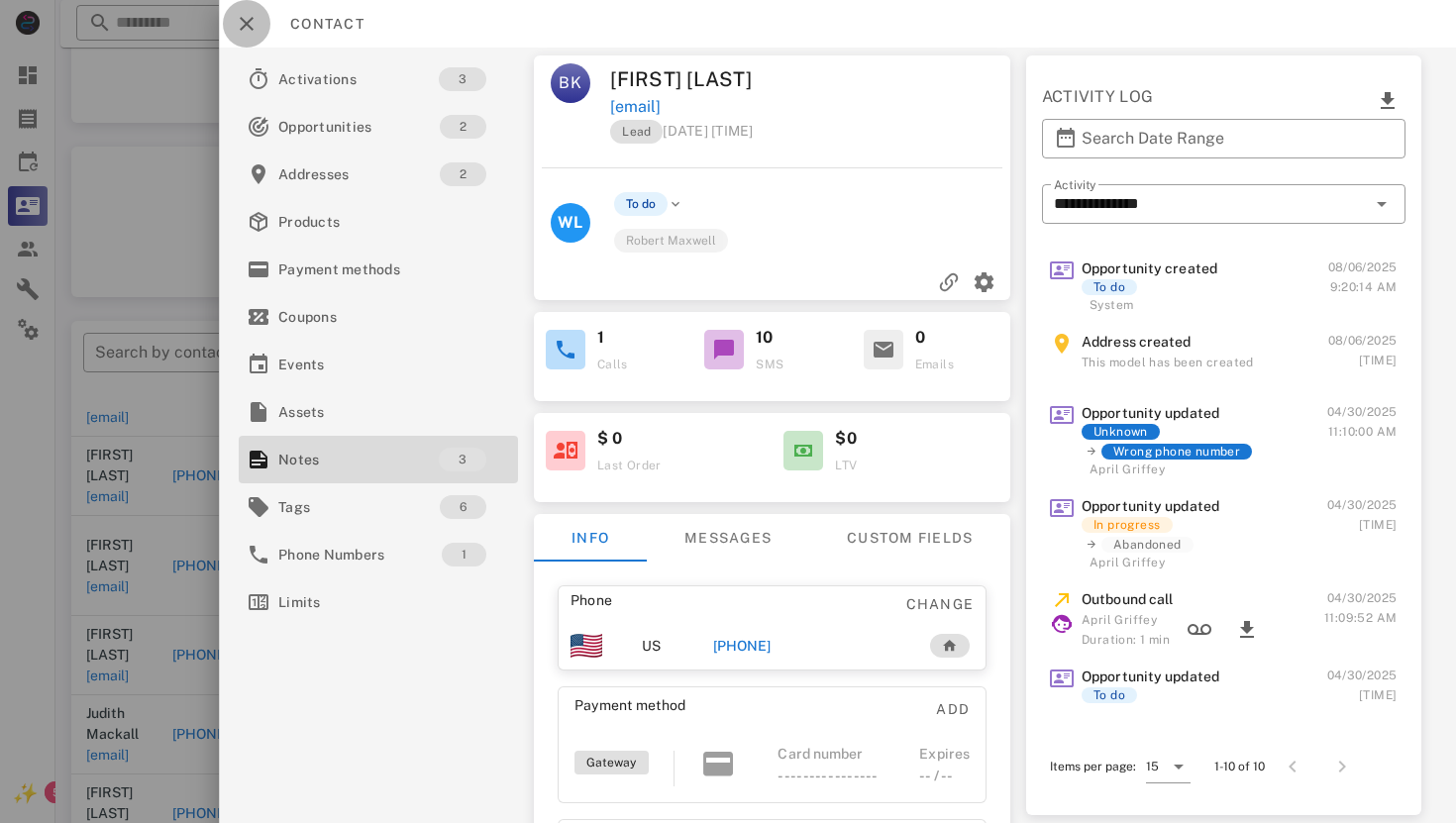 click at bounding box center [247, 24] 